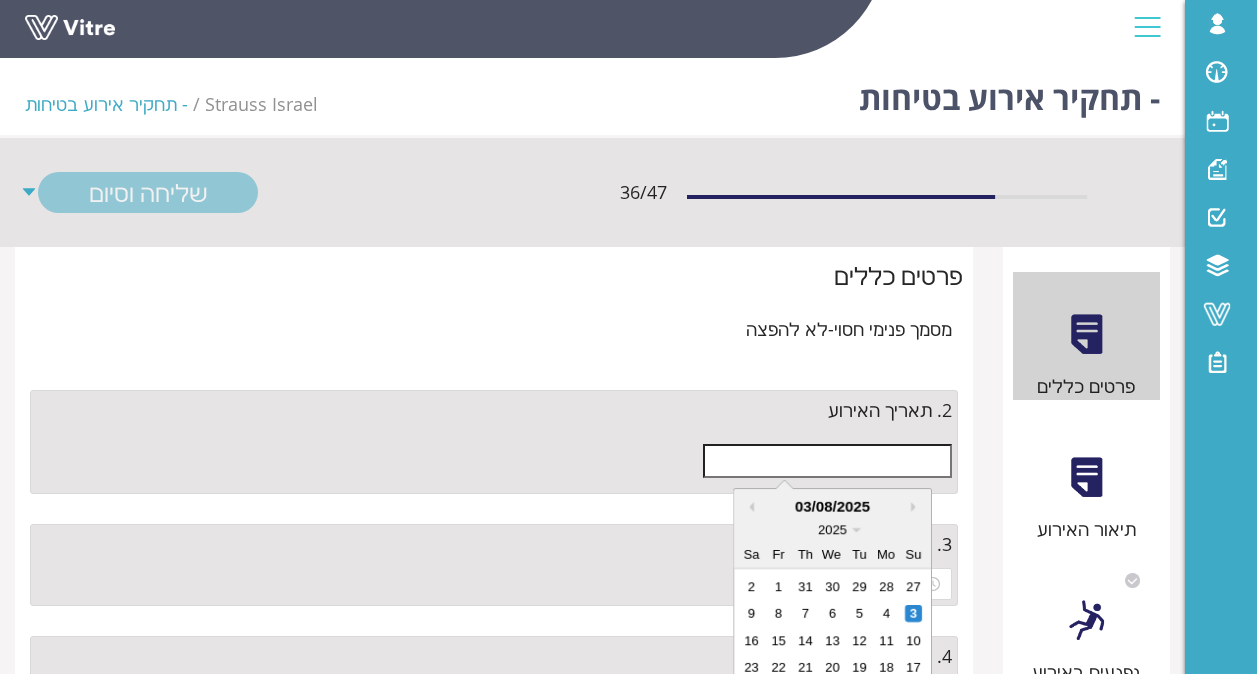 scroll, scrollTop: 200, scrollLeft: 0, axis: vertical 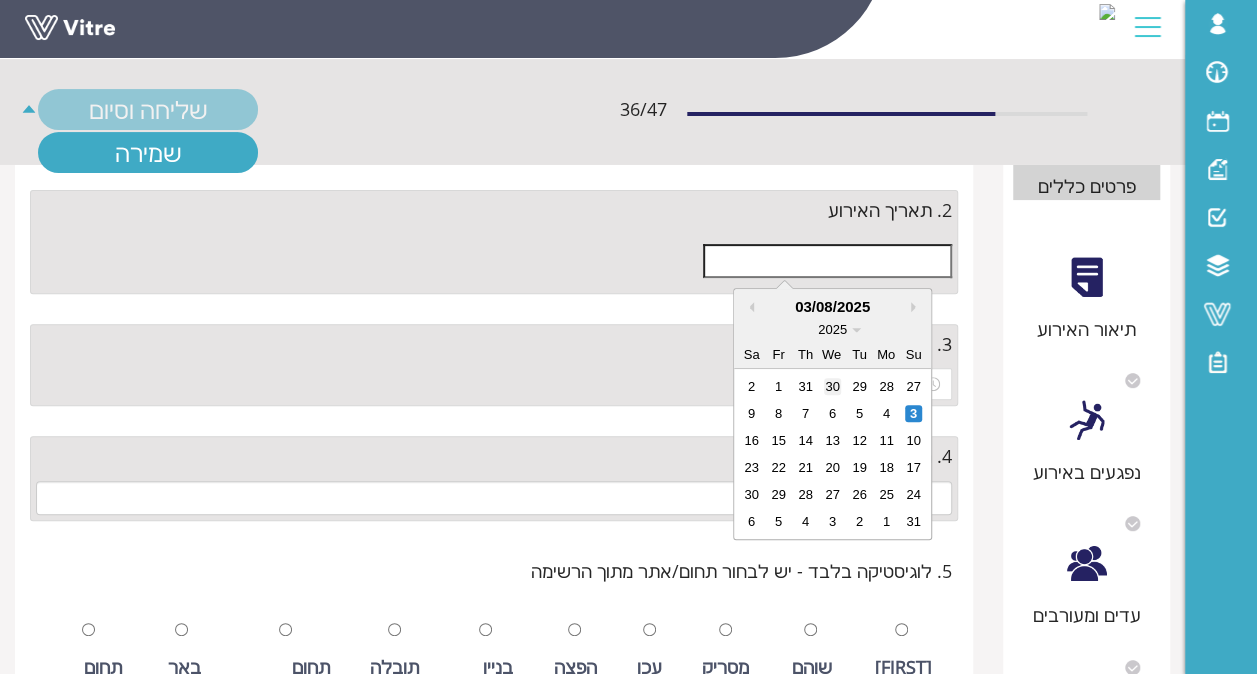 click on "30" at bounding box center (832, 386) 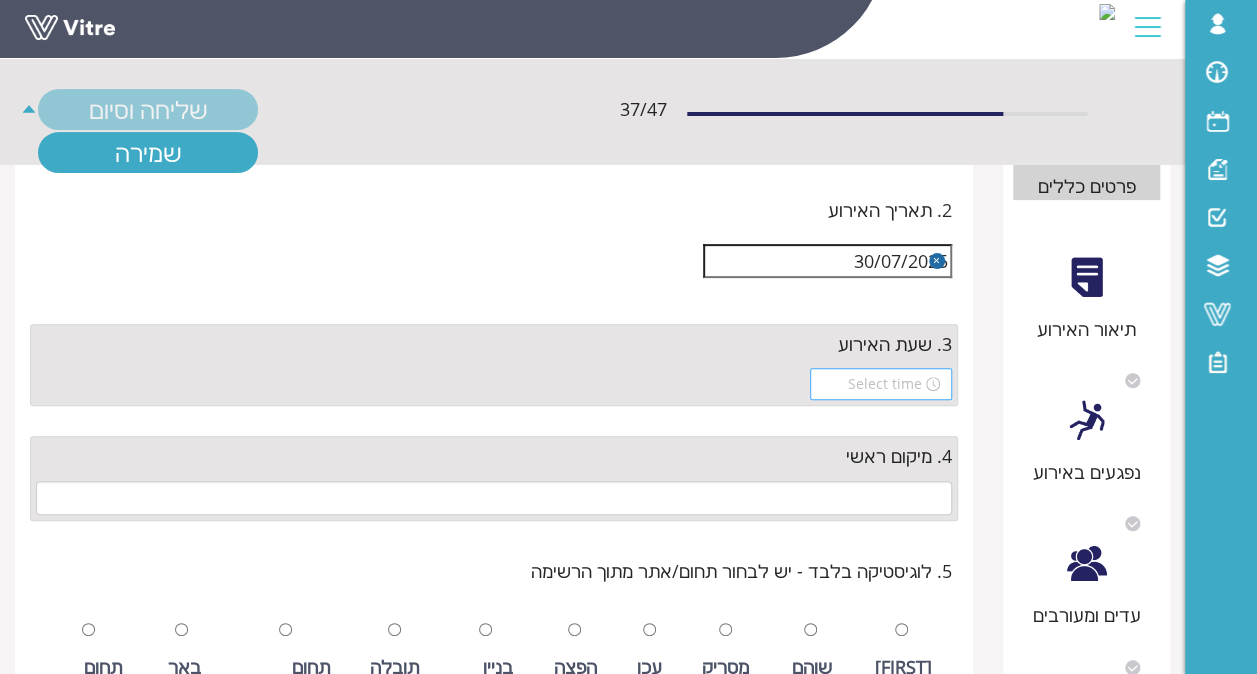 click at bounding box center [872, 384] 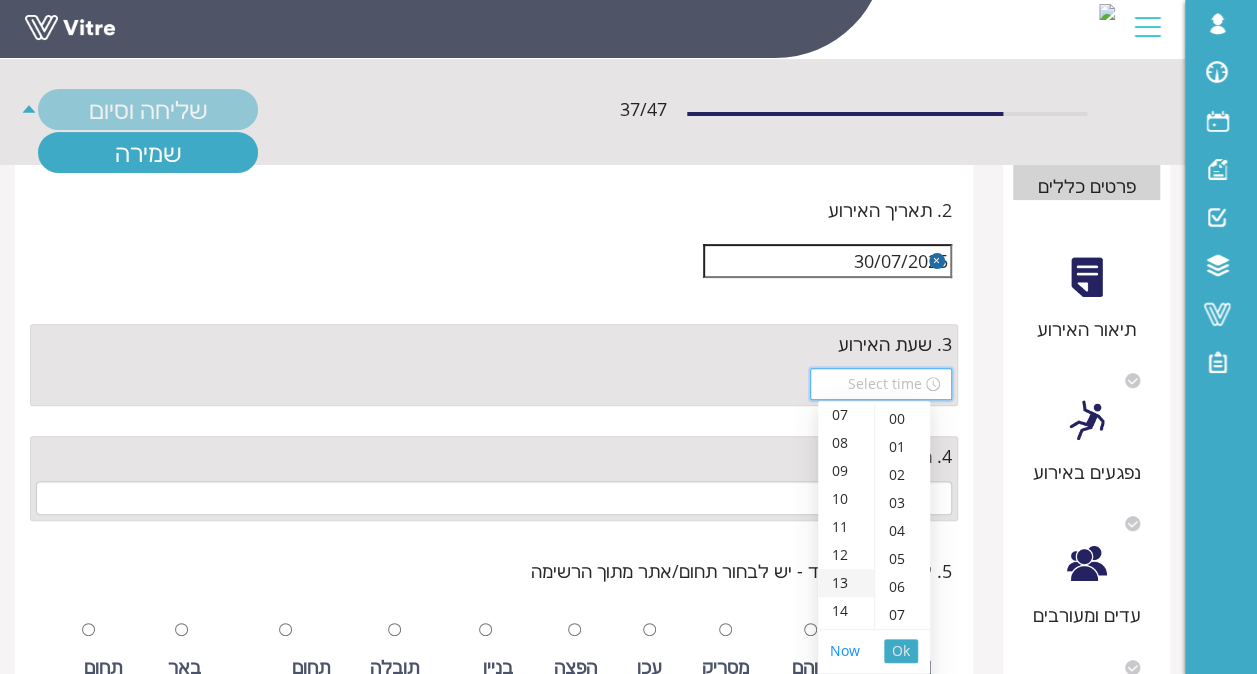 scroll, scrollTop: 400, scrollLeft: 0, axis: vertical 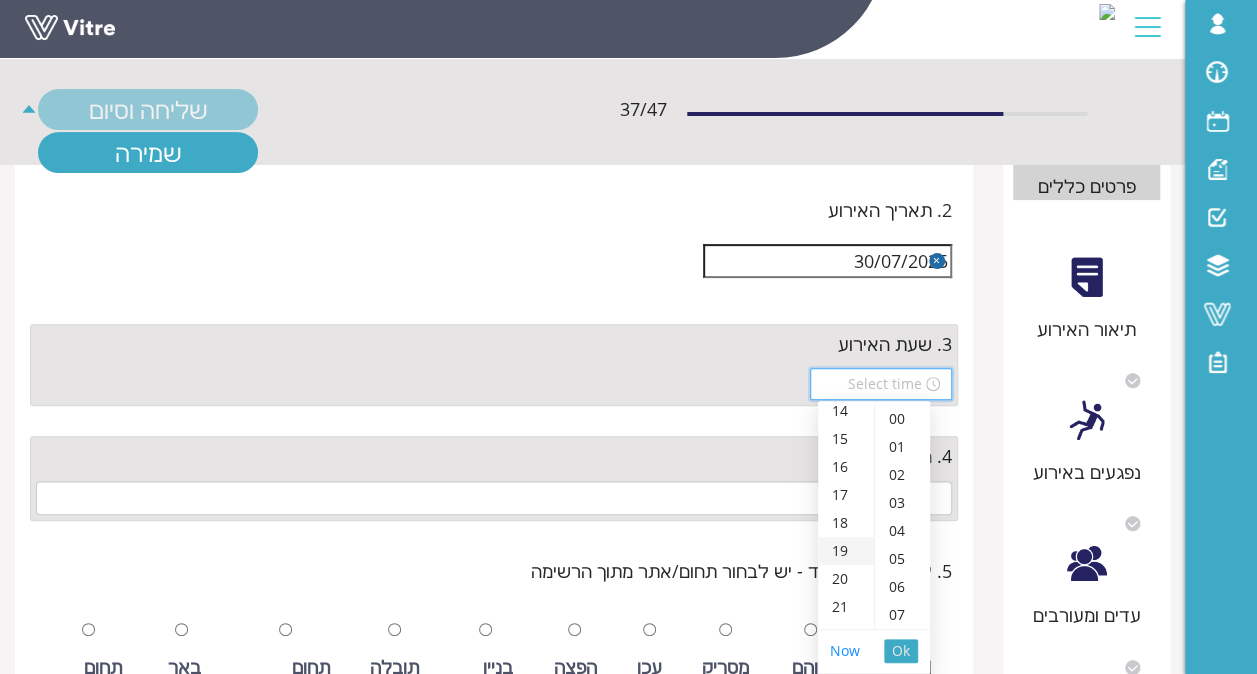 click on "19" at bounding box center (846, 551) 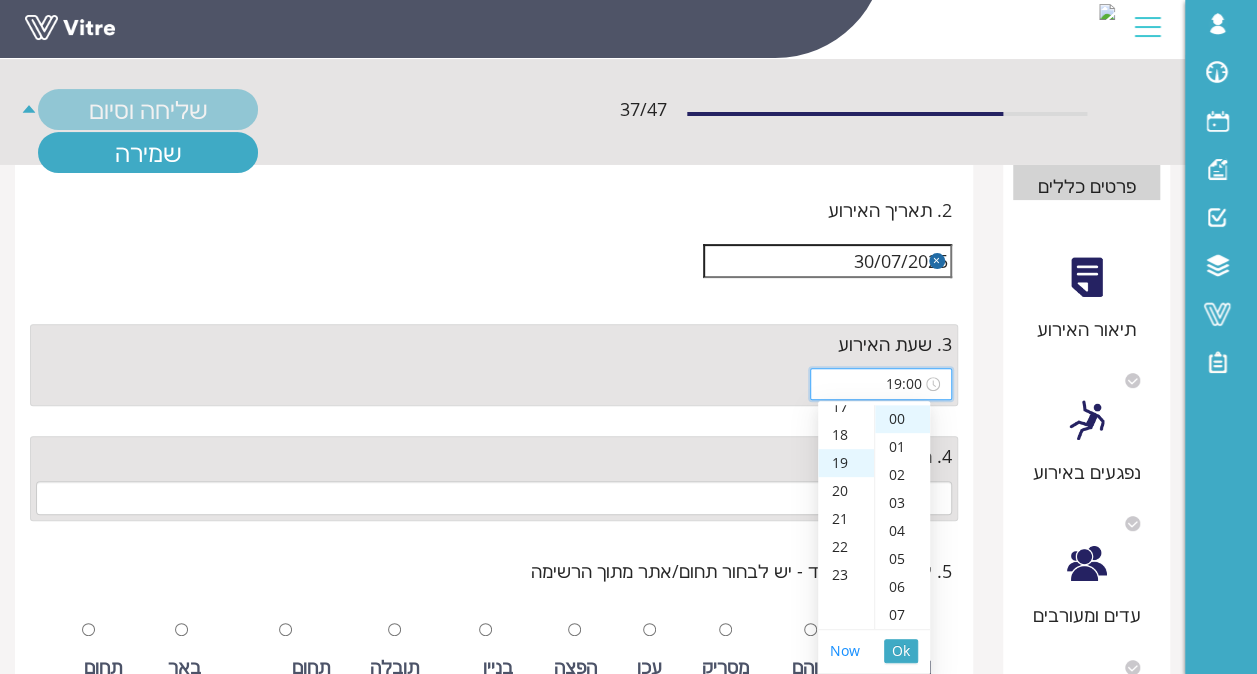 scroll, scrollTop: 532, scrollLeft: 0, axis: vertical 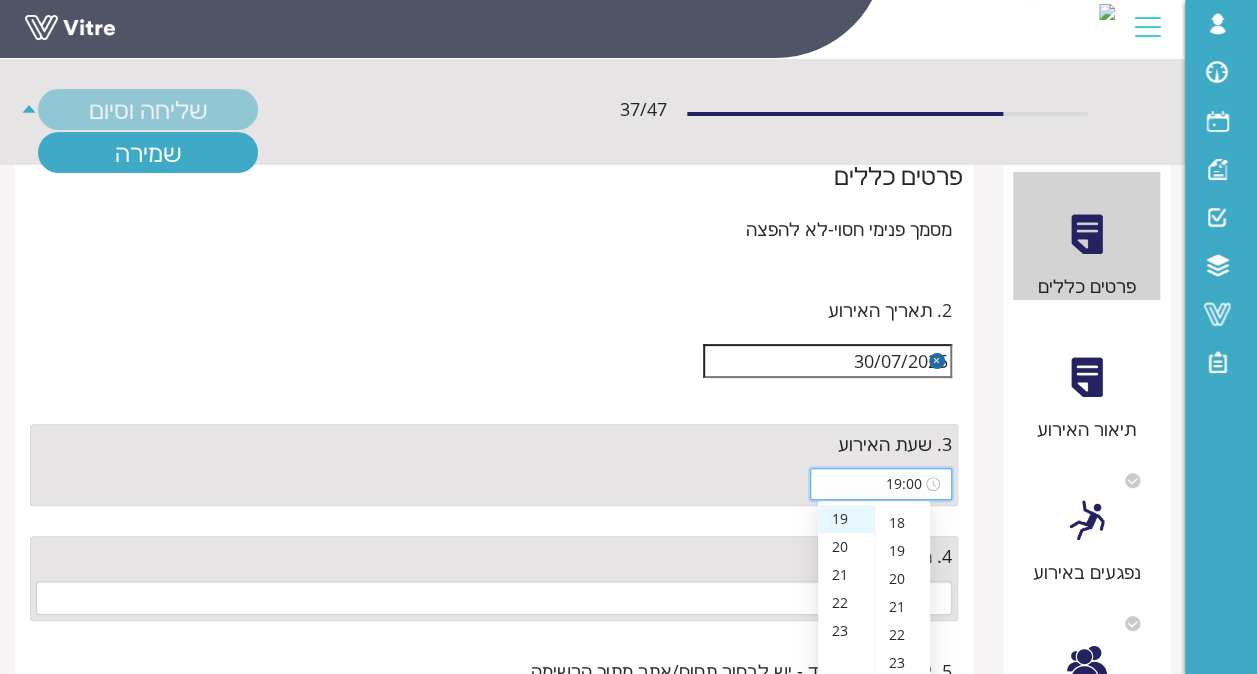 click on "20" at bounding box center [902, 579] 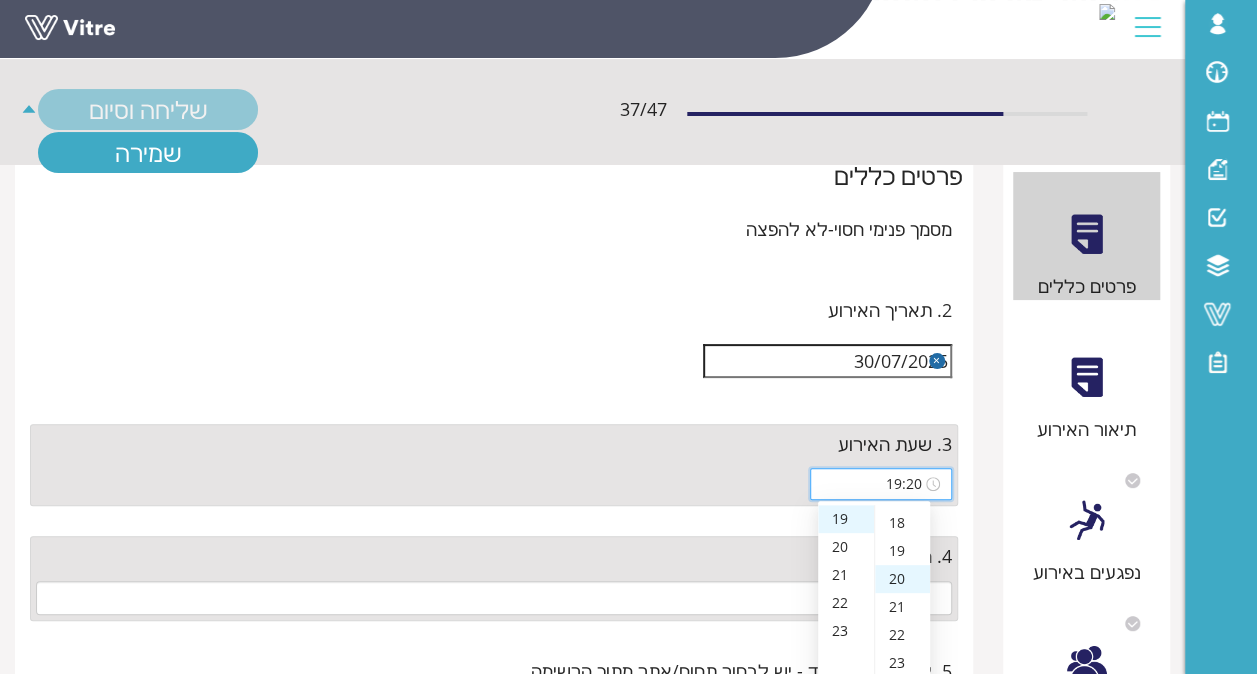 scroll, scrollTop: 560, scrollLeft: 0, axis: vertical 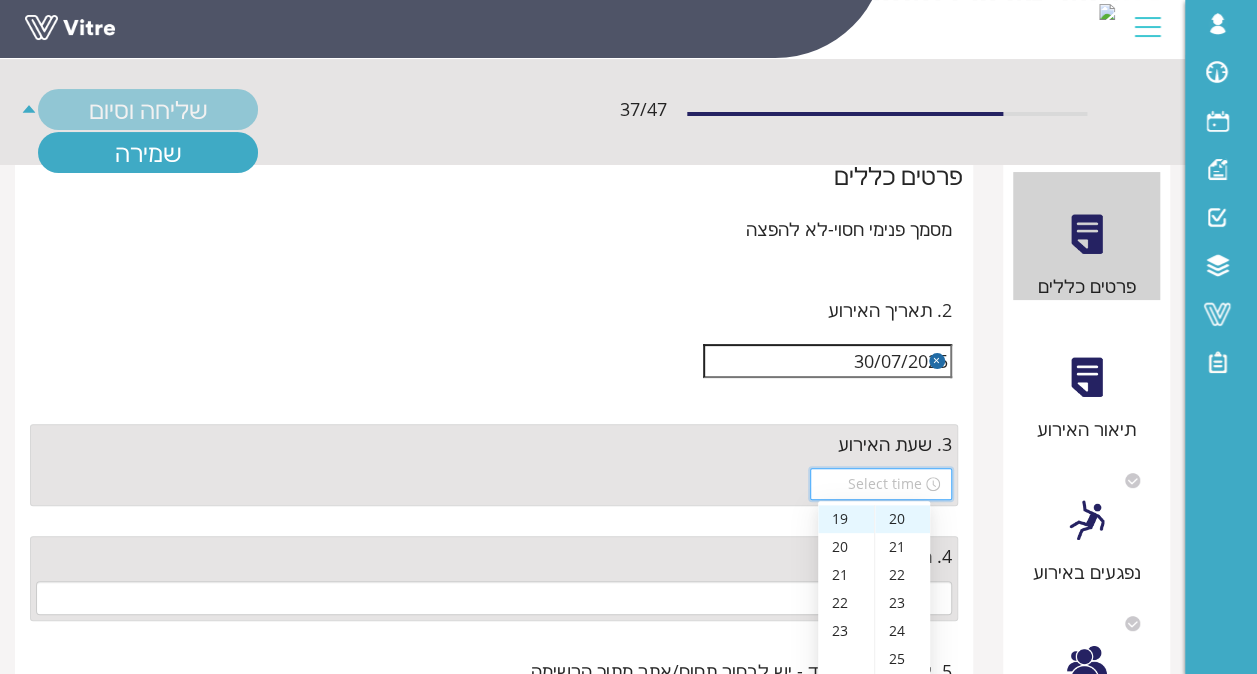 click on "30/07/2025" at bounding box center (494, 361) 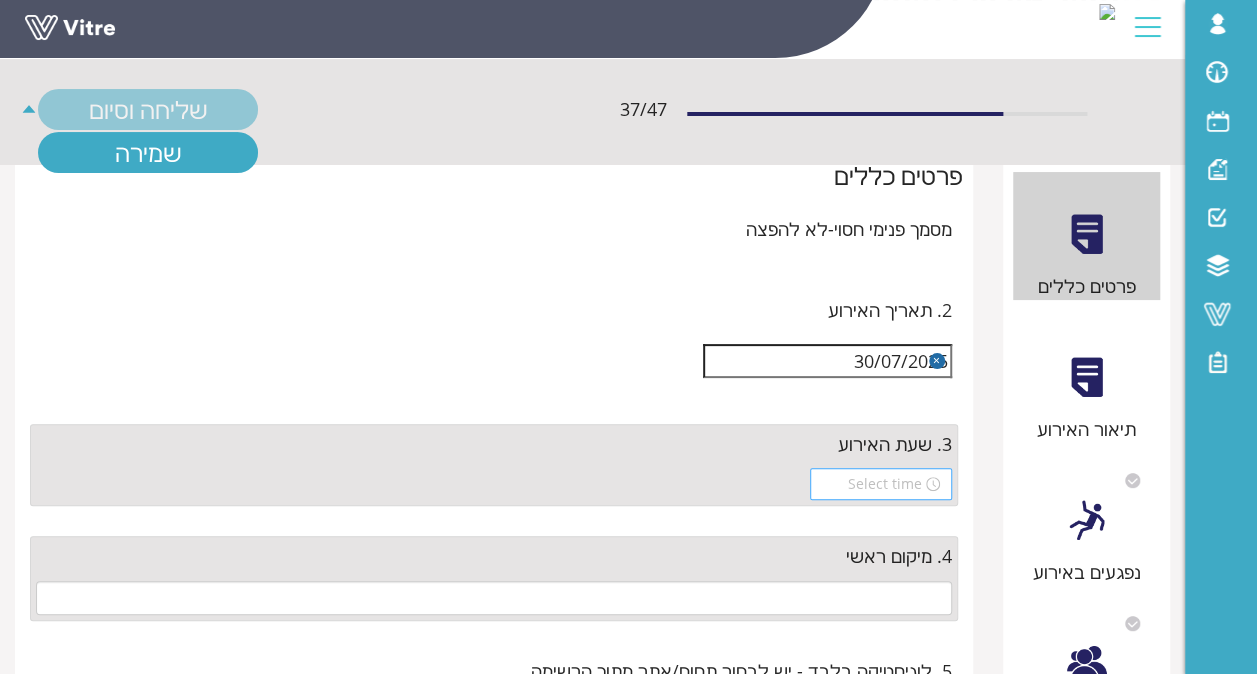 click at bounding box center [881, 484] 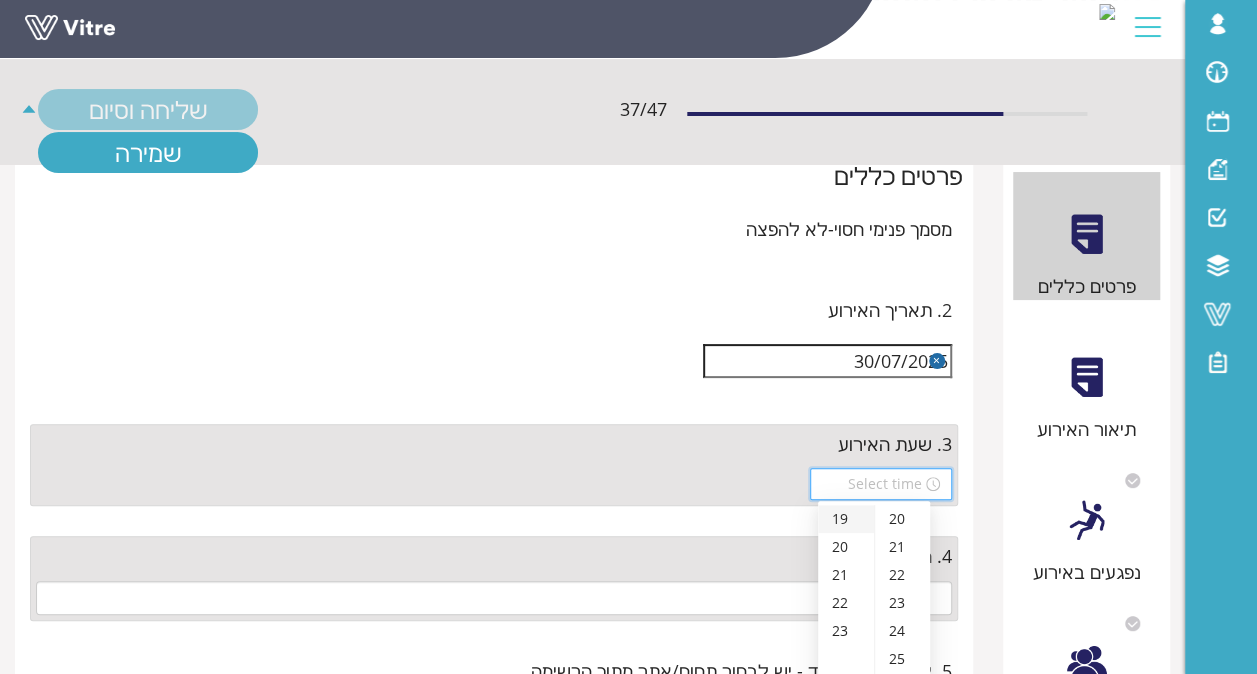 click on "19" at bounding box center [846, 519] 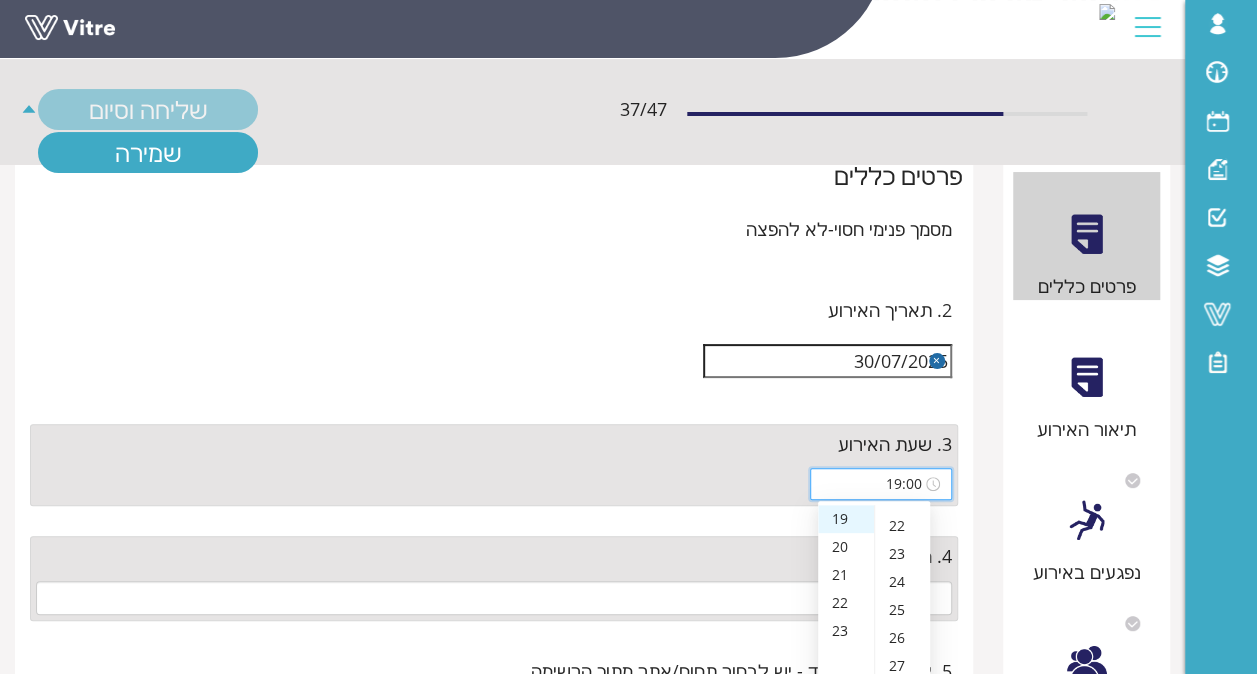 scroll, scrollTop: 500, scrollLeft: 0, axis: vertical 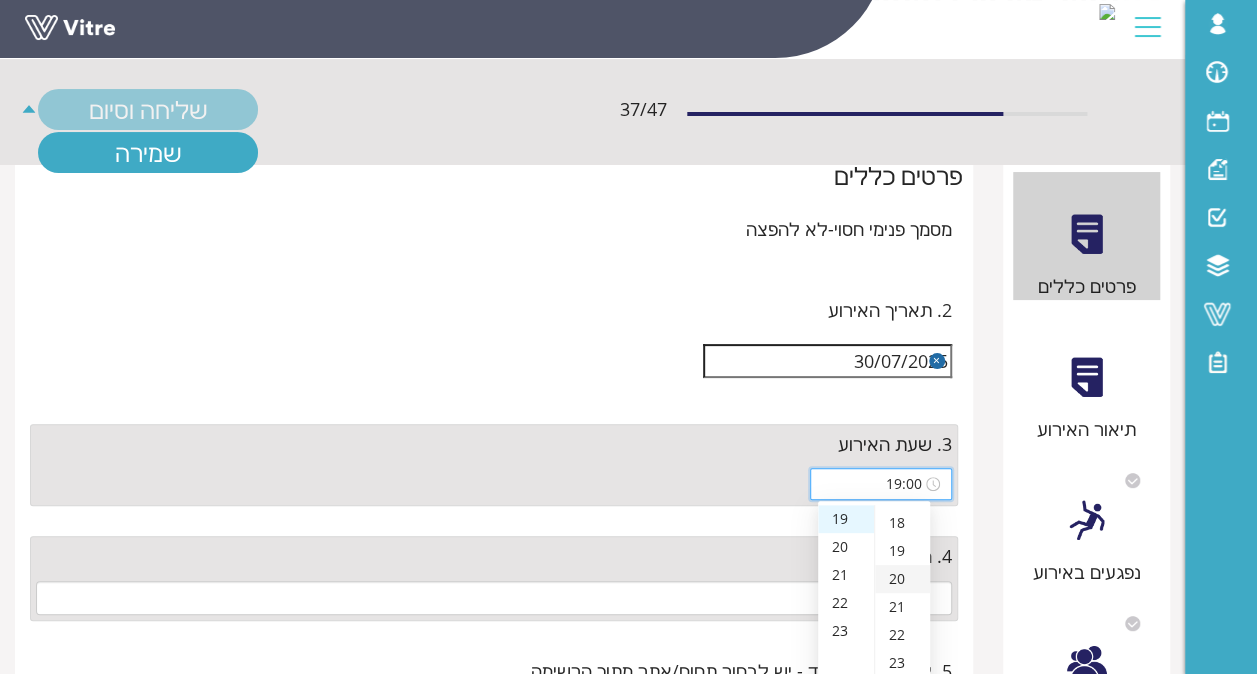 click on "20" at bounding box center (902, 579) 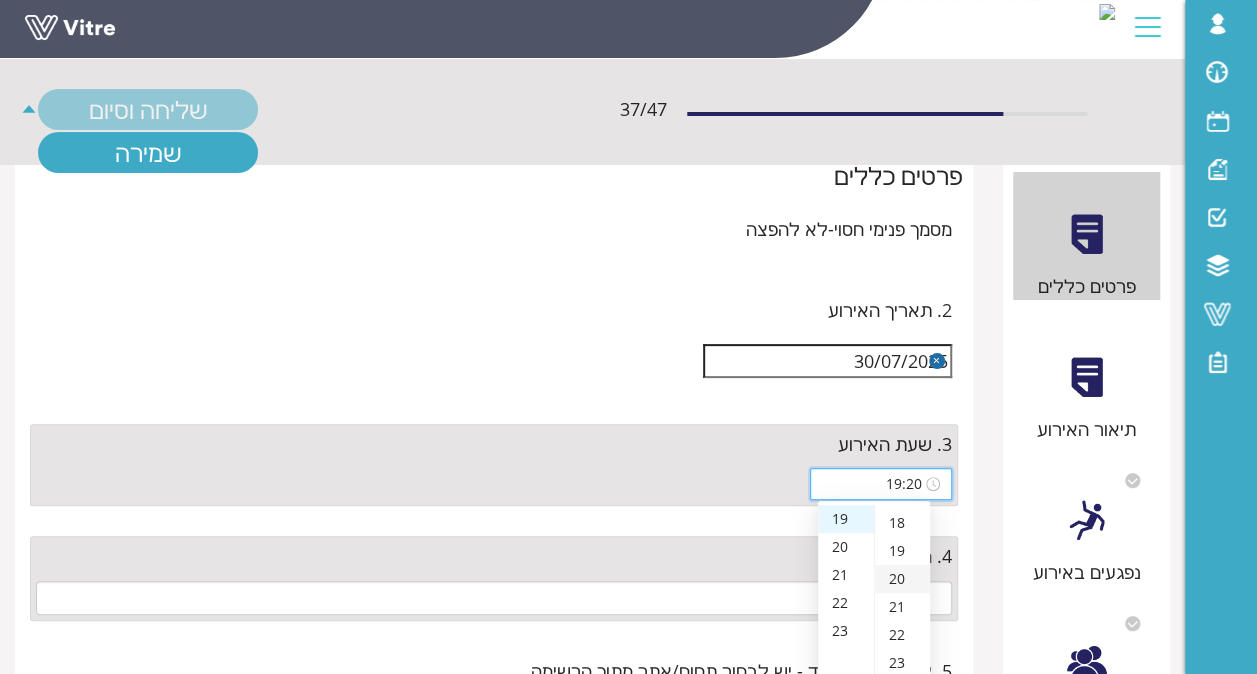 scroll, scrollTop: 560, scrollLeft: 0, axis: vertical 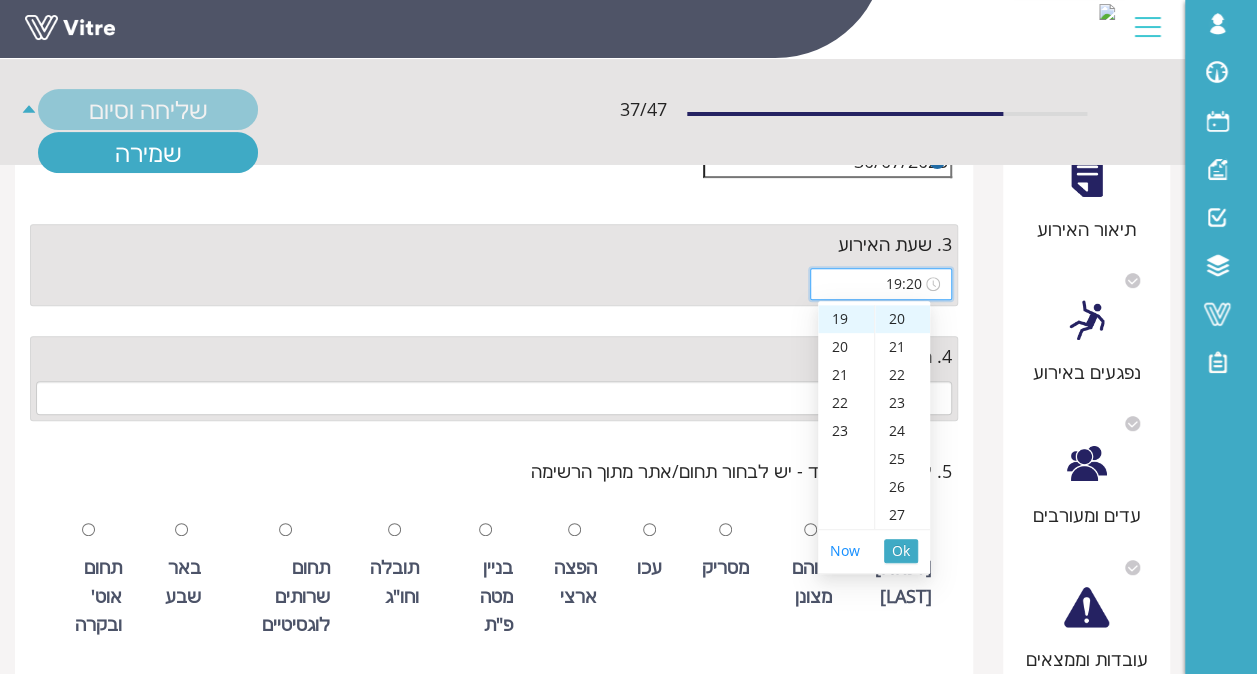 click on "Ok" at bounding box center [901, 551] 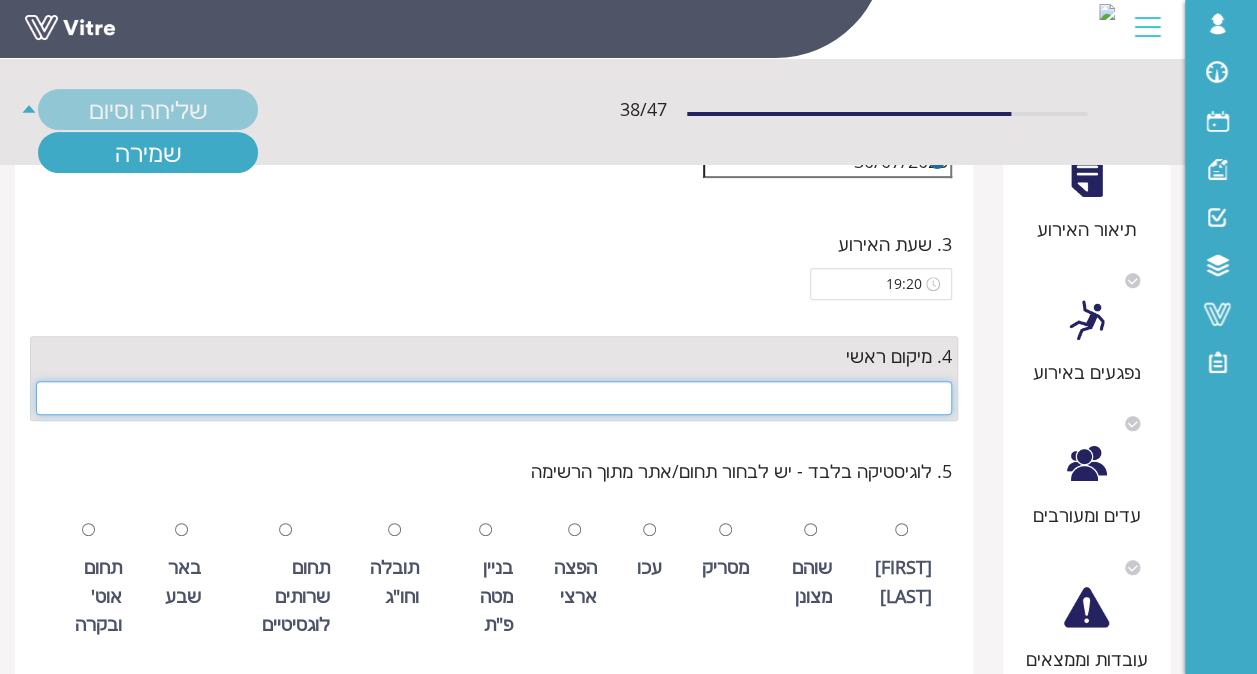 click at bounding box center [494, 398] 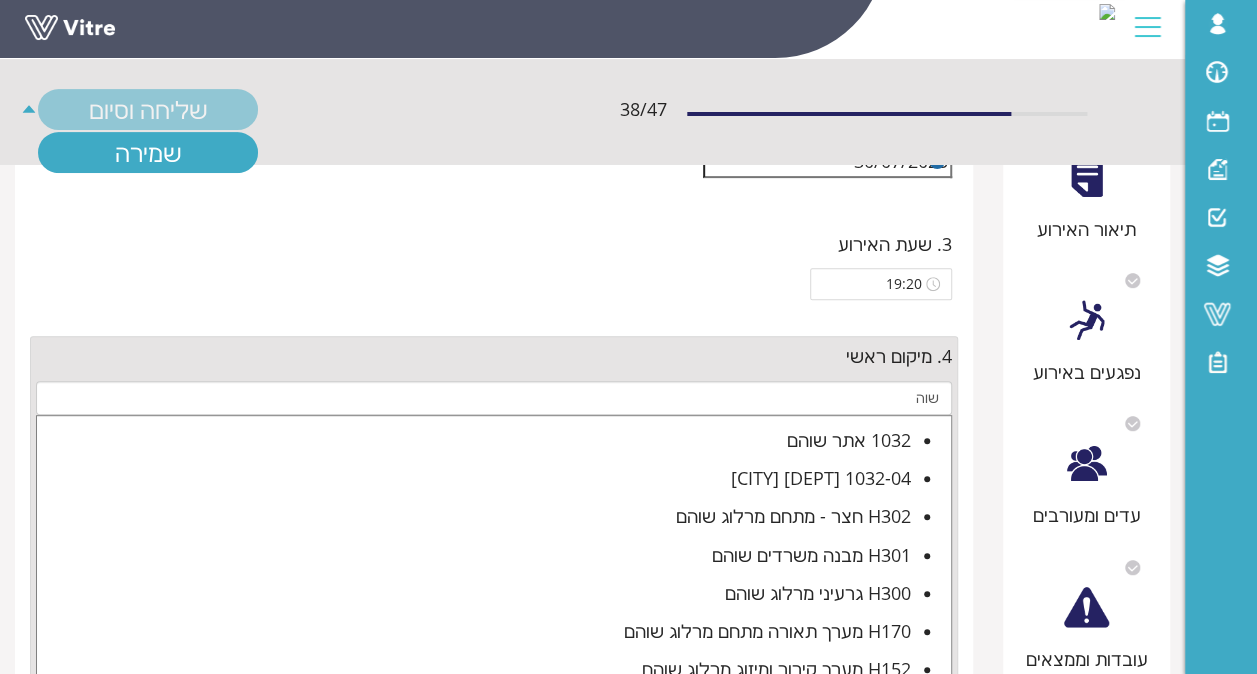 click on "1032 אתר שוהם" at bounding box center (474, 440) 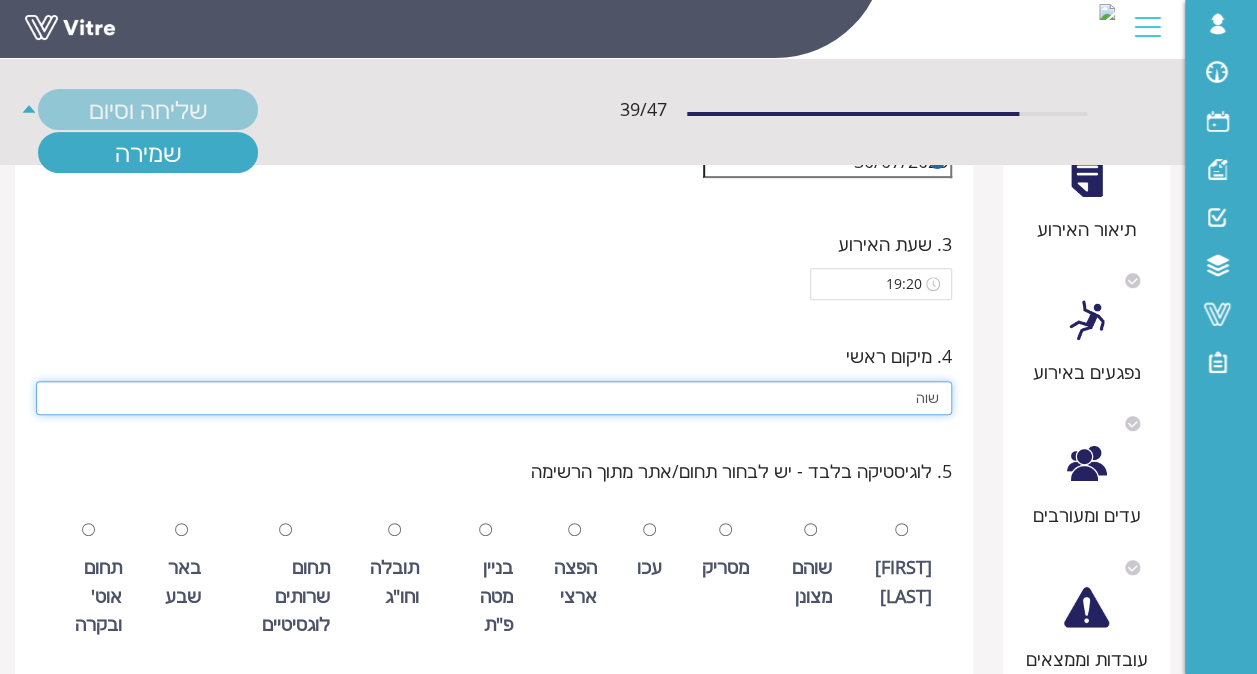 type on "1032 אתר שוהם" 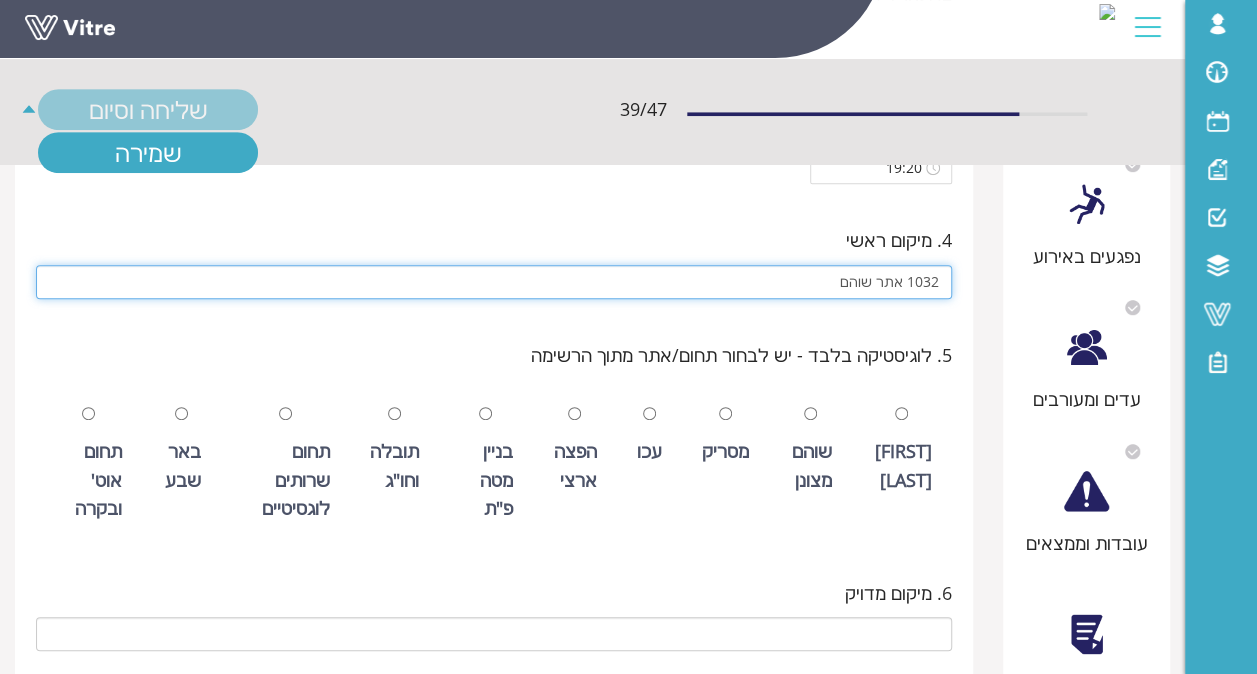 scroll, scrollTop: 500, scrollLeft: 0, axis: vertical 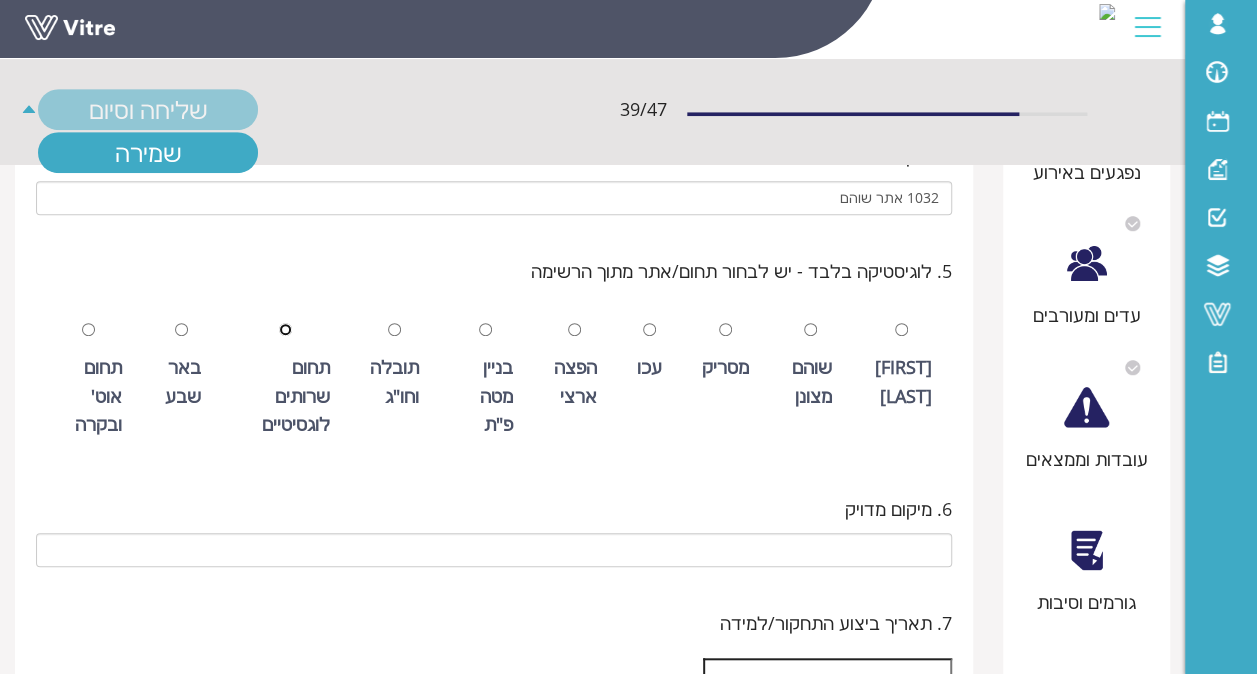 click at bounding box center [285, 329] 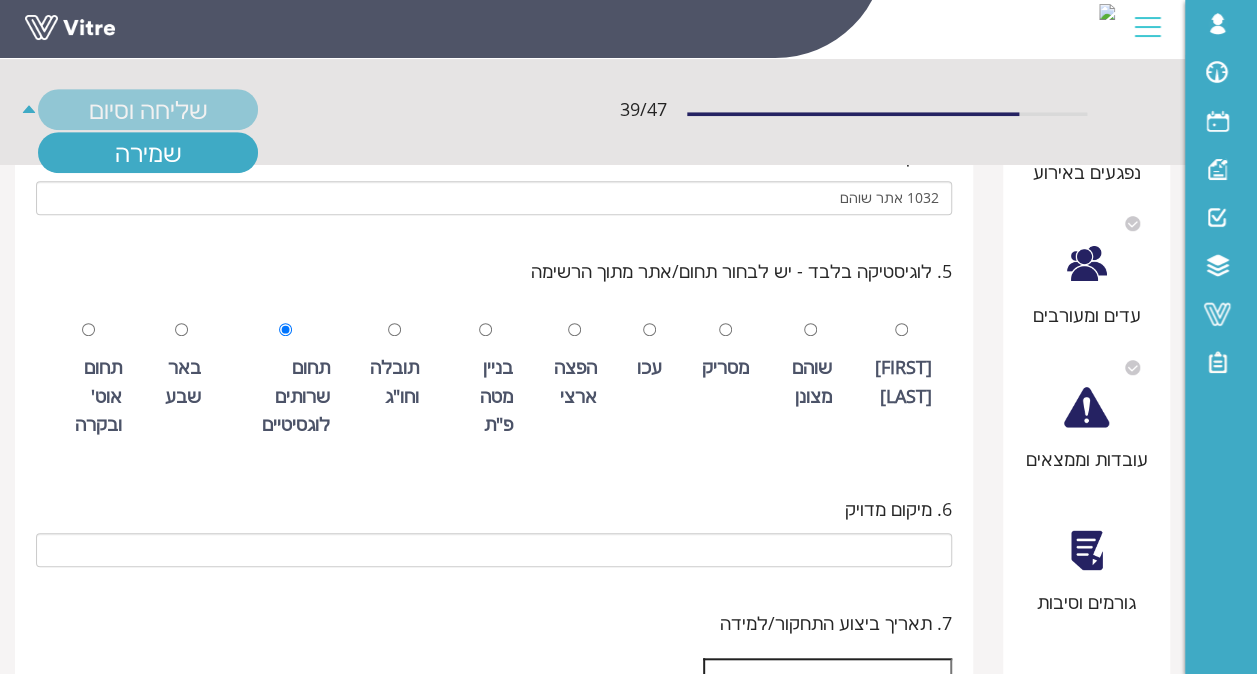 drag, startPoint x: 788, startPoint y: 520, endPoint x: 800, endPoint y: 540, distance: 23.323807 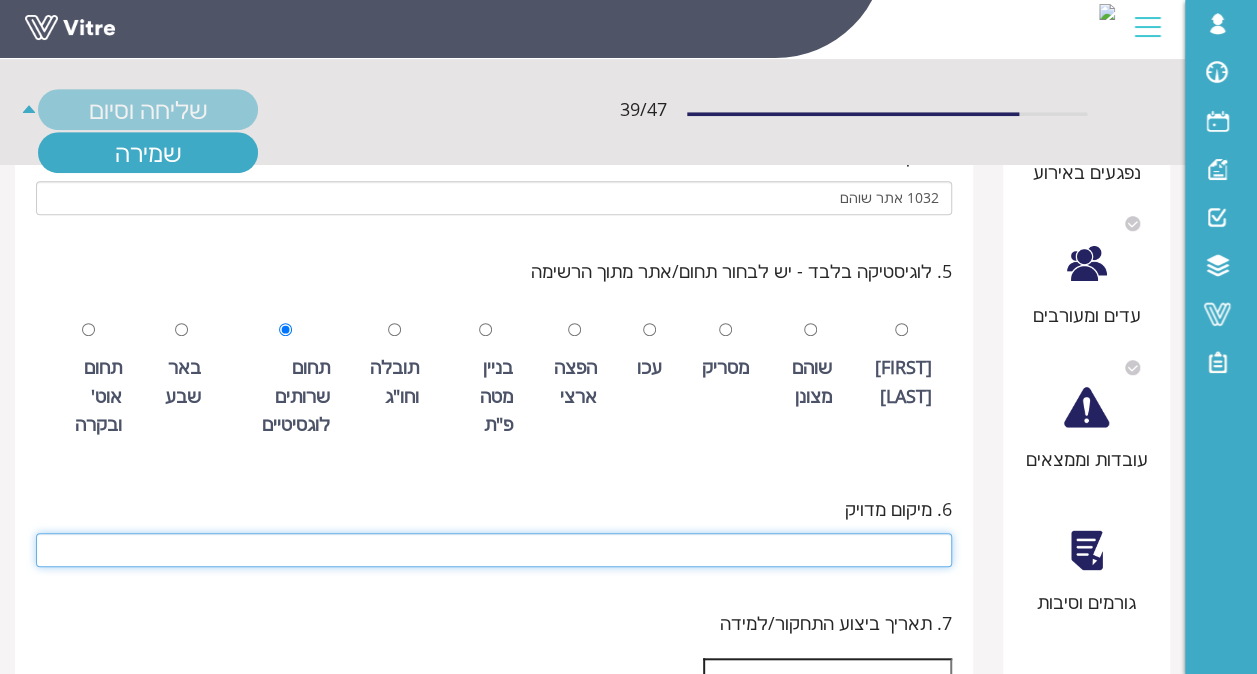 click at bounding box center [494, 550] 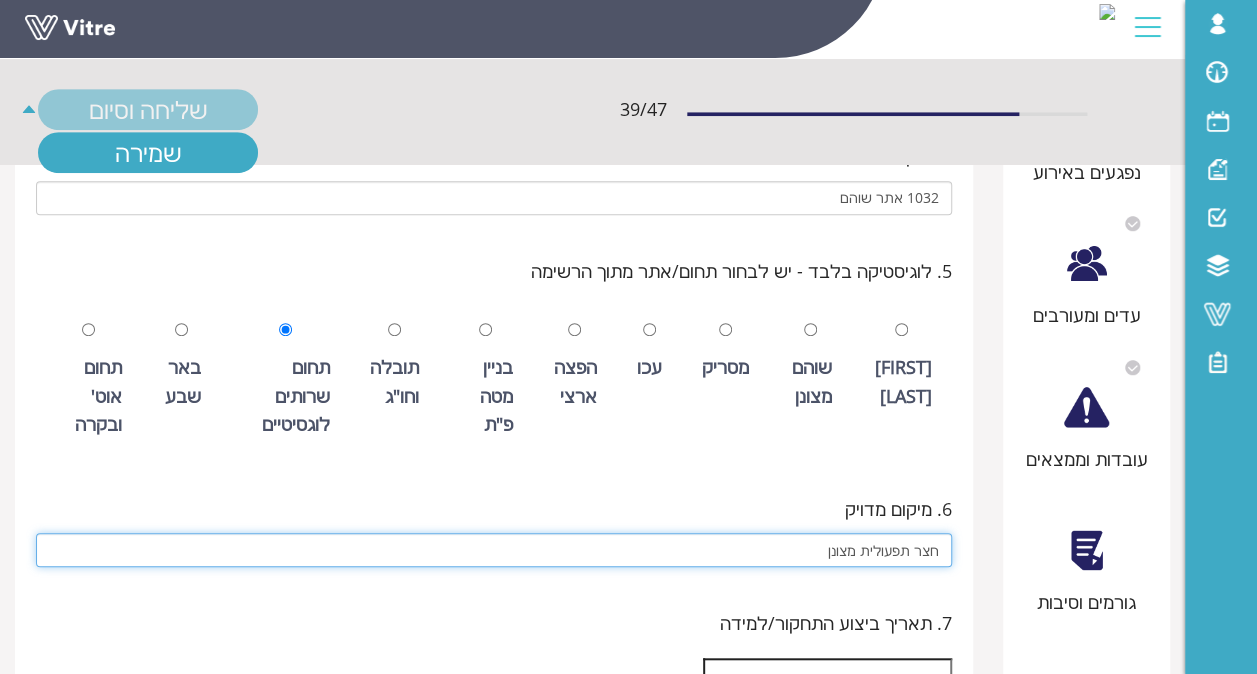 scroll, scrollTop: 700, scrollLeft: 0, axis: vertical 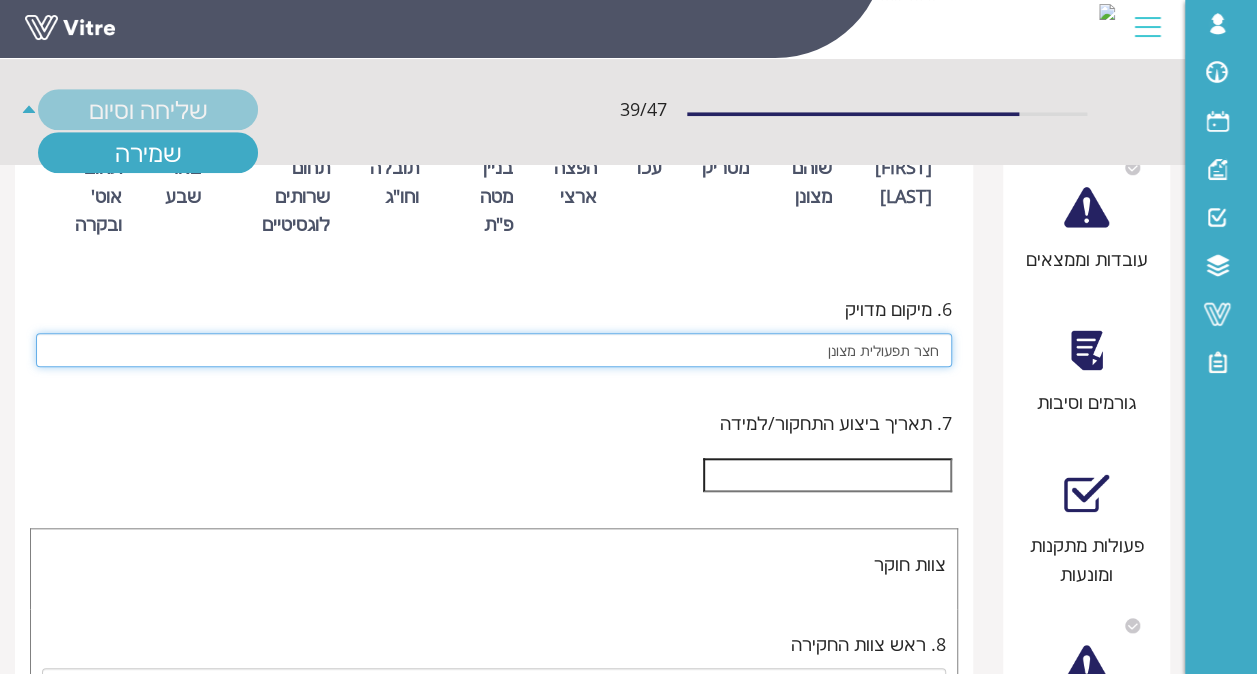 type on "חצר תפעולית מצונן" 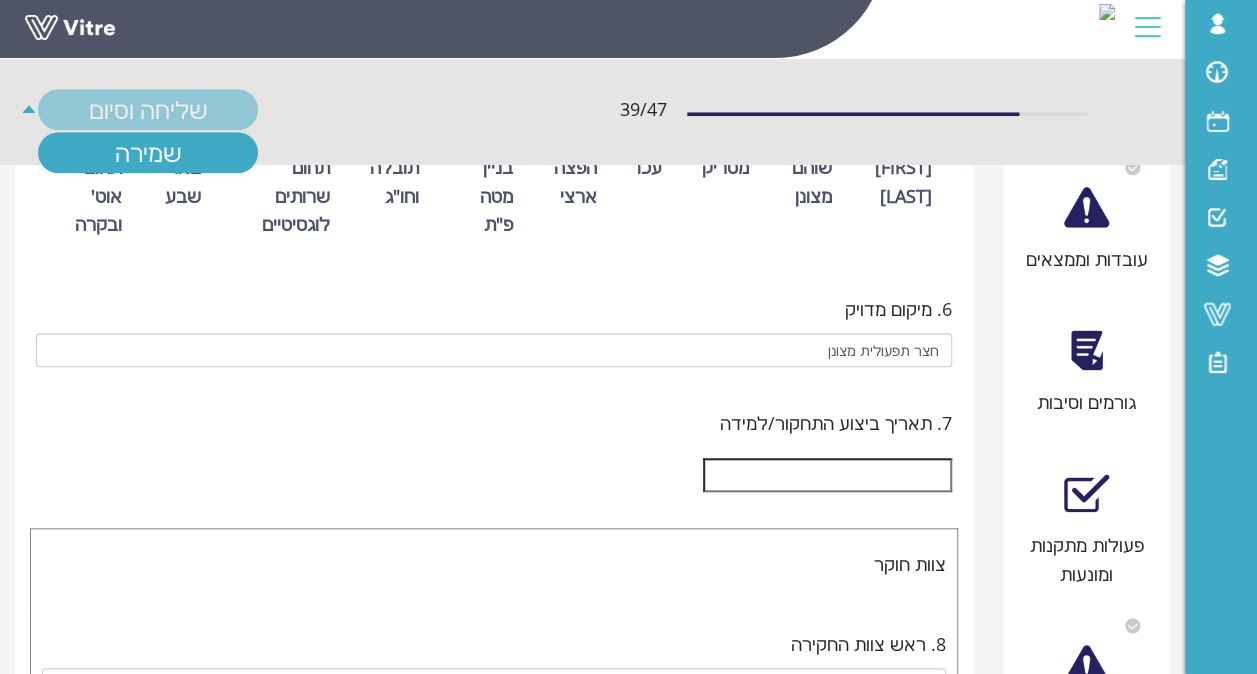 click at bounding box center [827, 475] 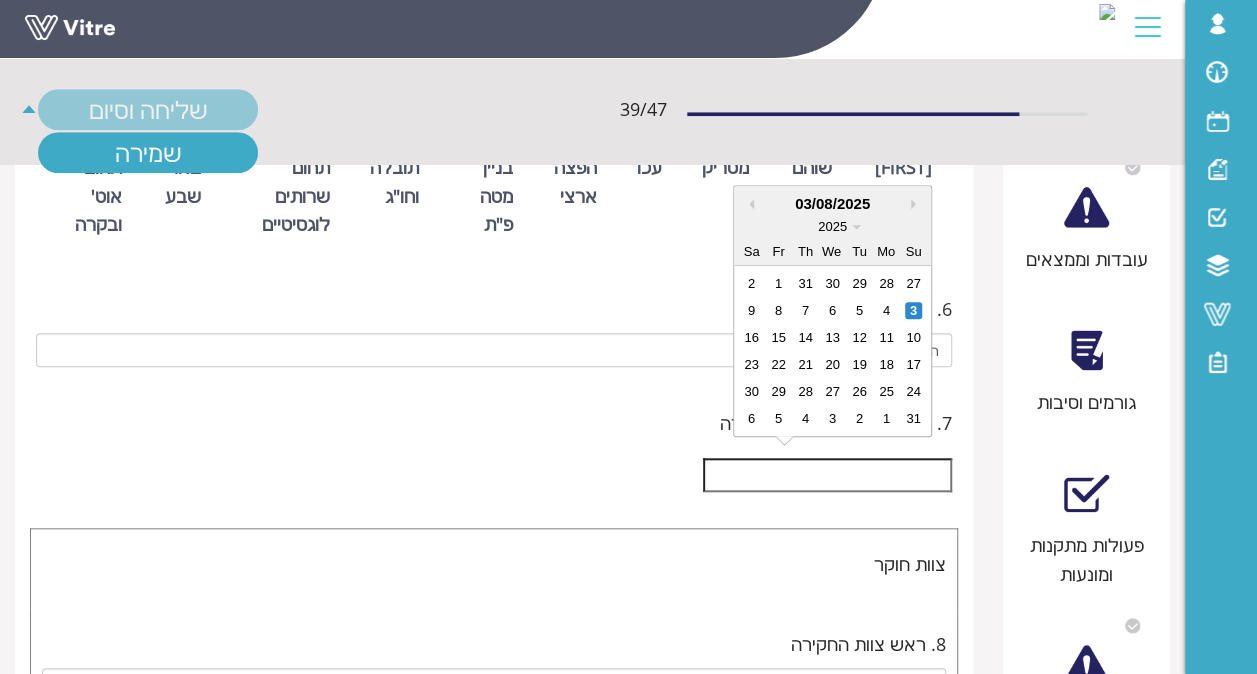 click on "3" at bounding box center [913, 310] 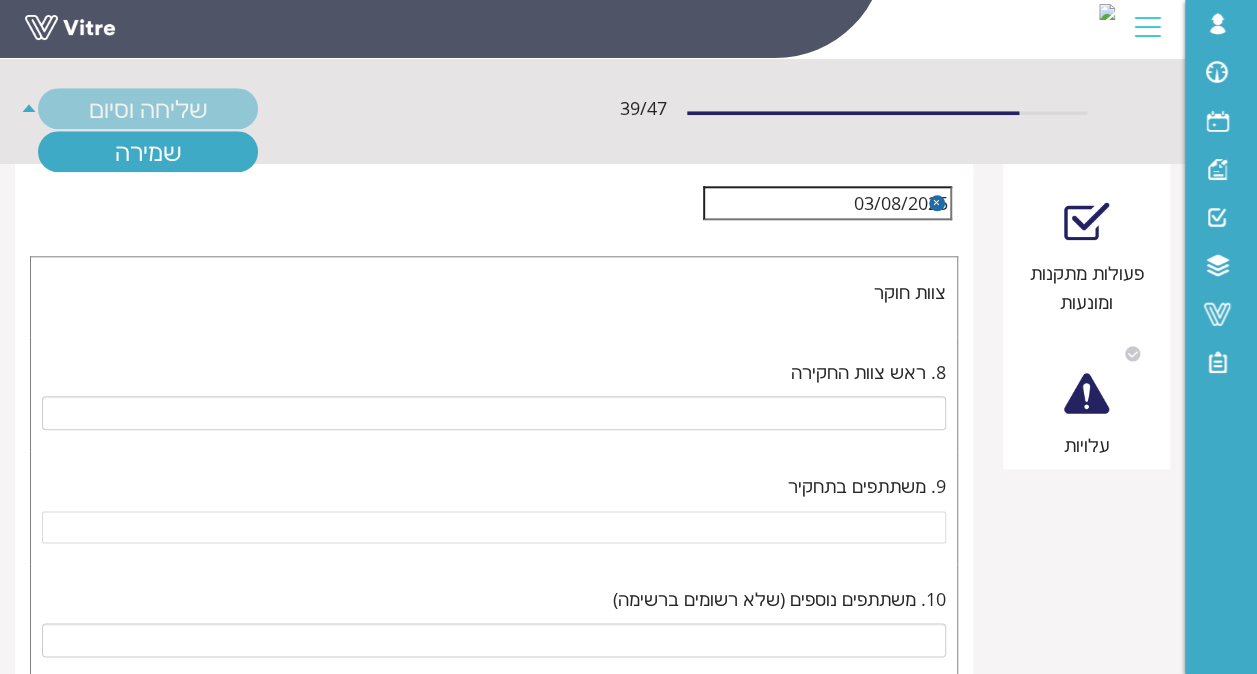 scroll, scrollTop: 1000, scrollLeft: 0, axis: vertical 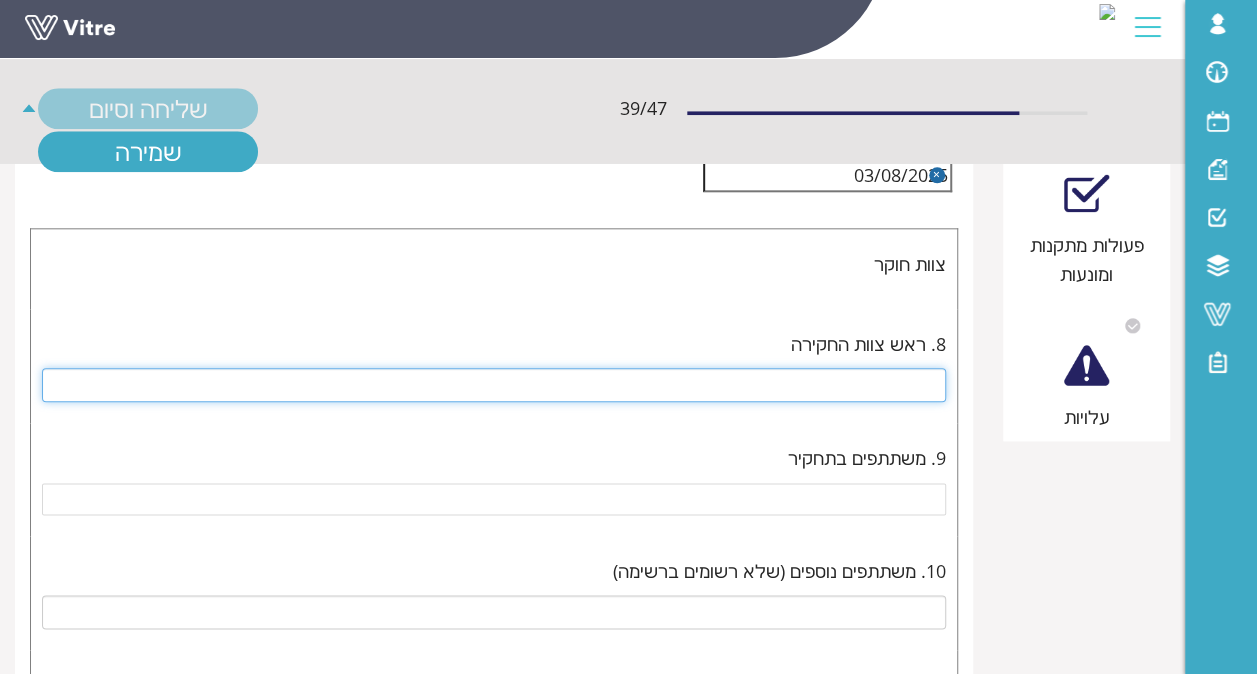 click at bounding box center [494, 385] 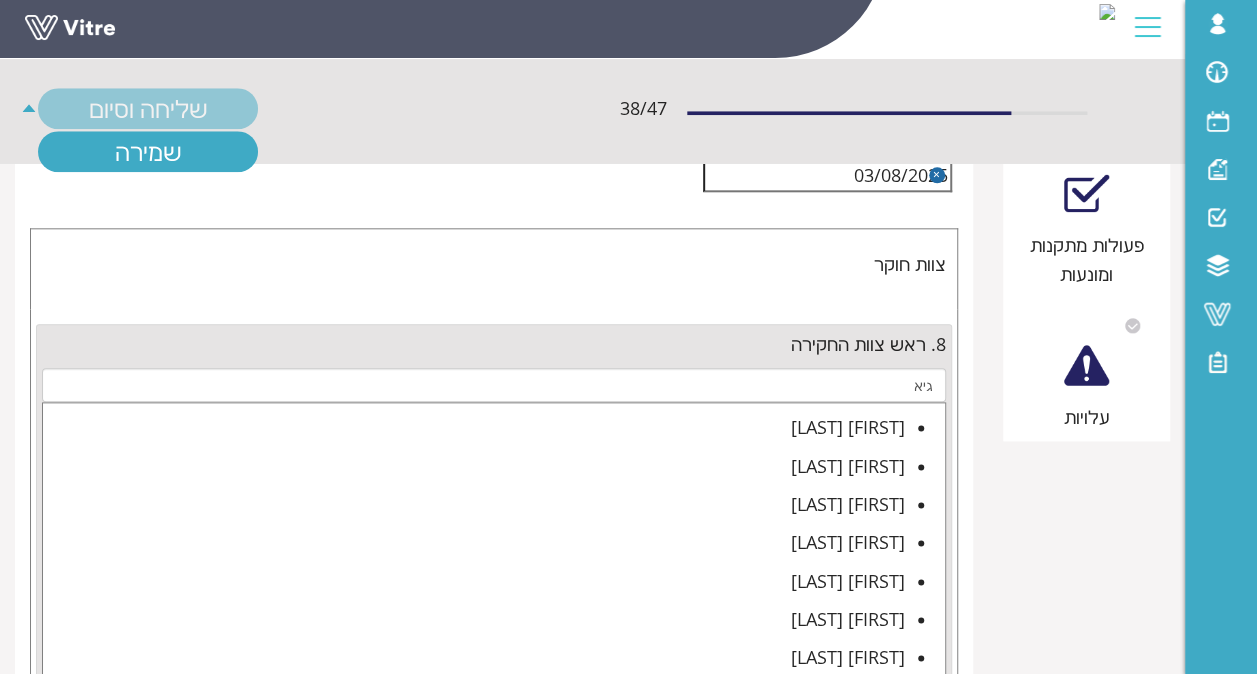 click on "[FIRST] [LAST]" at bounding box center [474, 504] 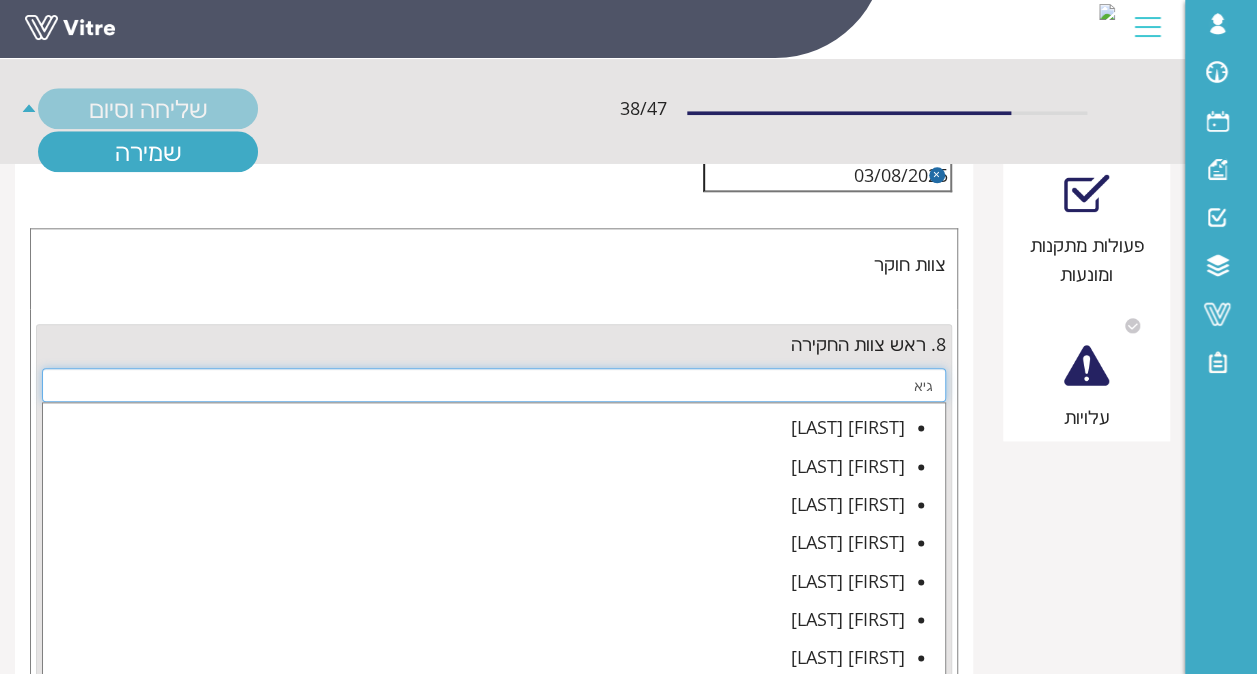 type on "[FIRST] [LAST]" 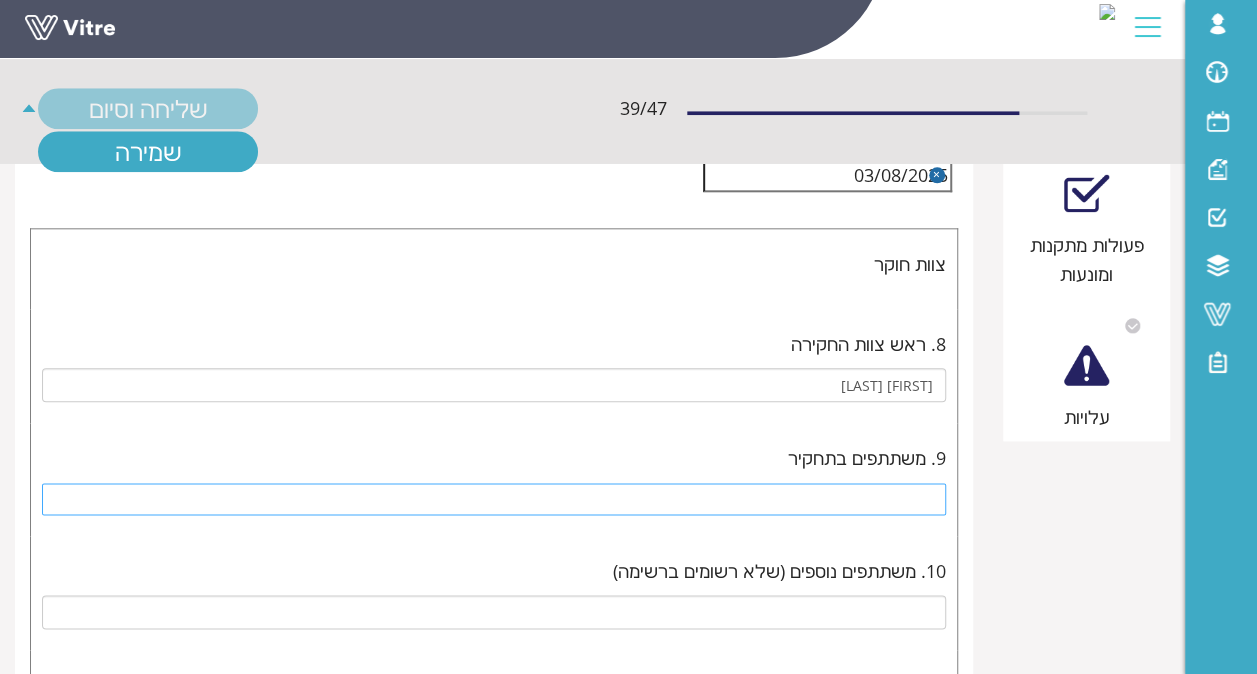 click at bounding box center [494, 499] 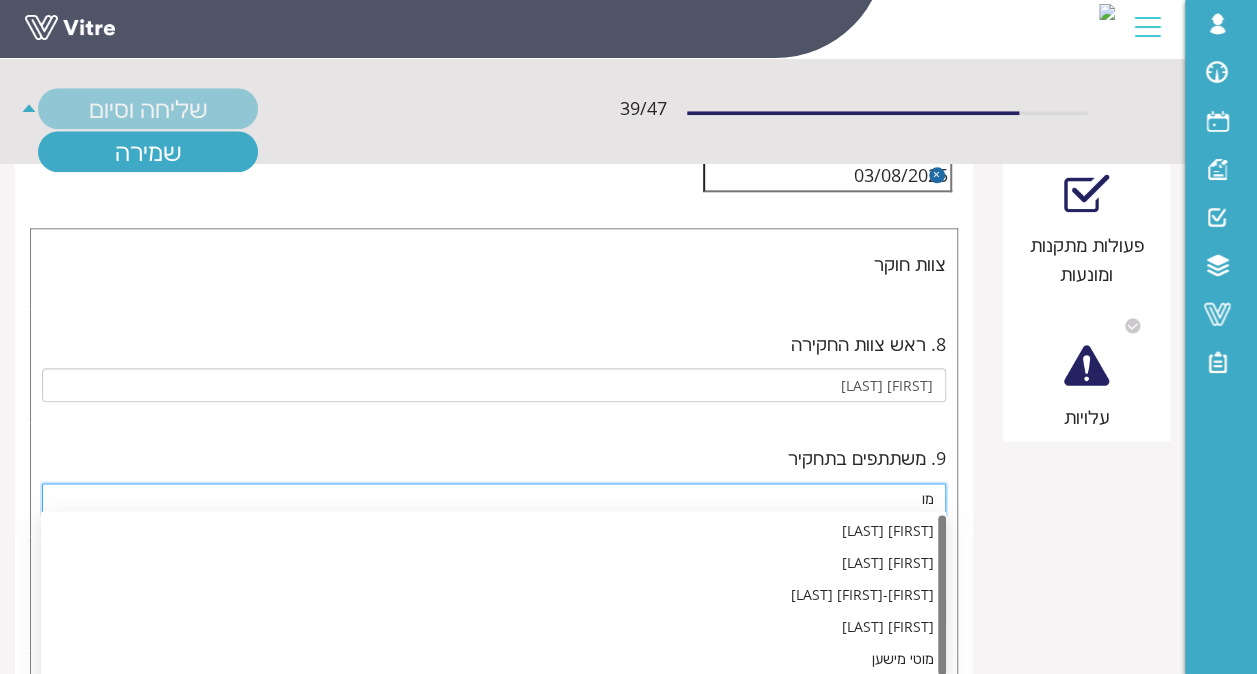 type on "מ" 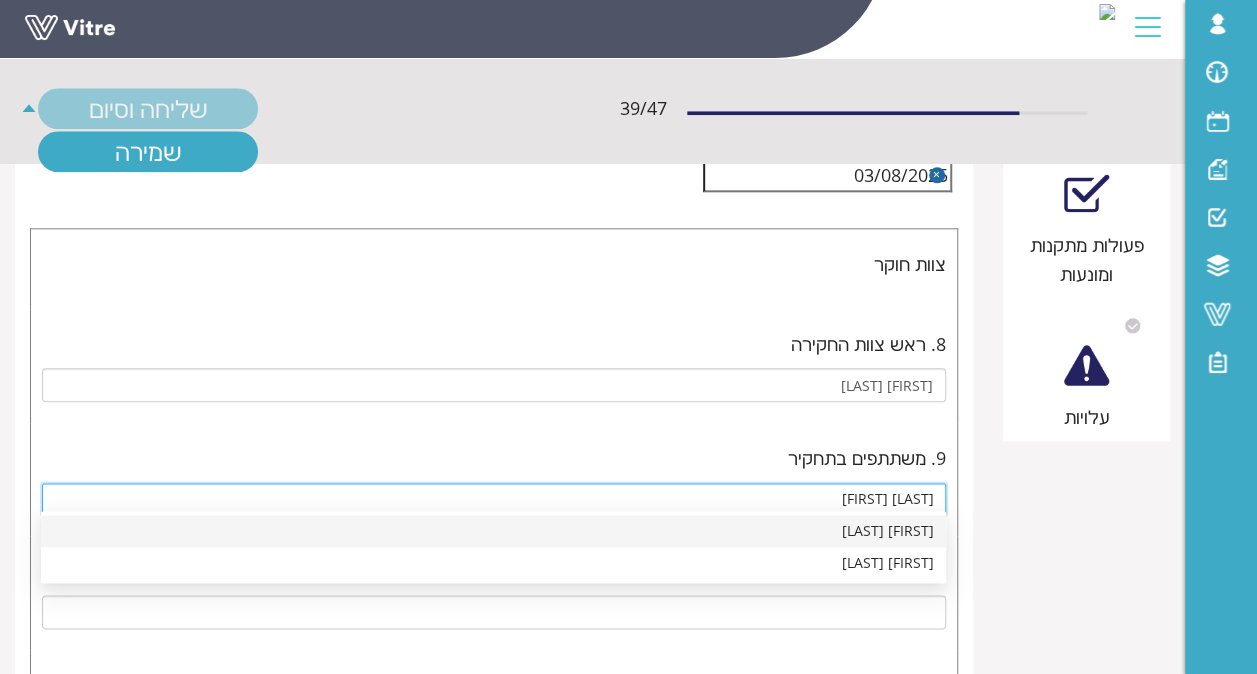 click on "[FIRST] [LAST] [LAST]" at bounding box center [493, 531] 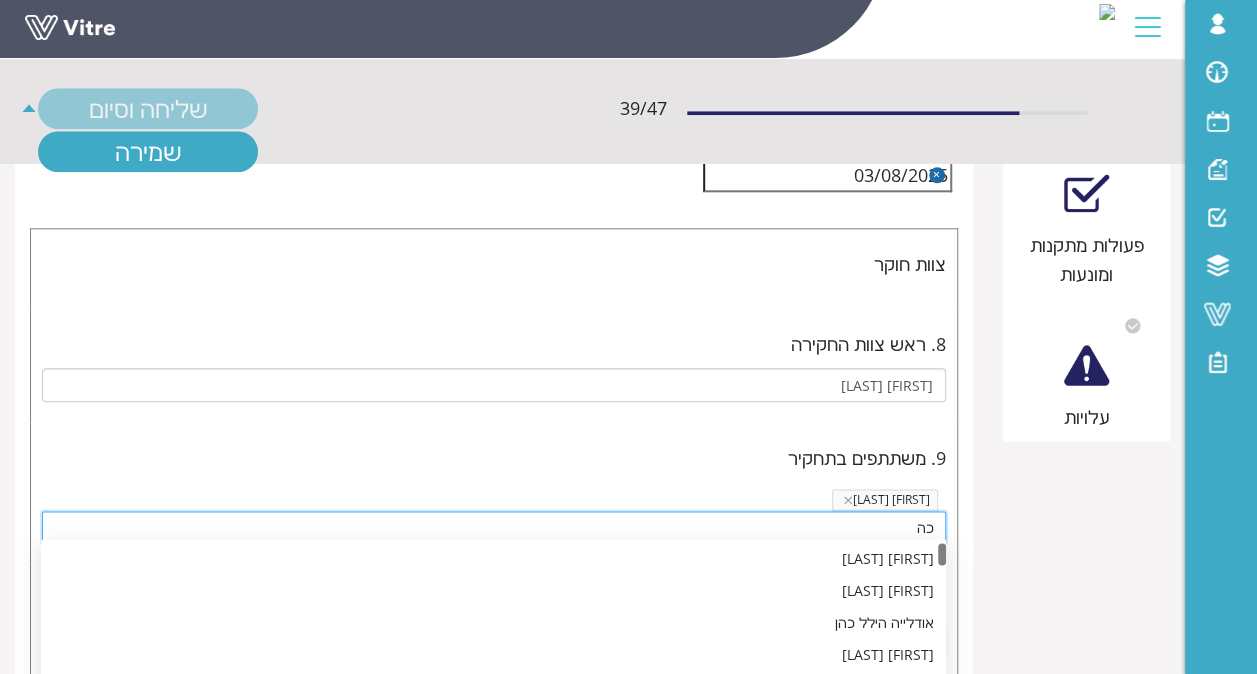 type on "כ" 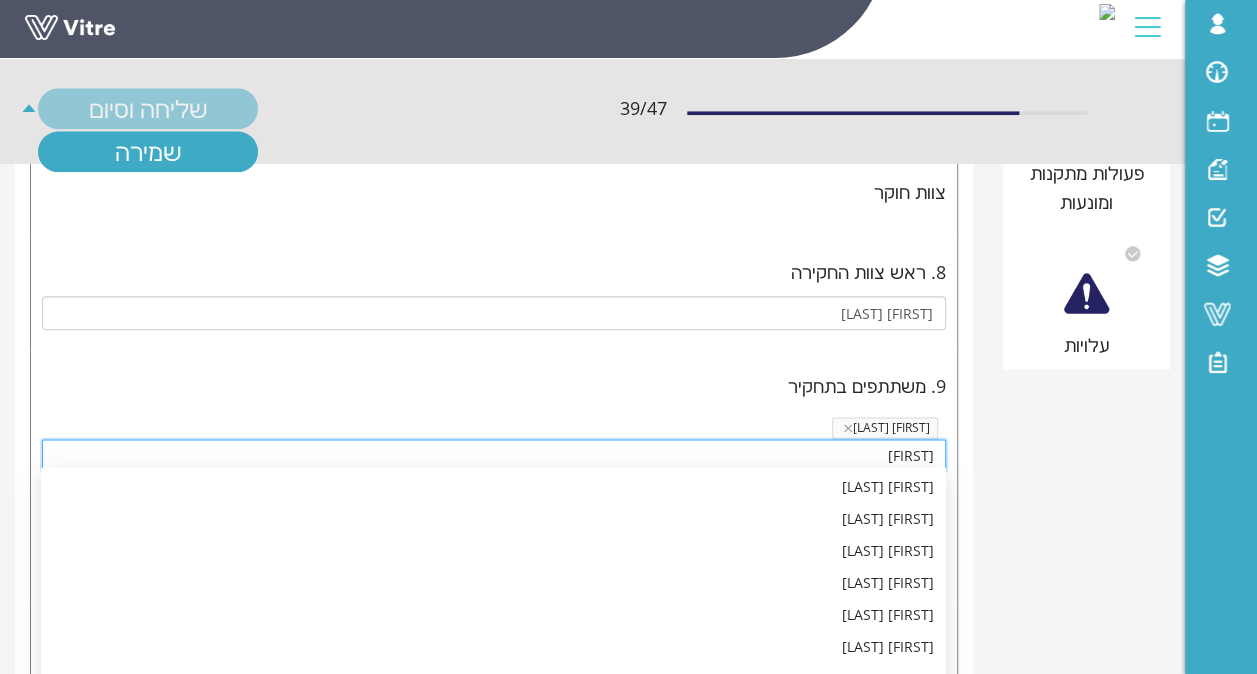 scroll, scrollTop: 1100, scrollLeft: 0, axis: vertical 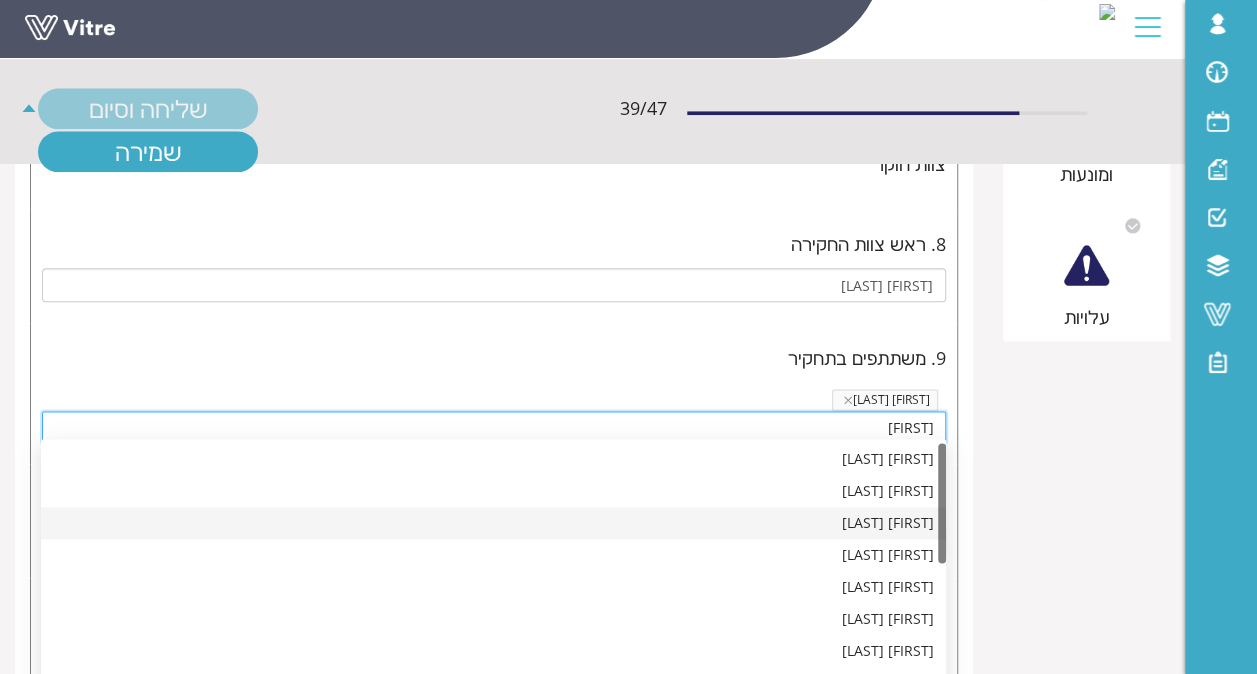 click on "[FIRST] [LAST]" at bounding box center (493, 523) 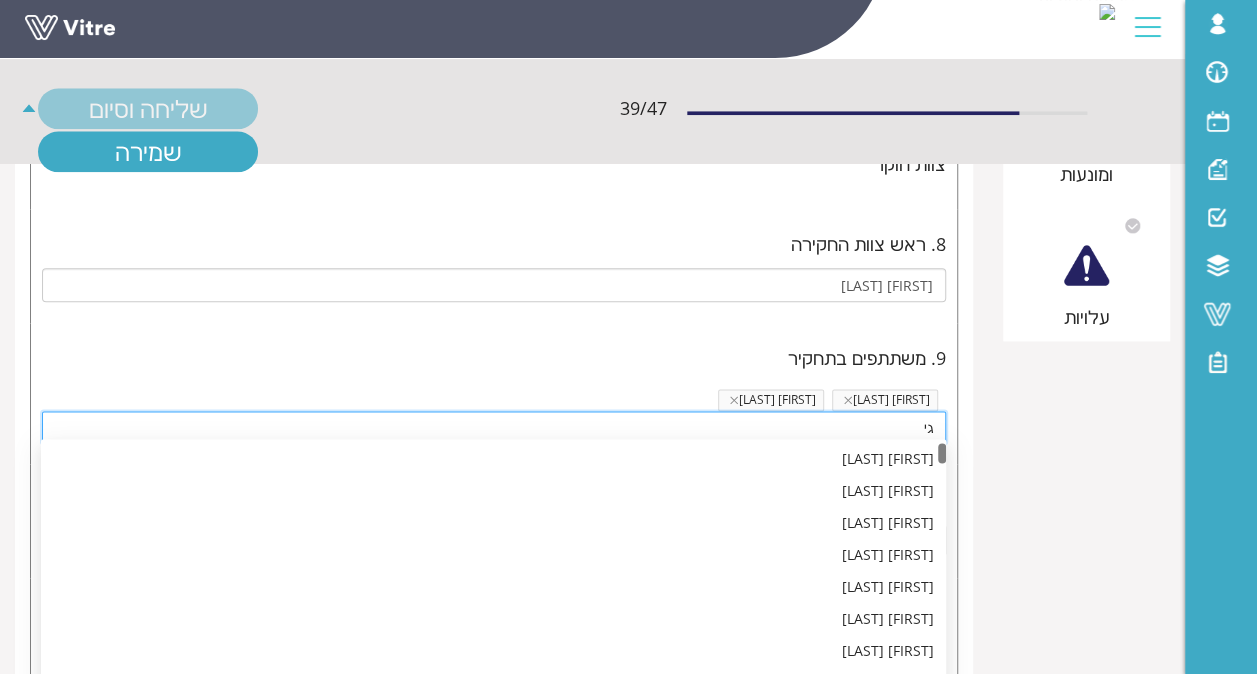 type on "ג" 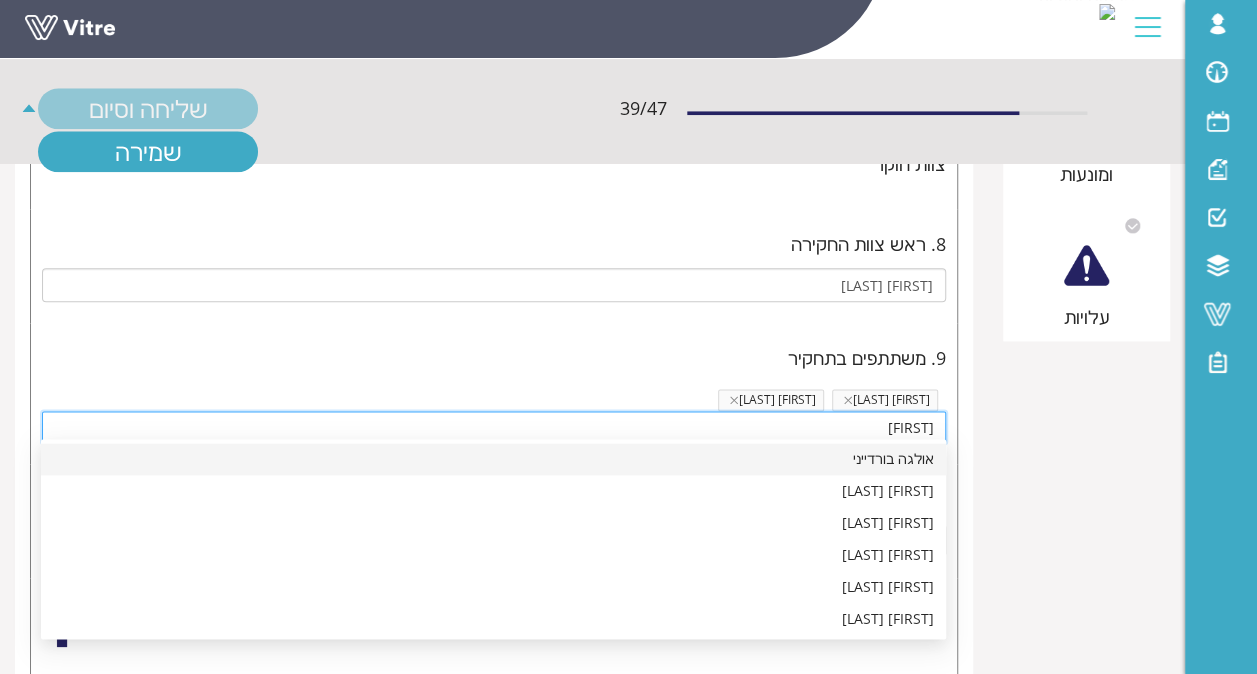 click on "אולגה בורדייני" at bounding box center (493, 459) 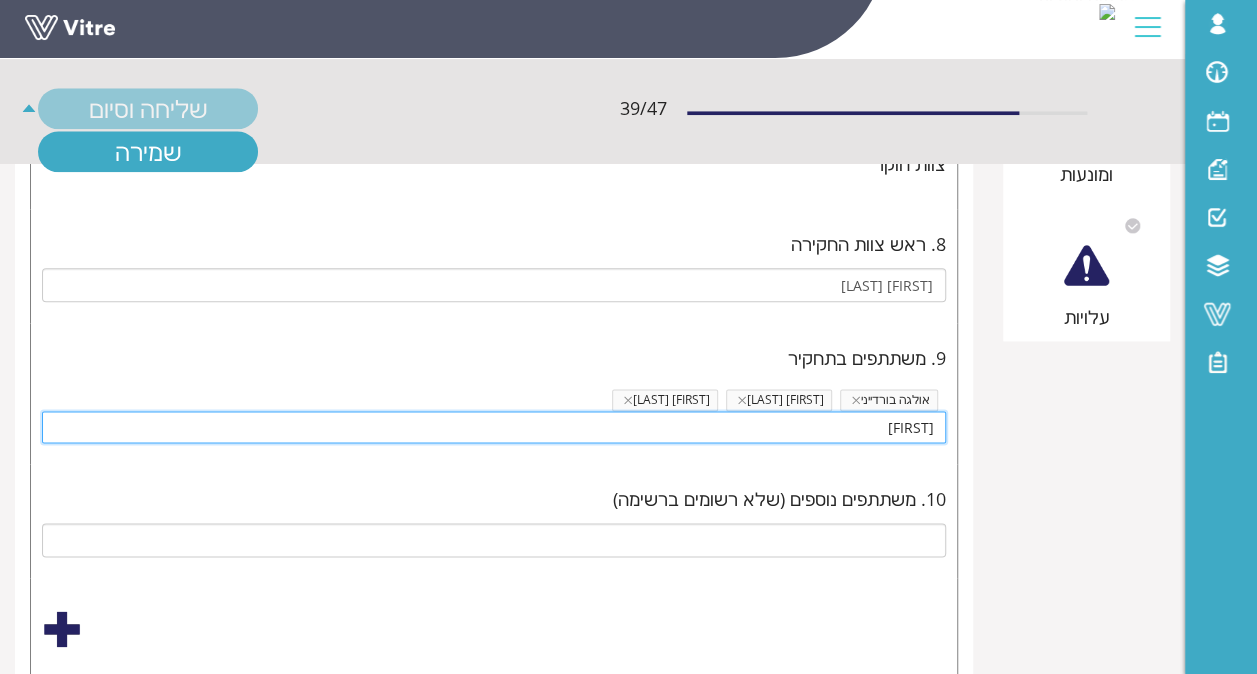 type on "אולגה" 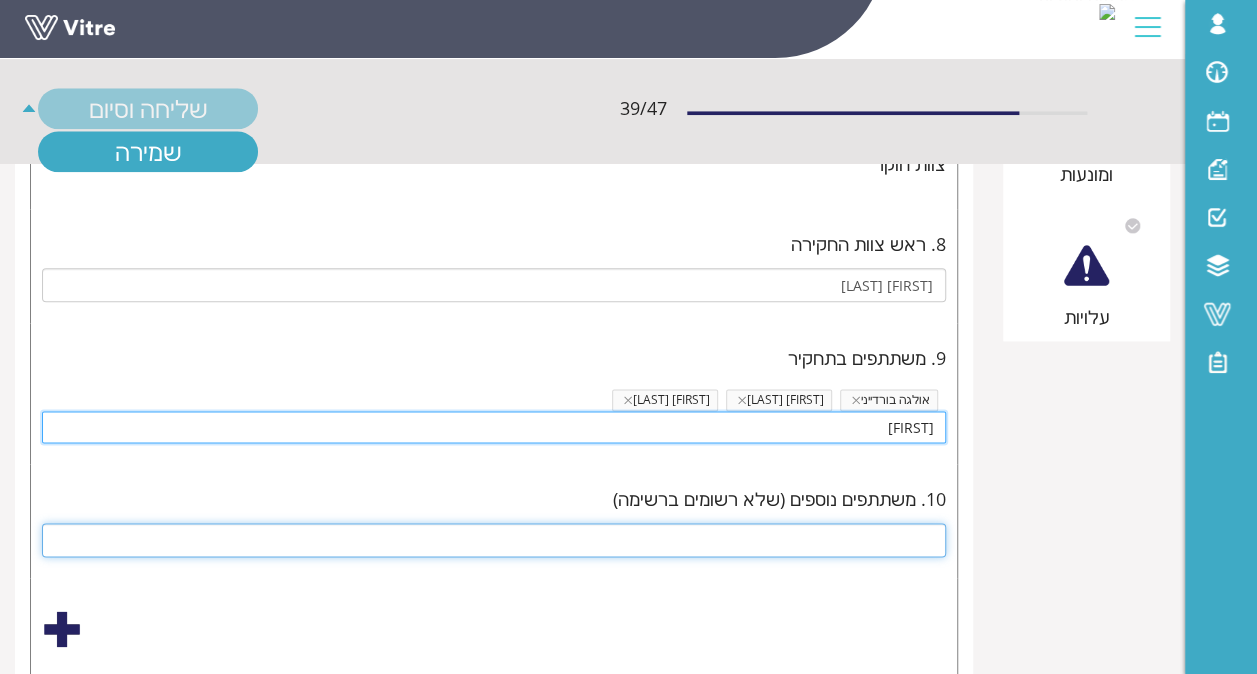 click at bounding box center [494, 540] 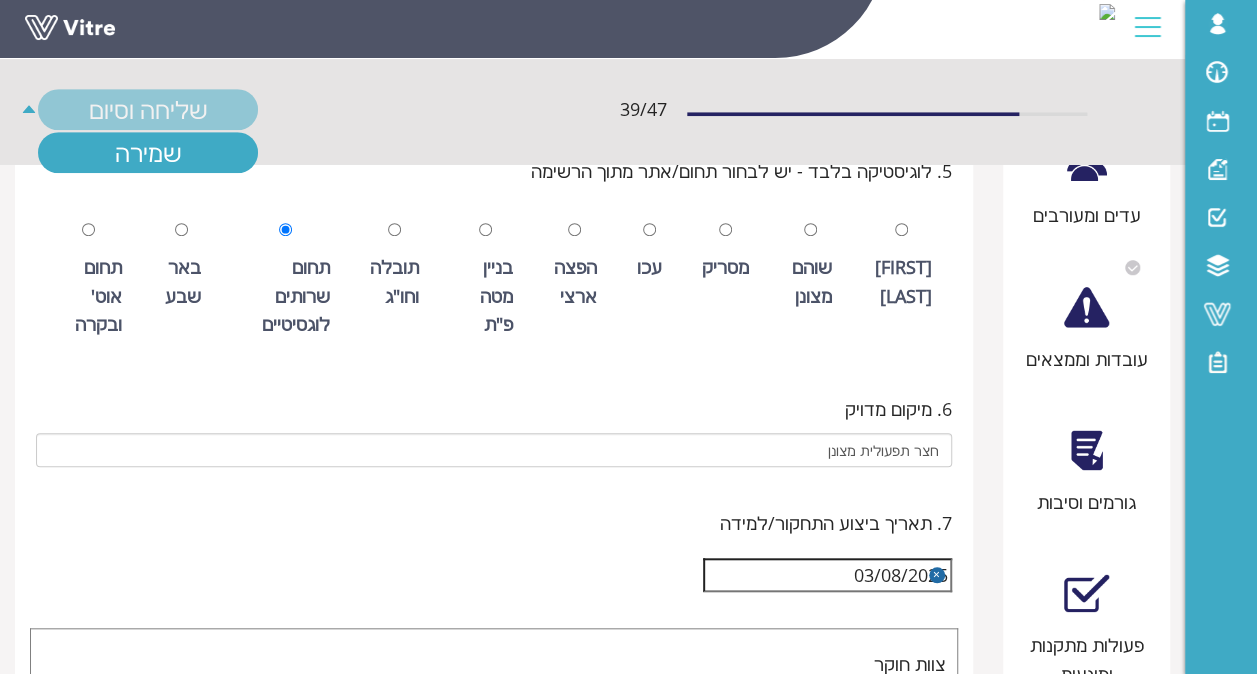 scroll, scrollTop: 100, scrollLeft: 0, axis: vertical 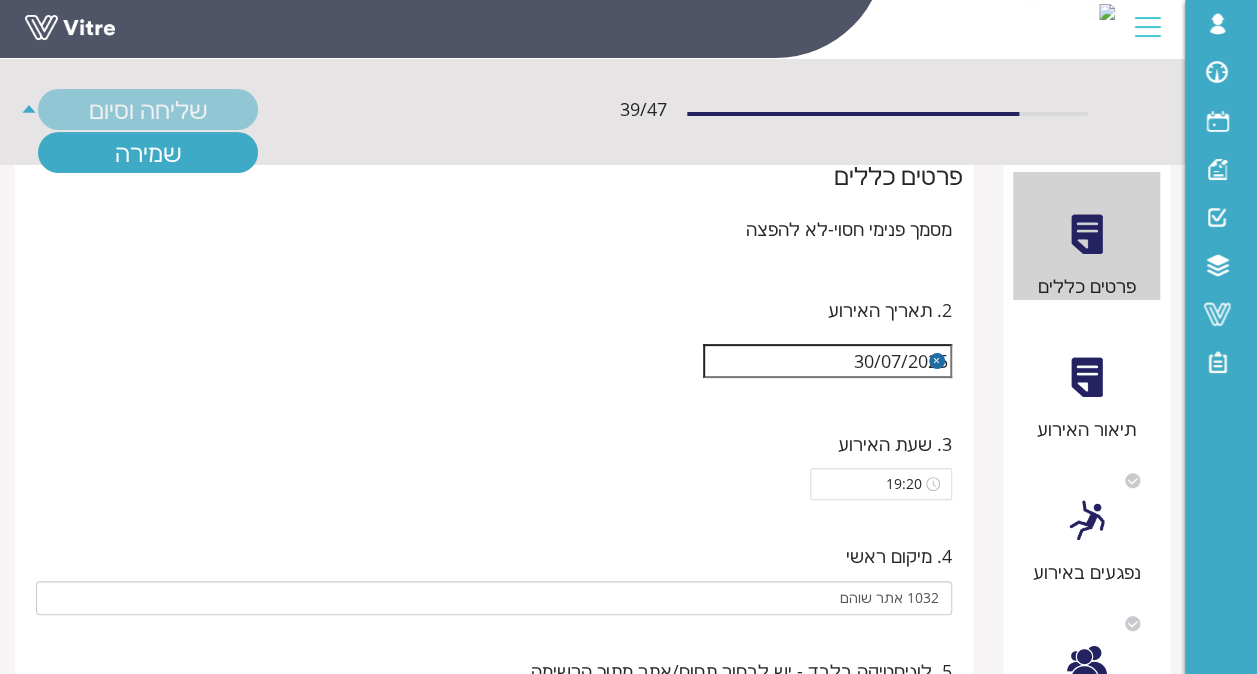 type on "ר"צ שירות במשמרת" 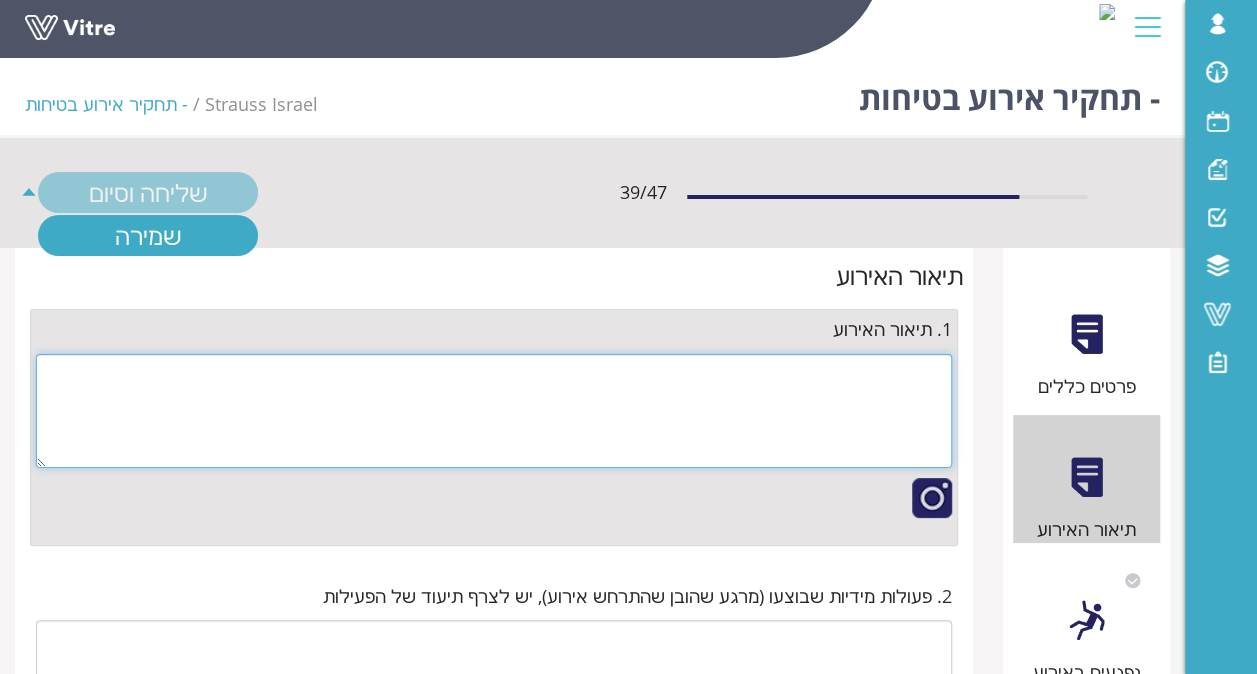 click at bounding box center (494, 411) 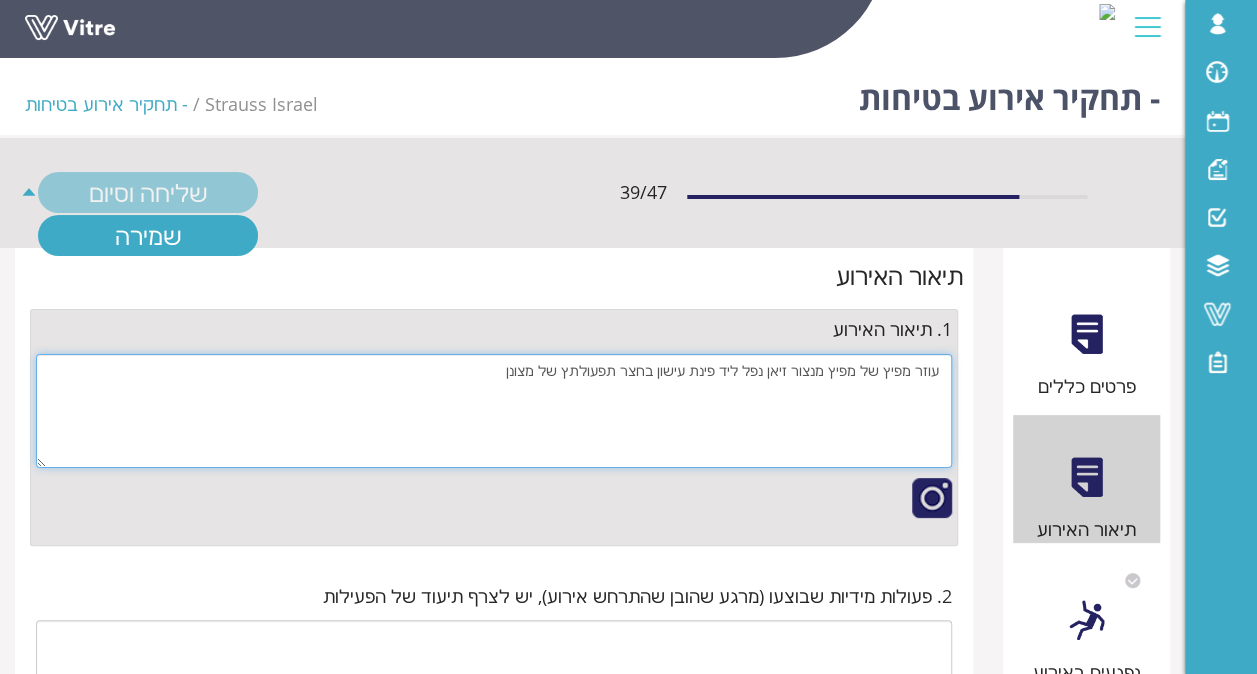 drag, startPoint x: 589, startPoint y: 373, endPoint x: 604, endPoint y: 369, distance: 15.524175 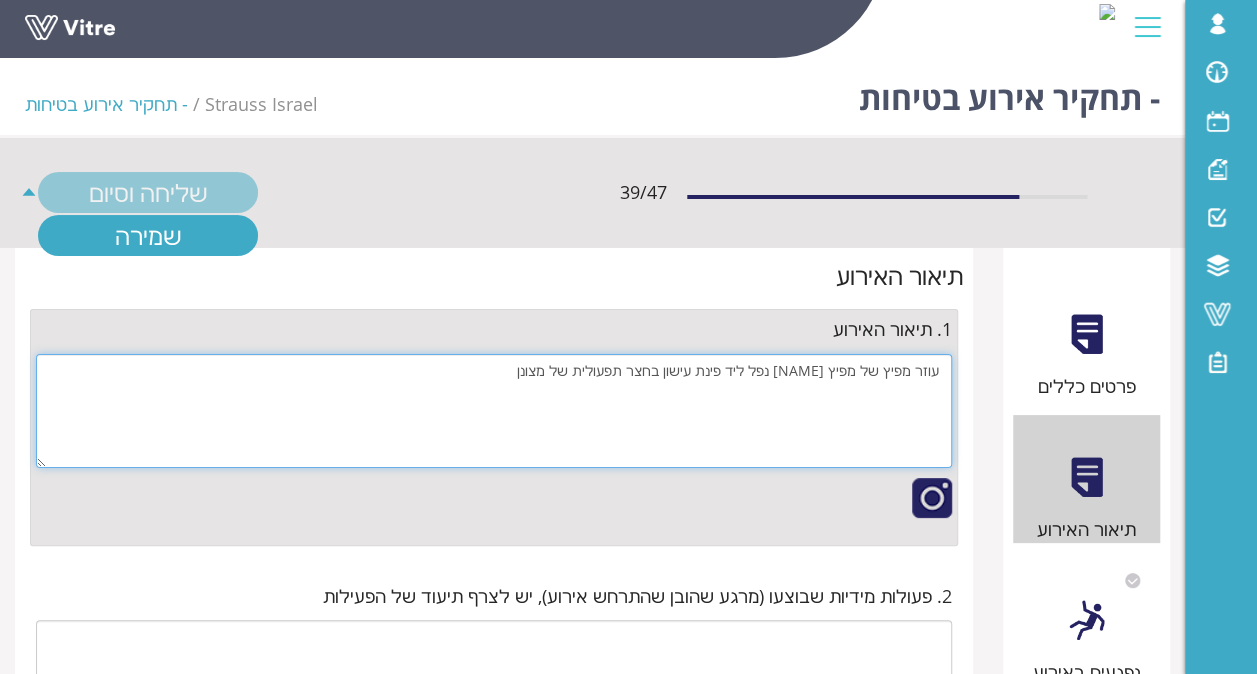 click on "עוזר מפיץ של מפיץ מנצור זיאן נפל ליד פינת עישון בחצר תפעולית של מצונן" at bounding box center [494, 411] 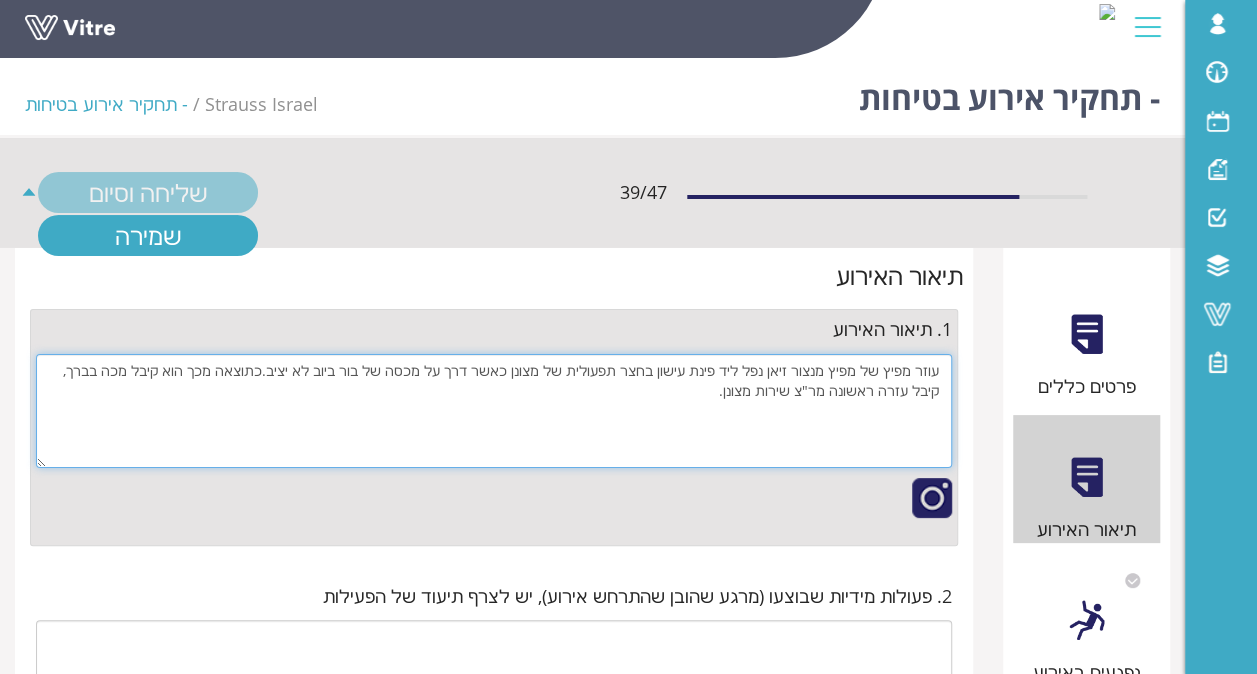 type on "עוזר מפיץ של מפיץ מנצור זיאן נפל ליד פינת עישון בחצר תפעולית של מצונן כאשר דרך על מכסה של בור ביוב לא יציב.כתוצאה מכך הוא קיבל מכה בברך, קיבל עזרה ראשונה מר"צ שירות מצונן." 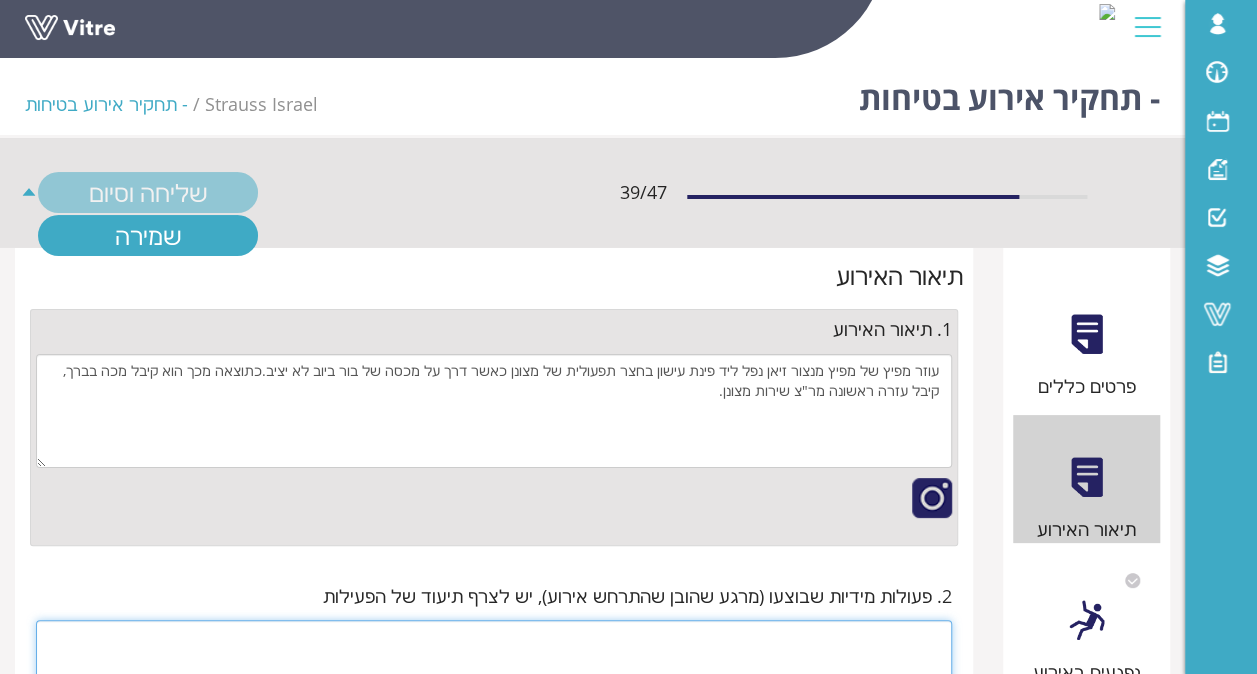 click at bounding box center (494, 677) 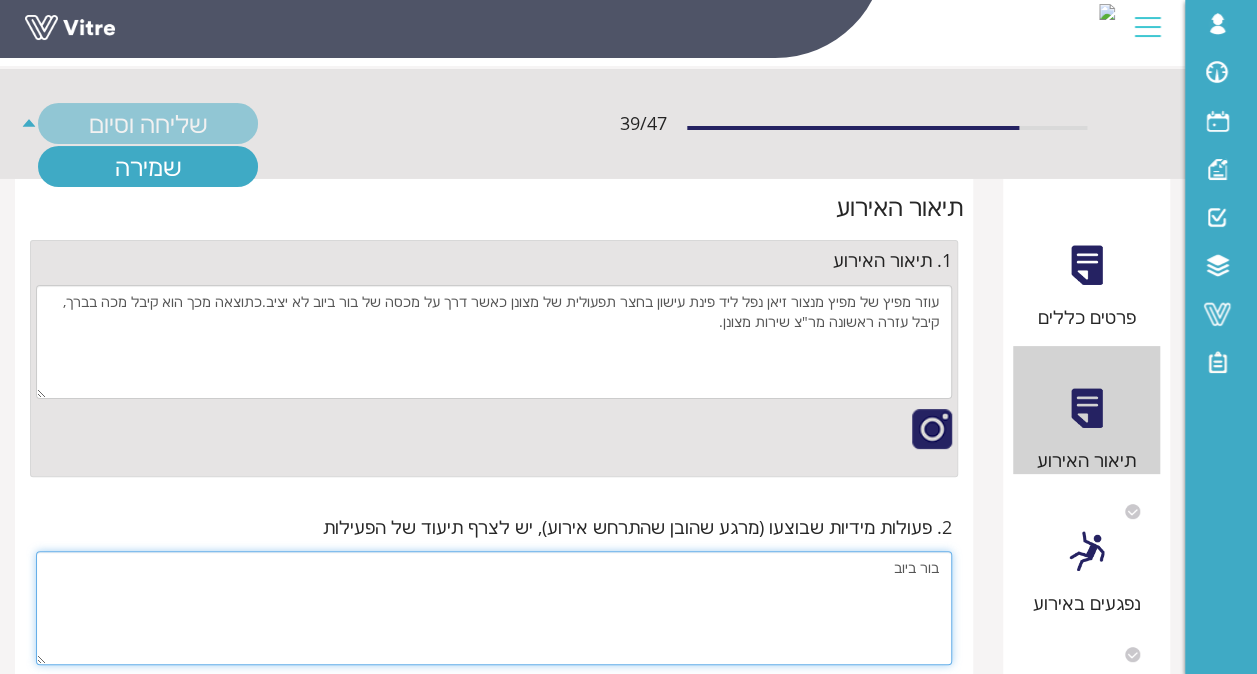 scroll, scrollTop: 100, scrollLeft: 0, axis: vertical 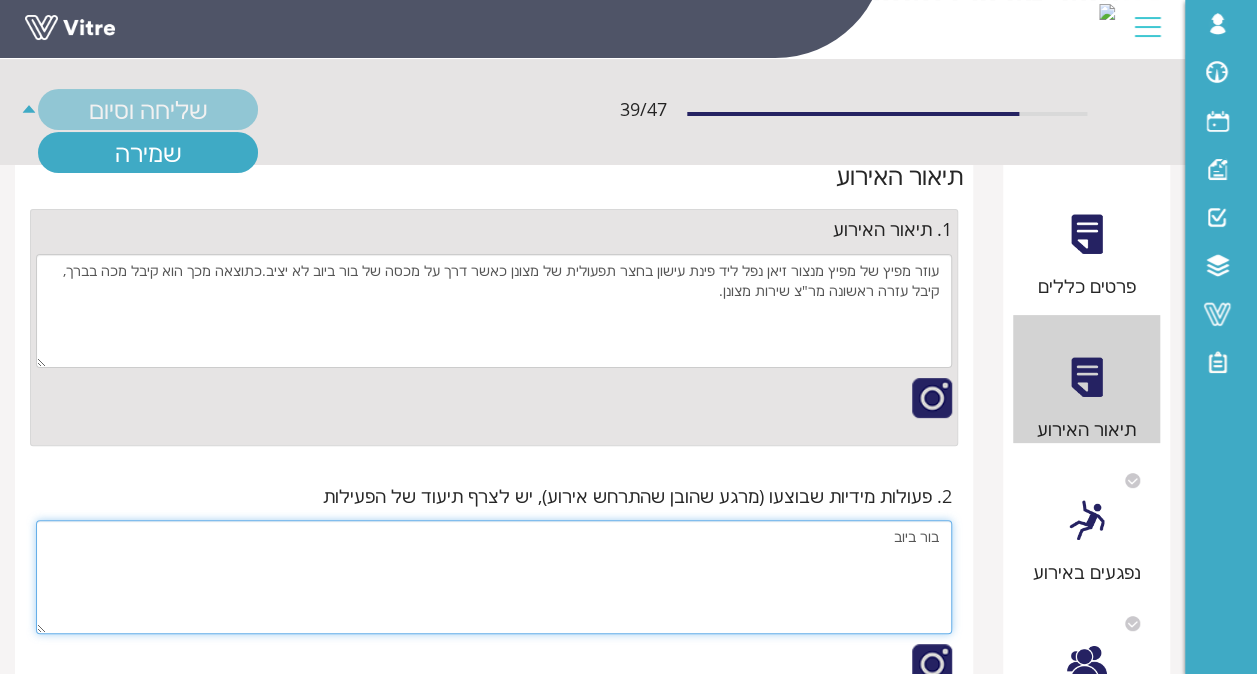 type on "בור ביוב" 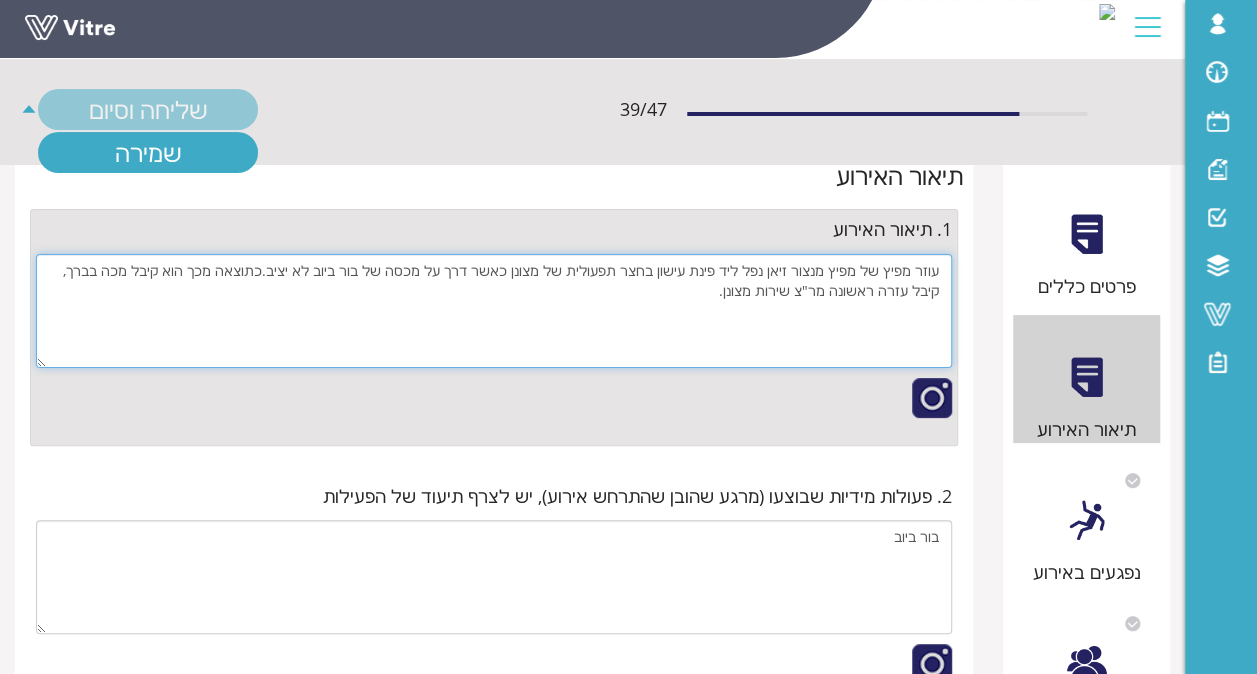click on "עוזר מפיץ של מפיץ מנצור זיאן נפל ליד פינת עישון בחצר תפעולית של מצונן כאשר דרך על מכסה של בור ביוב לא יציב.כתוצאה מכך הוא קיבל מכה בברך, קיבל עזרה ראשונה מר"צ שירות מצונן." at bounding box center [494, 311] 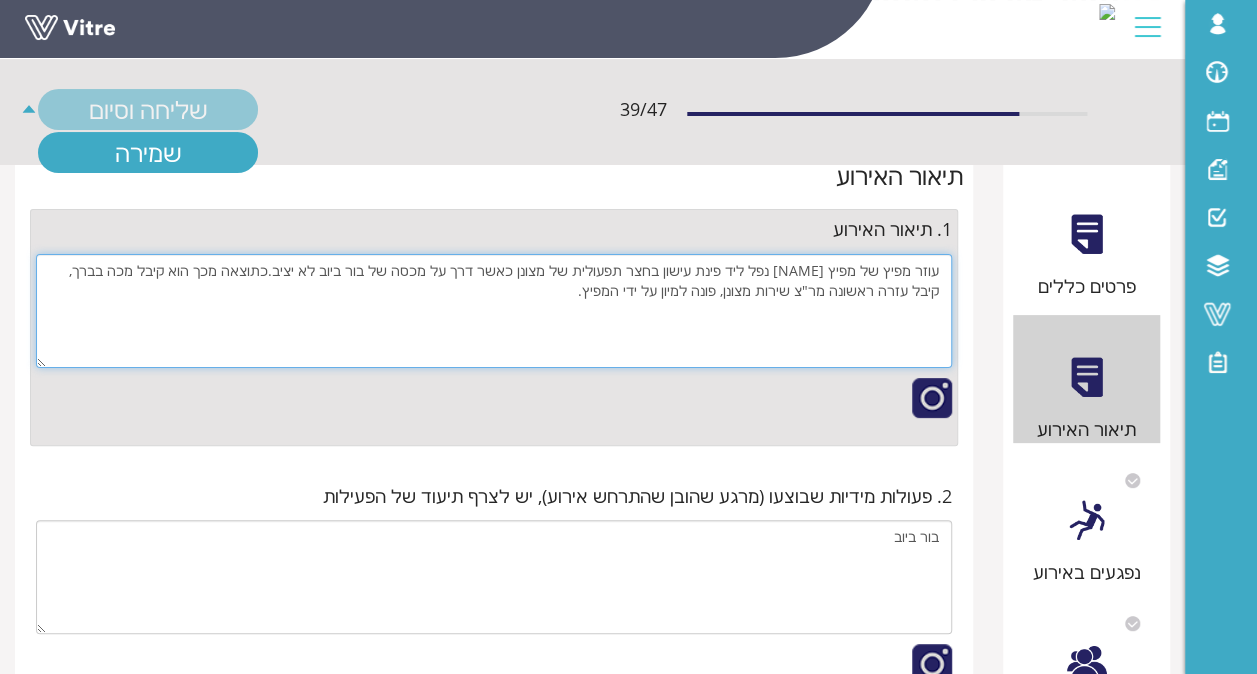 type on "עוזר מפיץ של מפיץ מנצור זיאן נפל ליד פינת עישון בחצר תפעולית של מצונן כאשר דרך על מכסה של בור ביוב לא יציב.כתוצאה מכך הוא קיבל מכה בברך, קיבל עזרה ראשונה מר"צ שירות מצונן, פונה למיון על ידי המפיץ." 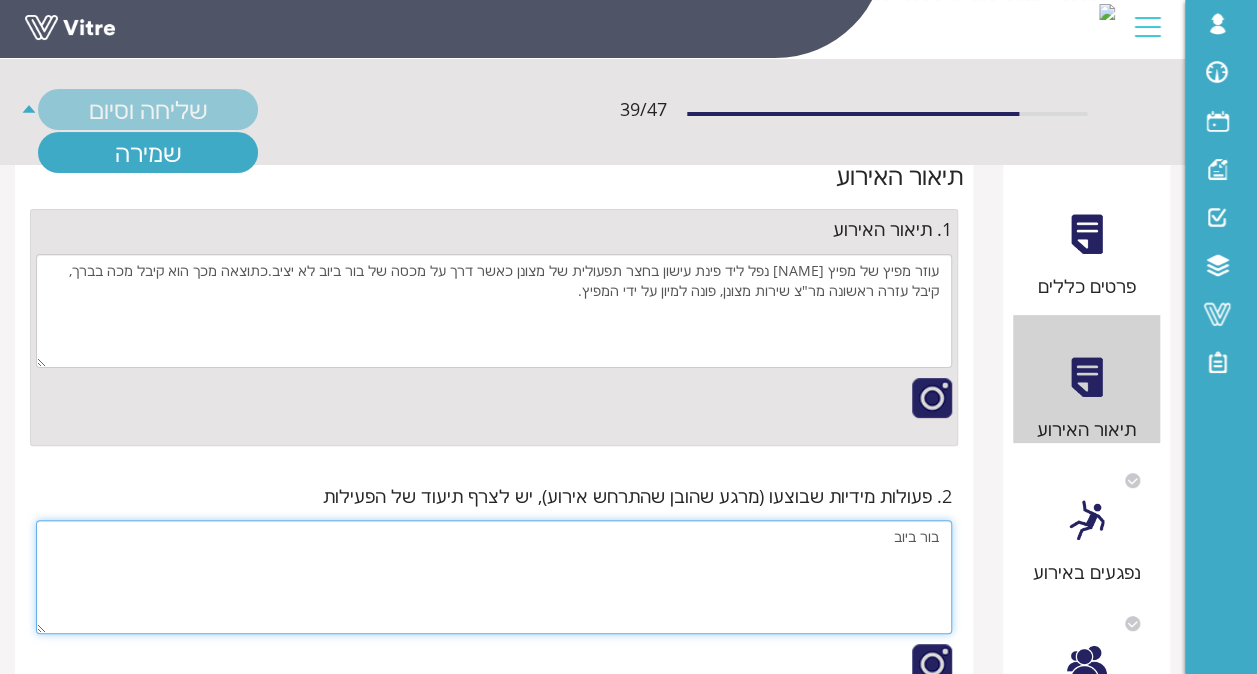 click on "בור ביוב" at bounding box center [494, 577] 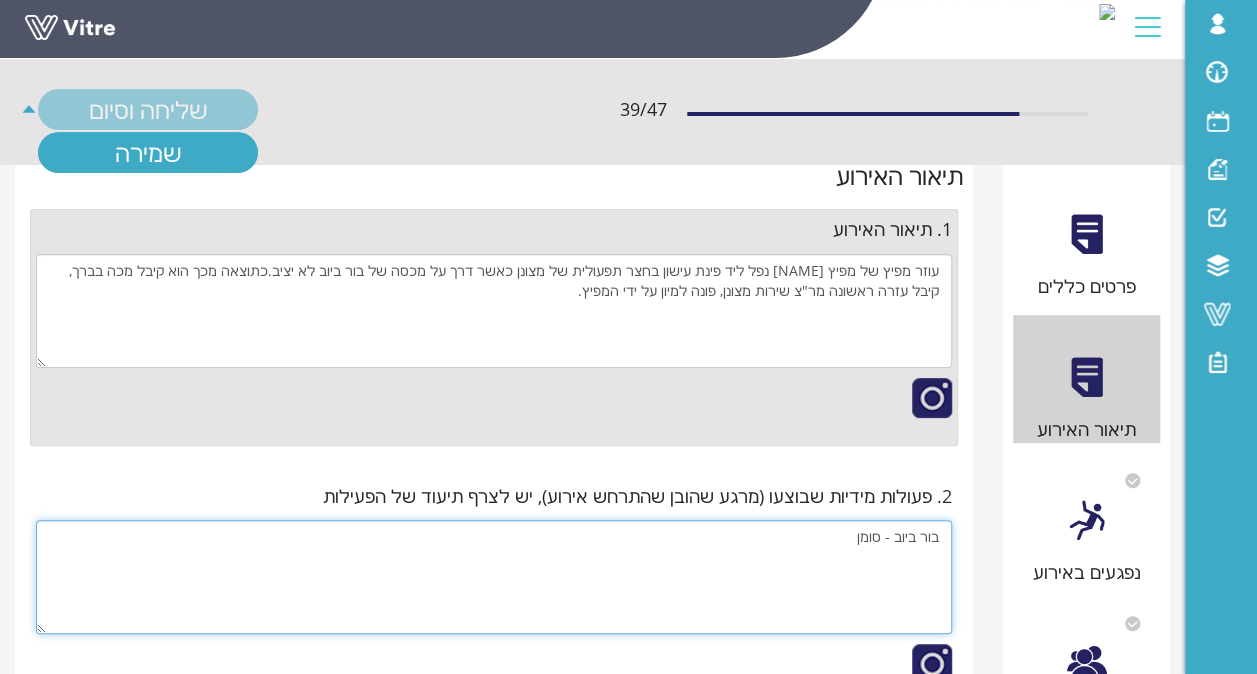 click on "בור ביוב - סומן" at bounding box center (494, 577) 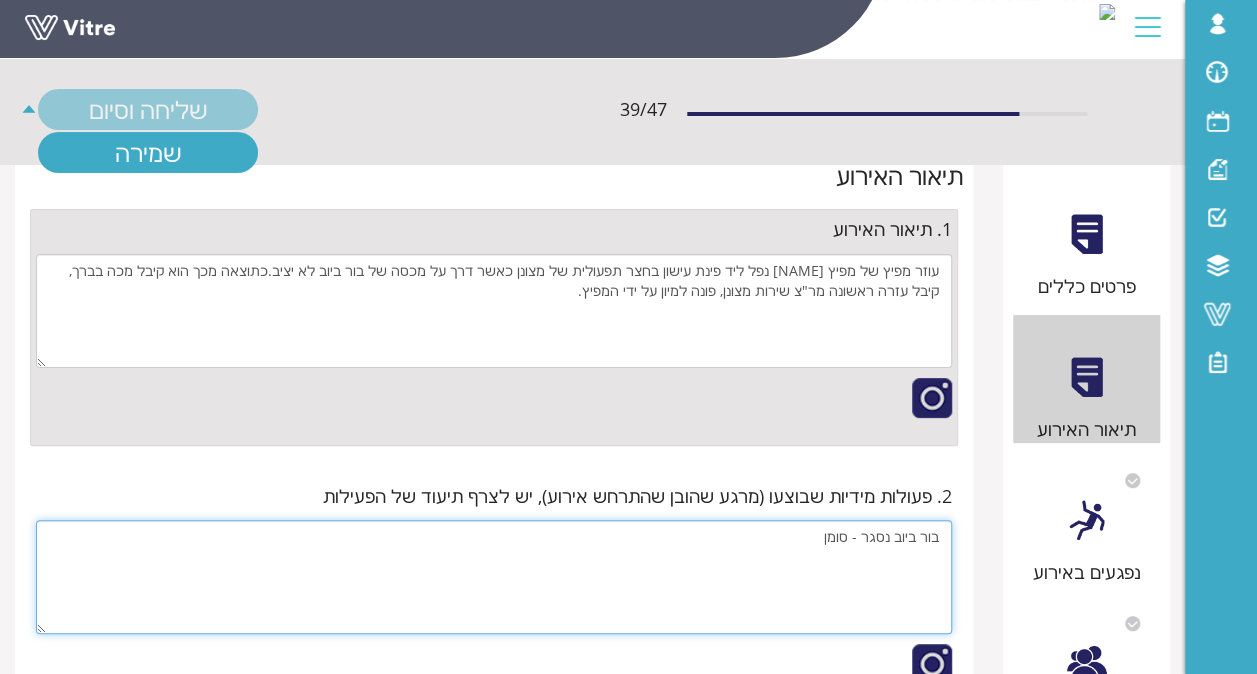 drag, startPoint x: 827, startPoint y: 540, endPoint x: 778, endPoint y: 565, distance: 55.00909 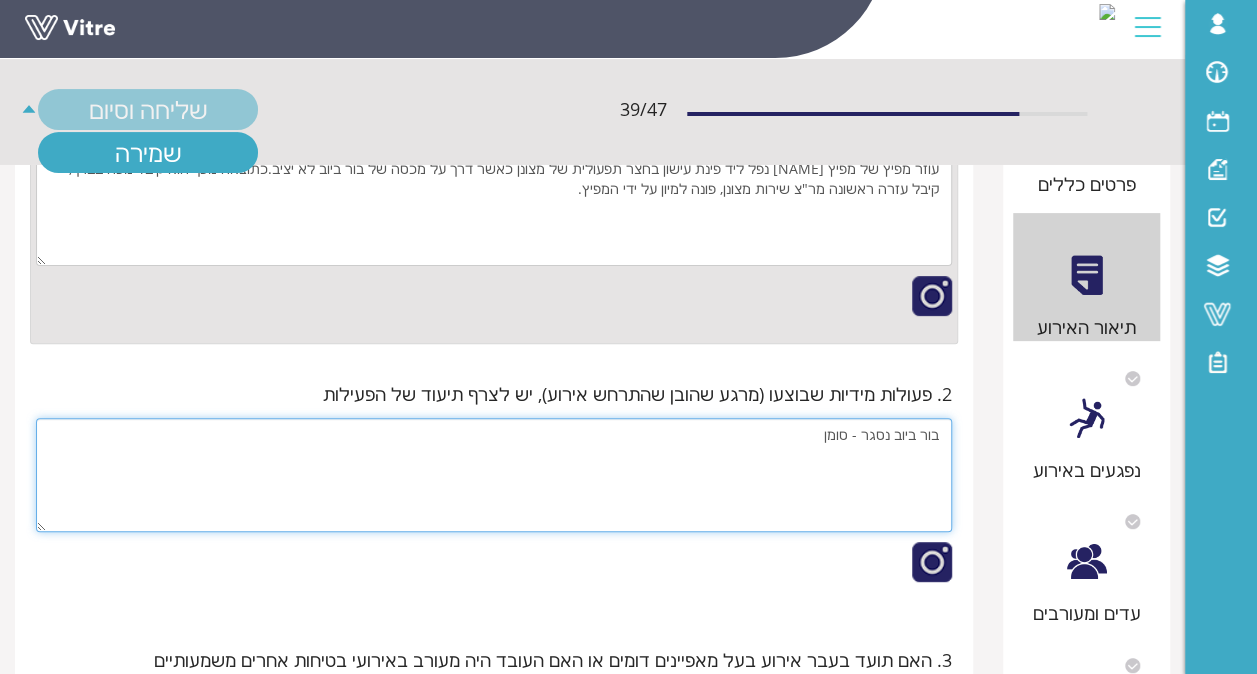 scroll, scrollTop: 200, scrollLeft: 0, axis: vertical 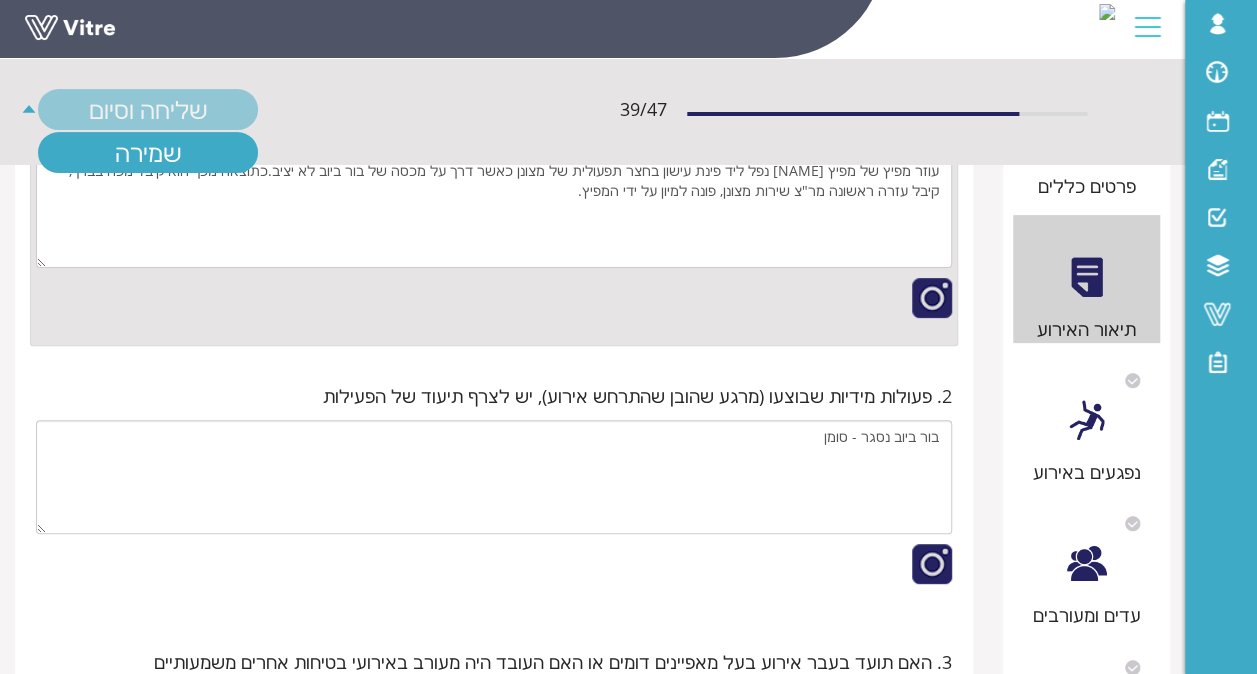 click at bounding box center [932, 564] 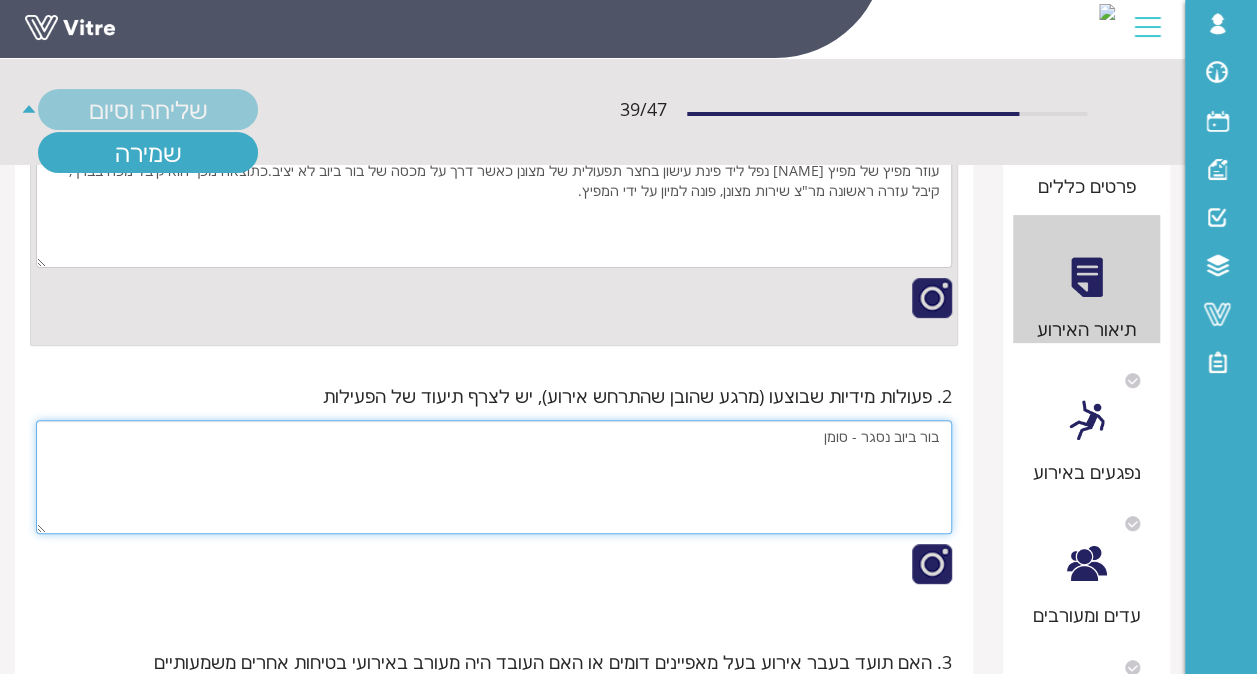 drag, startPoint x: 868, startPoint y: 440, endPoint x: 892, endPoint y: 435, distance: 24.5153 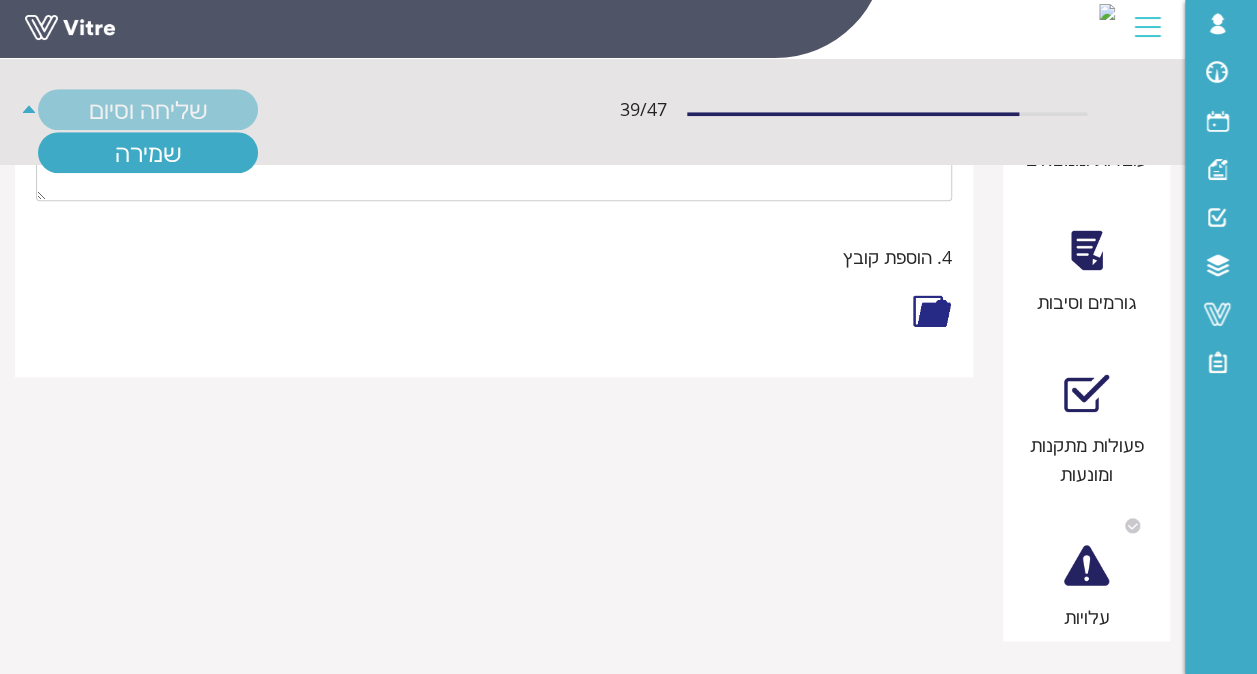 scroll, scrollTop: 400, scrollLeft: 0, axis: vertical 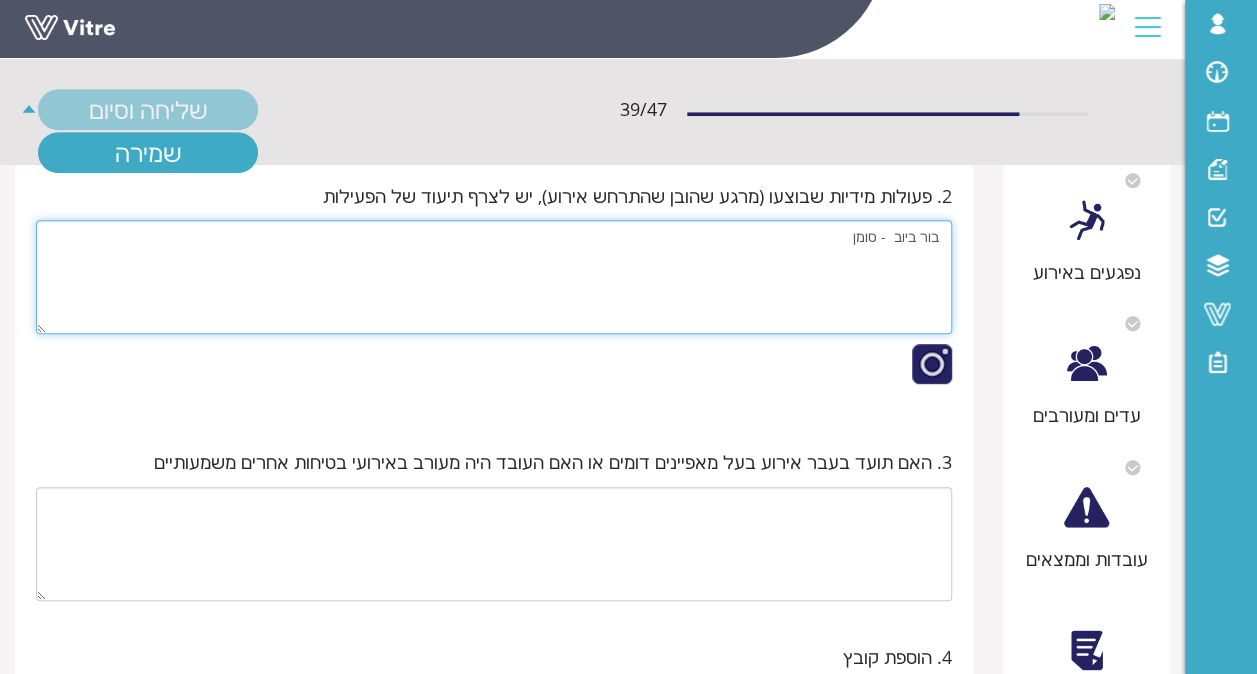 type on "בור ביוב  - סומן" 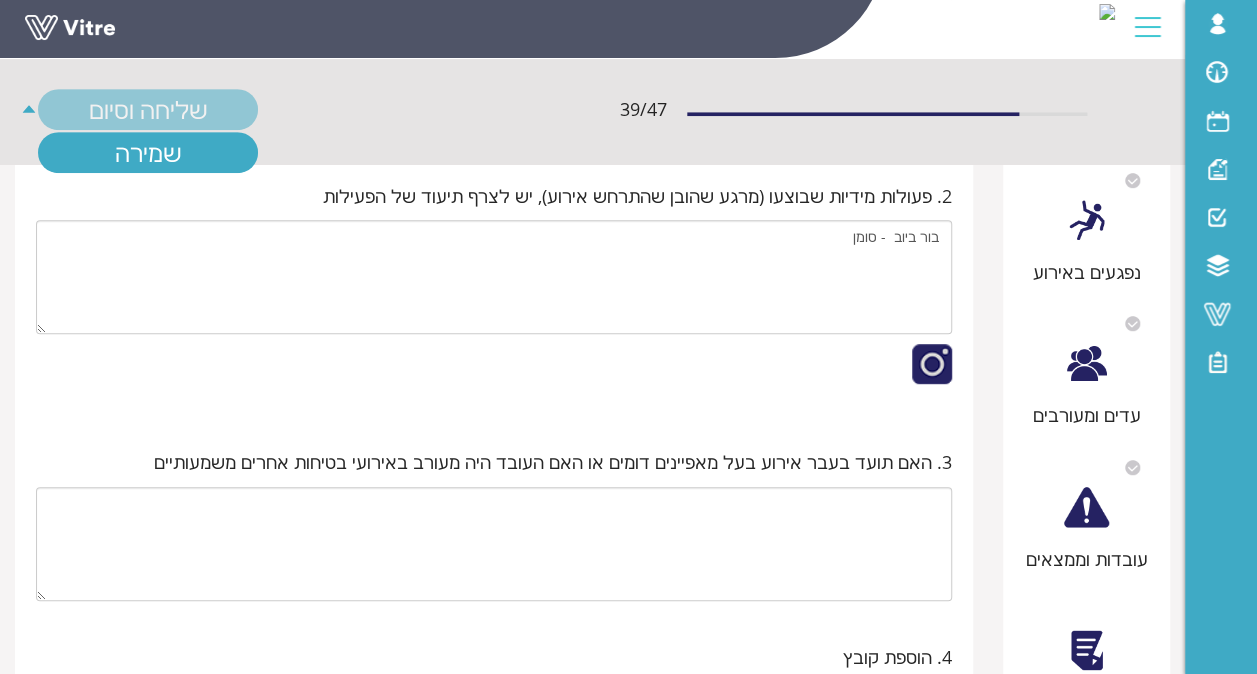 click on "2. פעולות מידיות שבוצעו (מרגע שהובן שהתרחש אירוע), יש לצרף תיעוד של הפעילות  בור ביוב  - סומן" at bounding box center [494, 294] 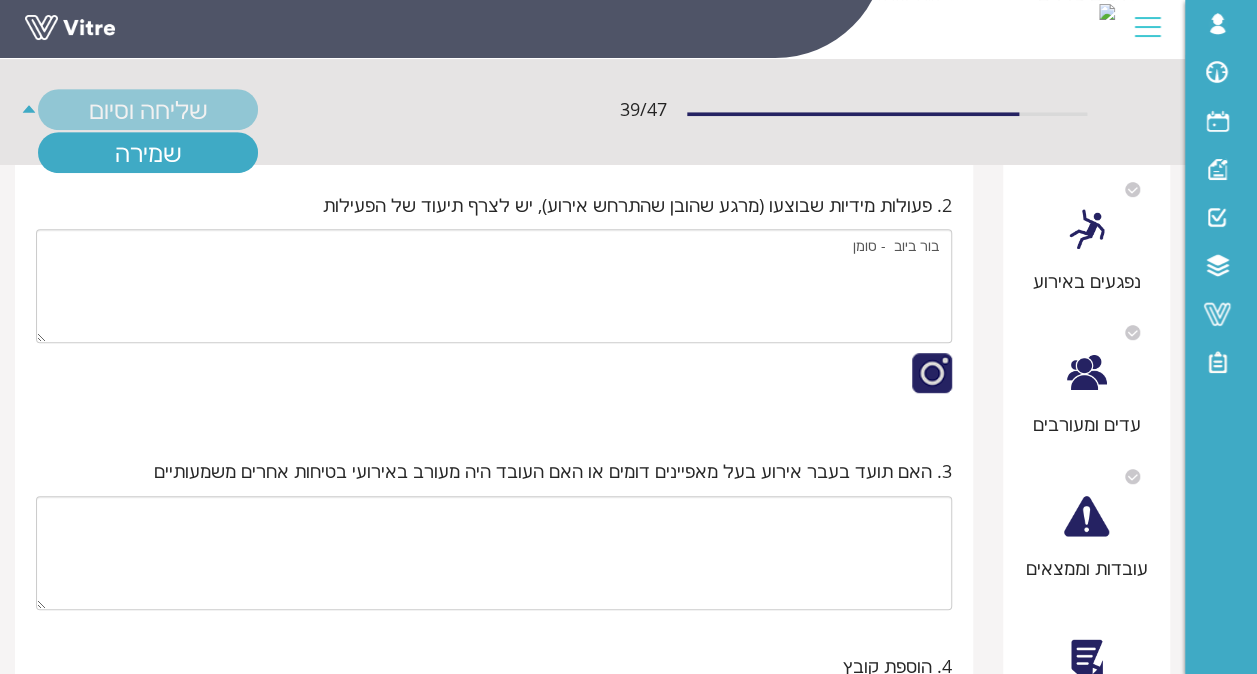 scroll, scrollTop: 500, scrollLeft: 0, axis: vertical 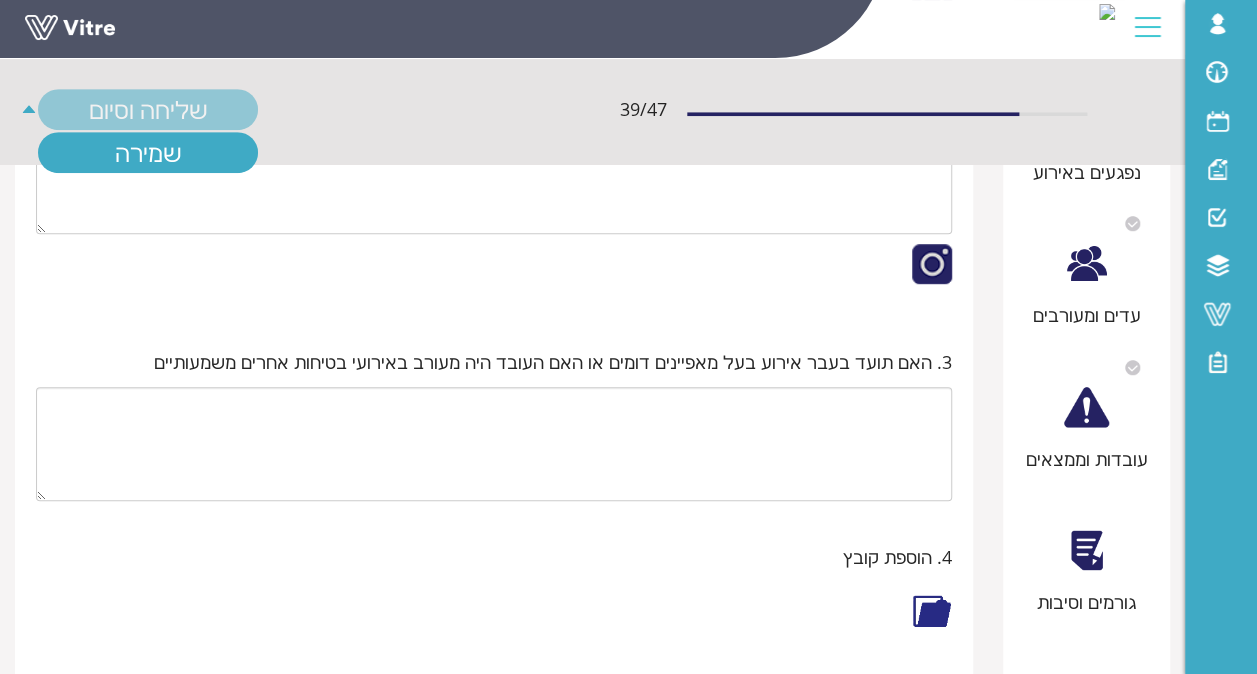 click at bounding box center (494, 270) 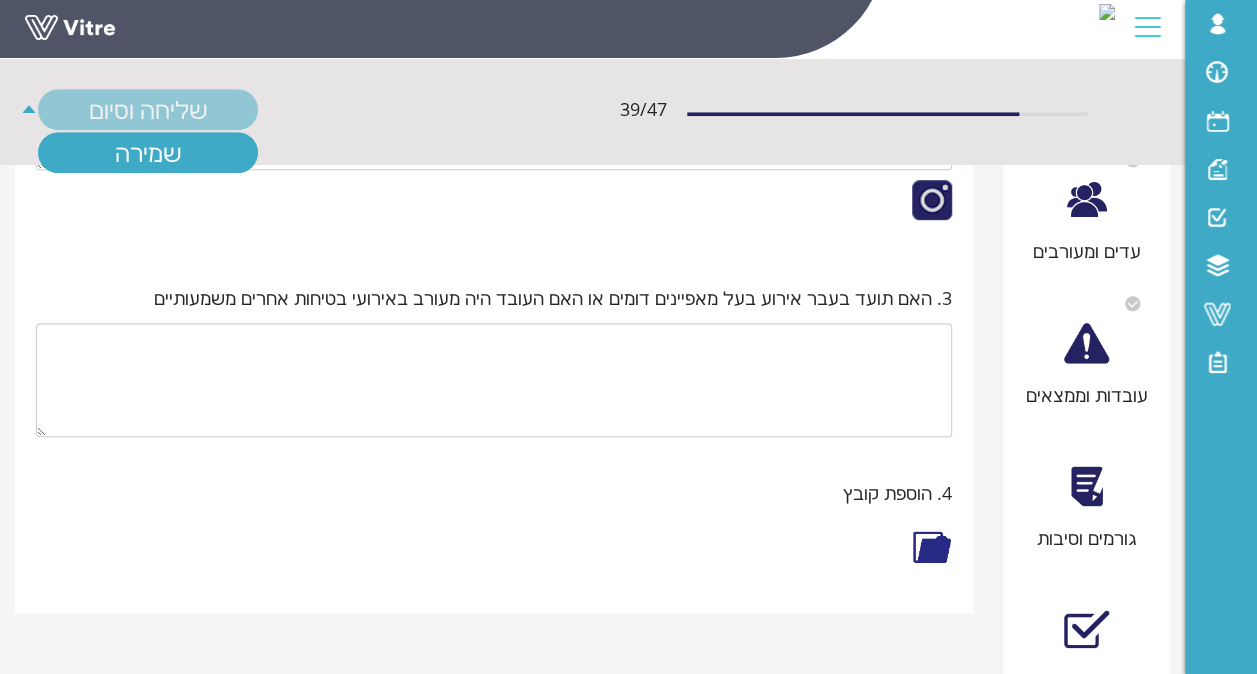 scroll, scrollTop: 400, scrollLeft: 0, axis: vertical 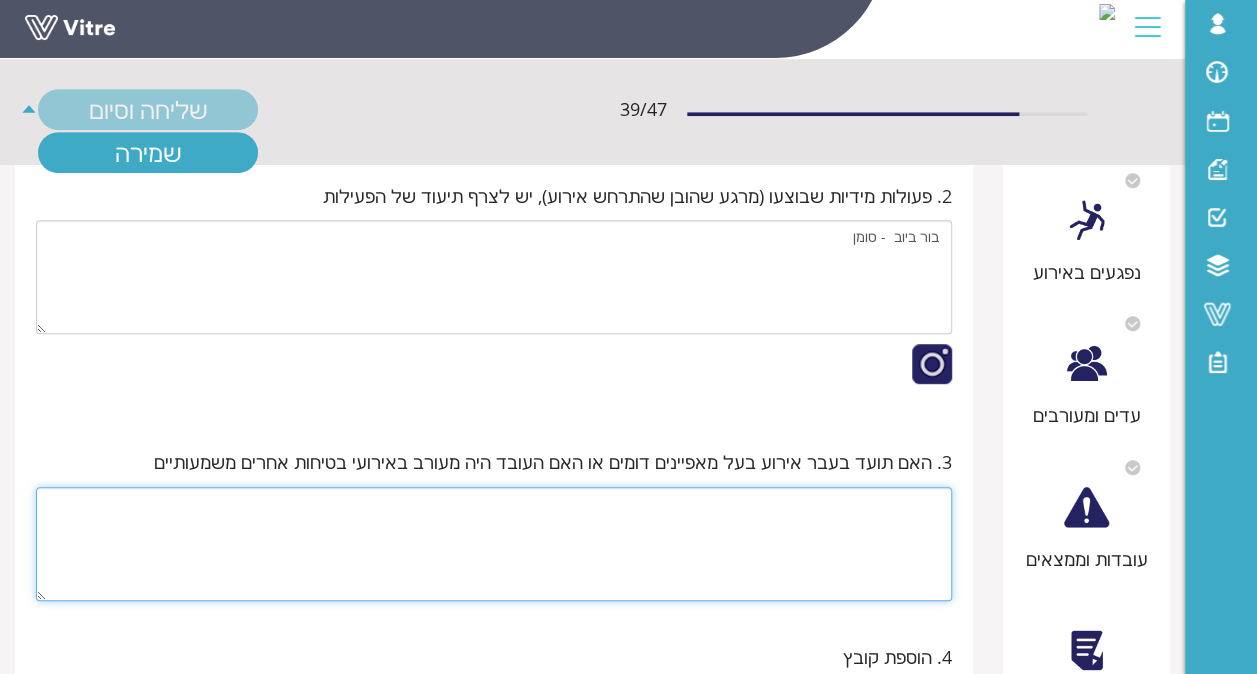 click at bounding box center (494, 544) 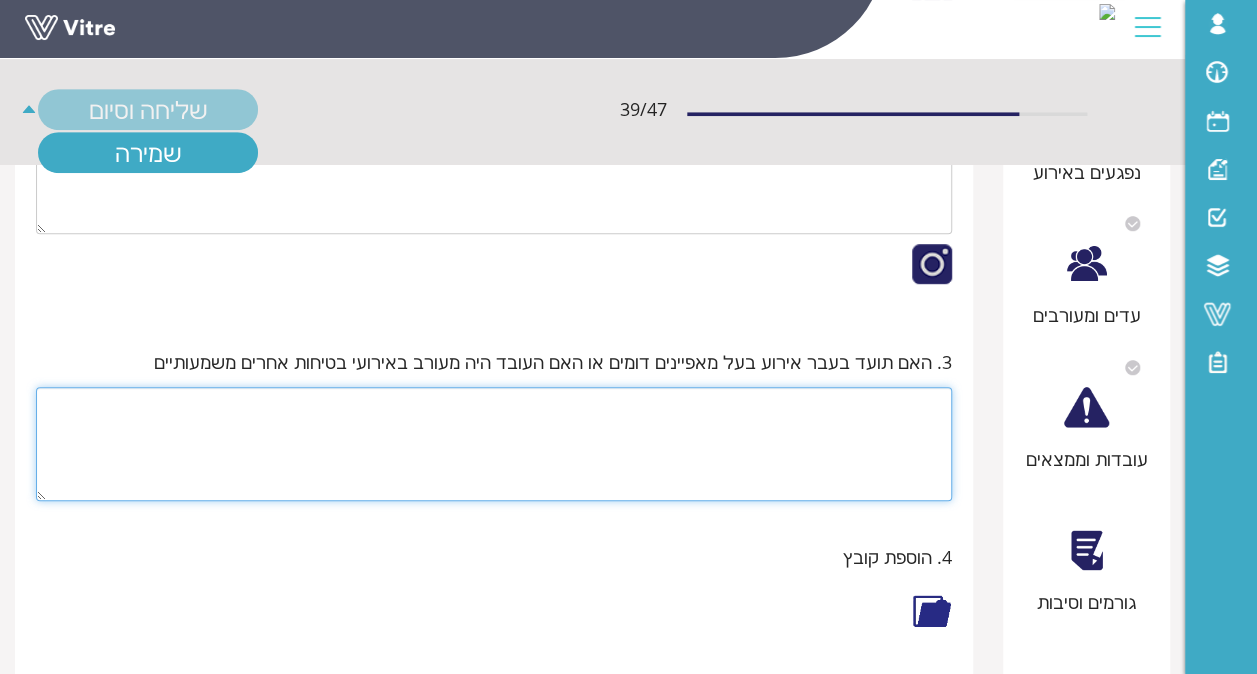 click at bounding box center (494, 444) 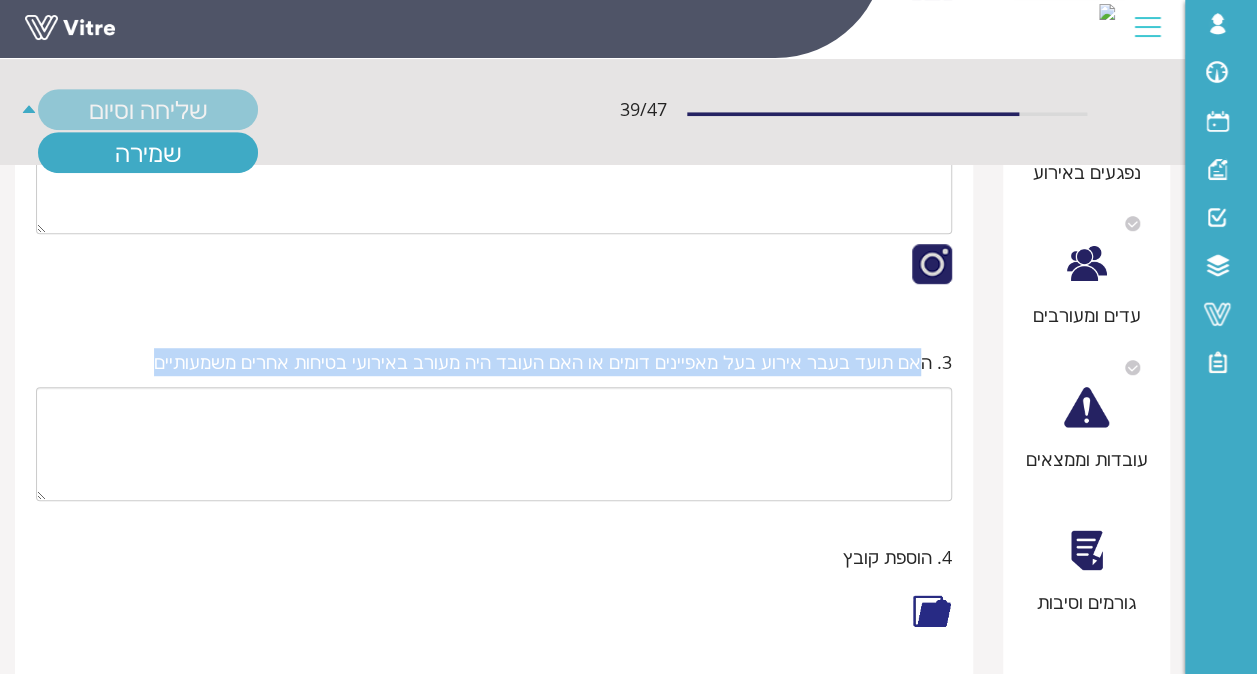 drag, startPoint x: 924, startPoint y: 358, endPoint x: 134, endPoint y: 344, distance: 790.124 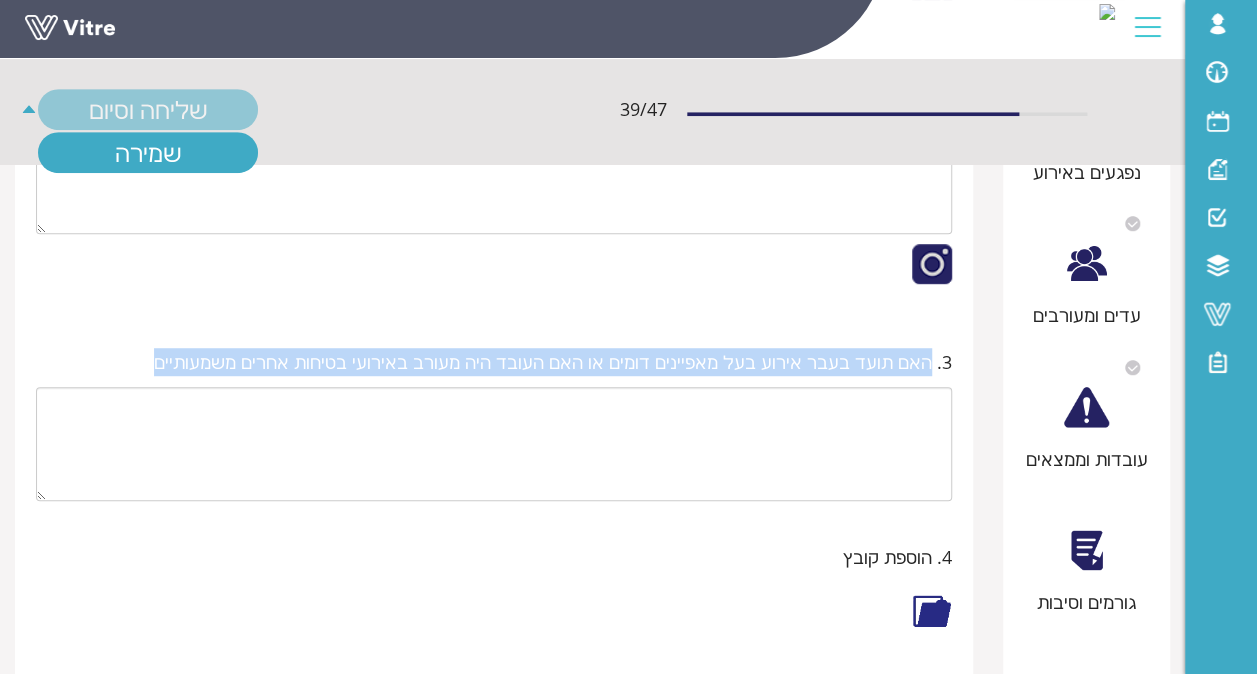 drag, startPoint x: 206, startPoint y: 360, endPoint x: 931, endPoint y: 370, distance: 725.069 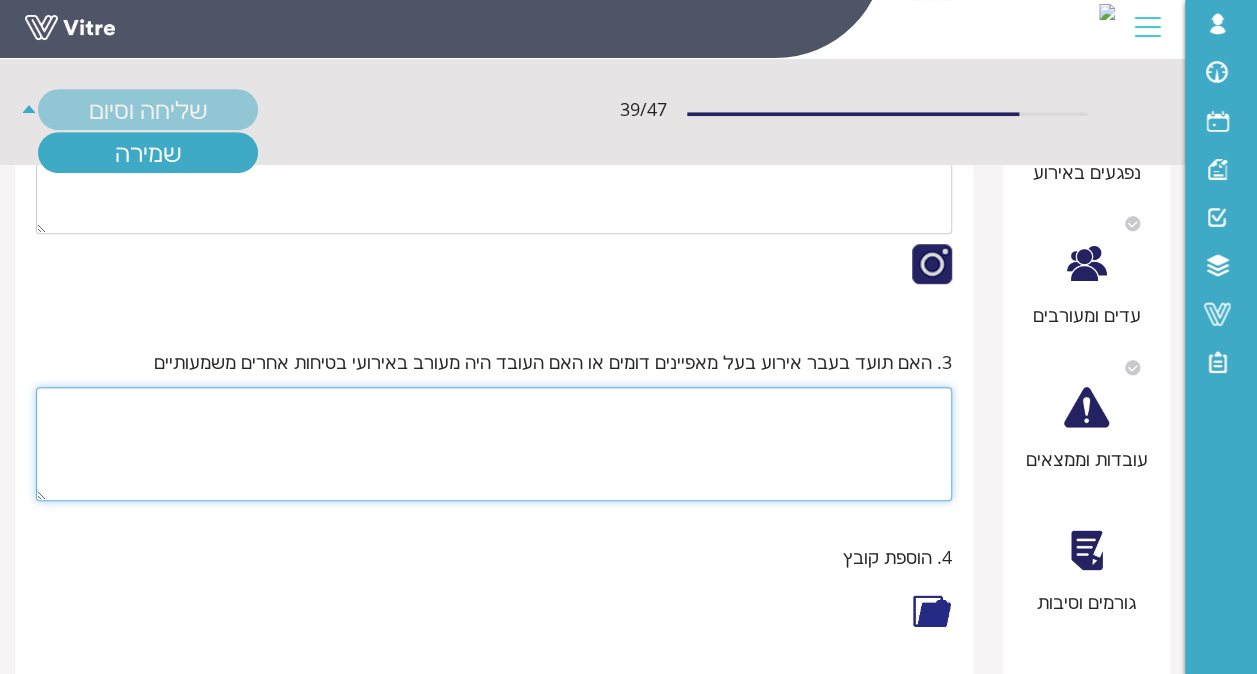 drag, startPoint x: 931, startPoint y: 370, endPoint x: 920, endPoint y: 421, distance: 52.17279 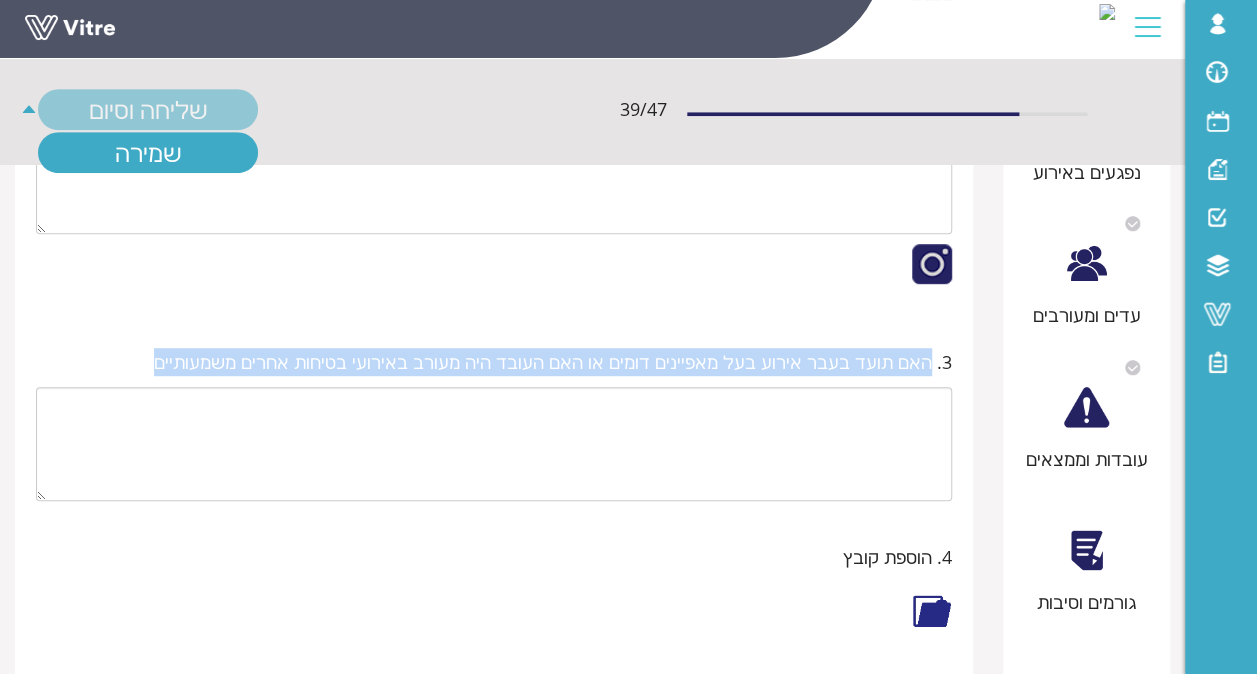 drag, startPoint x: 915, startPoint y: 365, endPoint x: 182, endPoint y: 351, distance: 733.13367 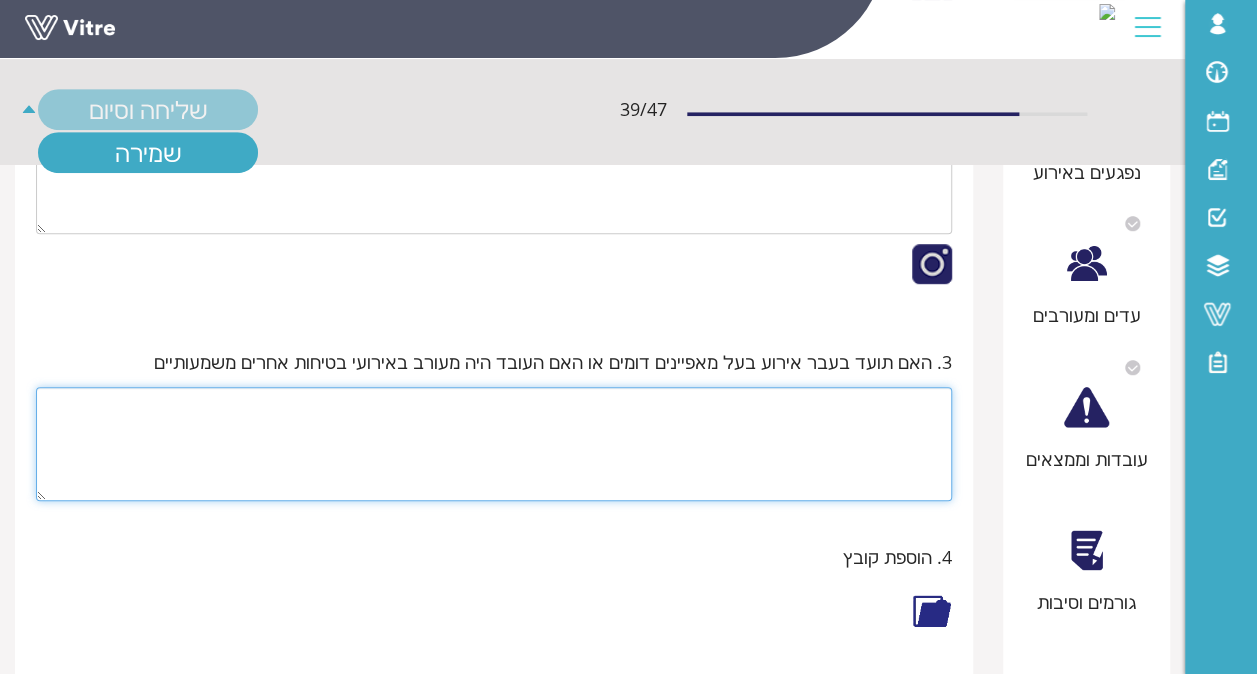 drag, startPoint x: 932, startPoint y: 356, endPoint x: 917, endPoint y: 415, distance: 60.876926 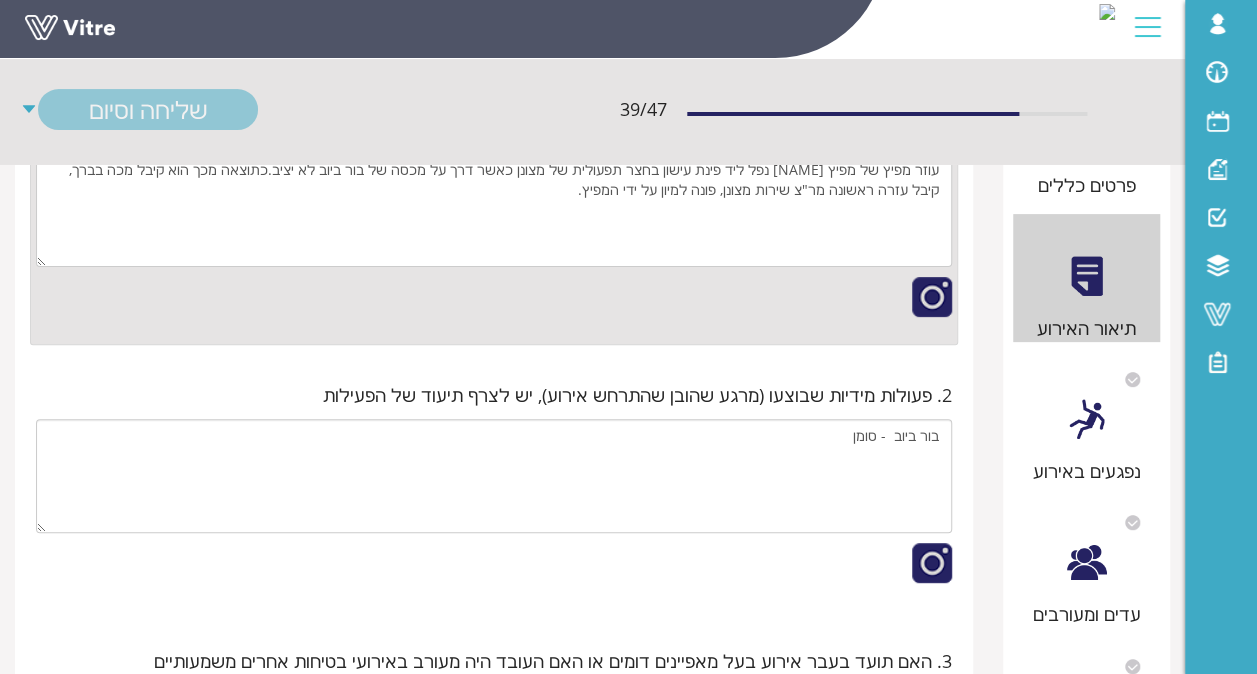 scroll, scrollTop: 200, scrollLeft: 0, axis: vertical 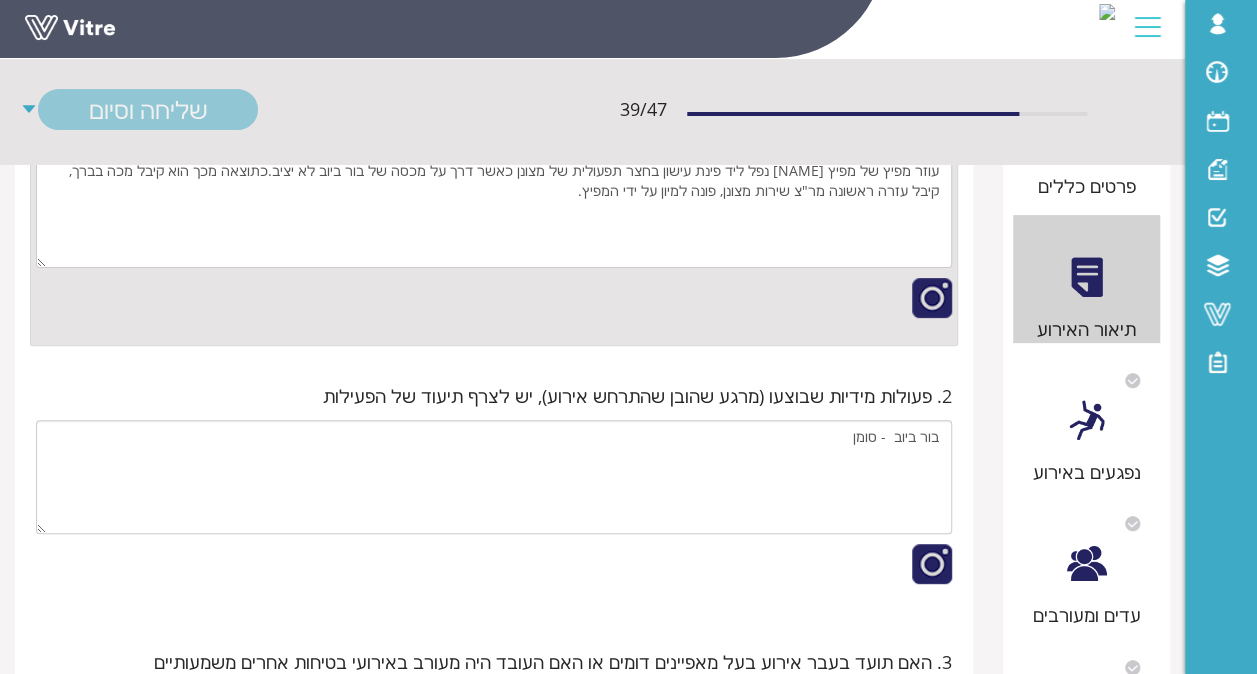 click at bounding box center [1086, 420] 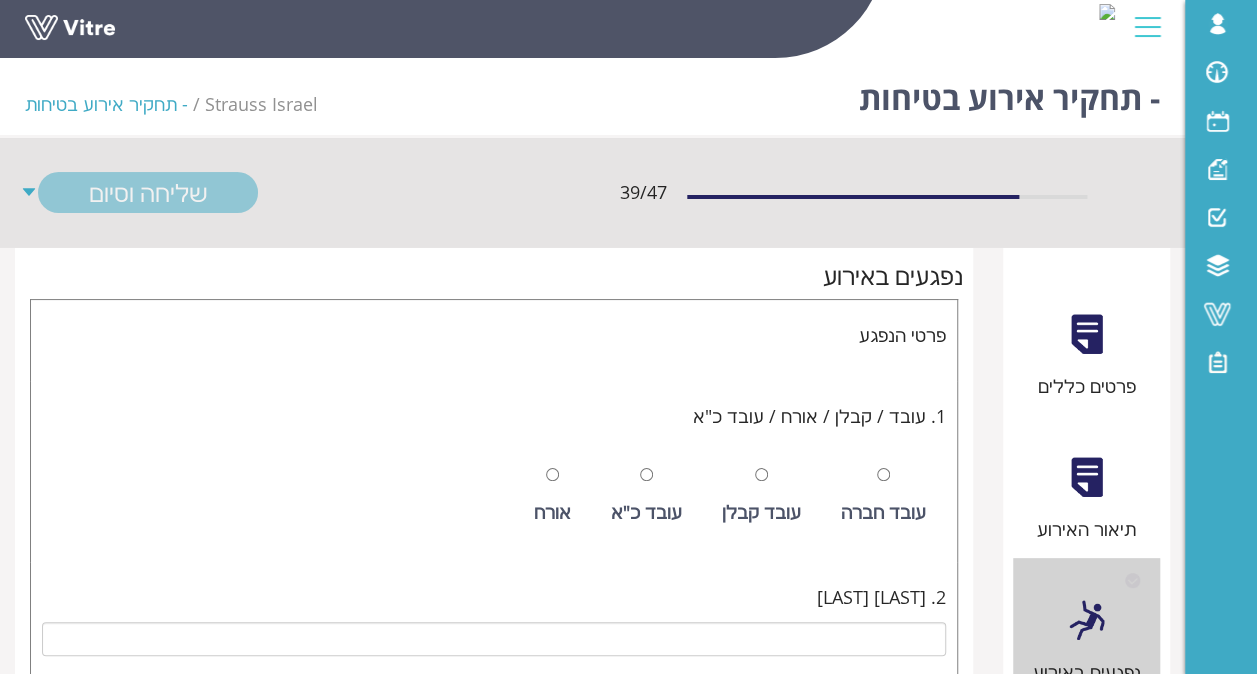 click at bounding box center (761, 474) 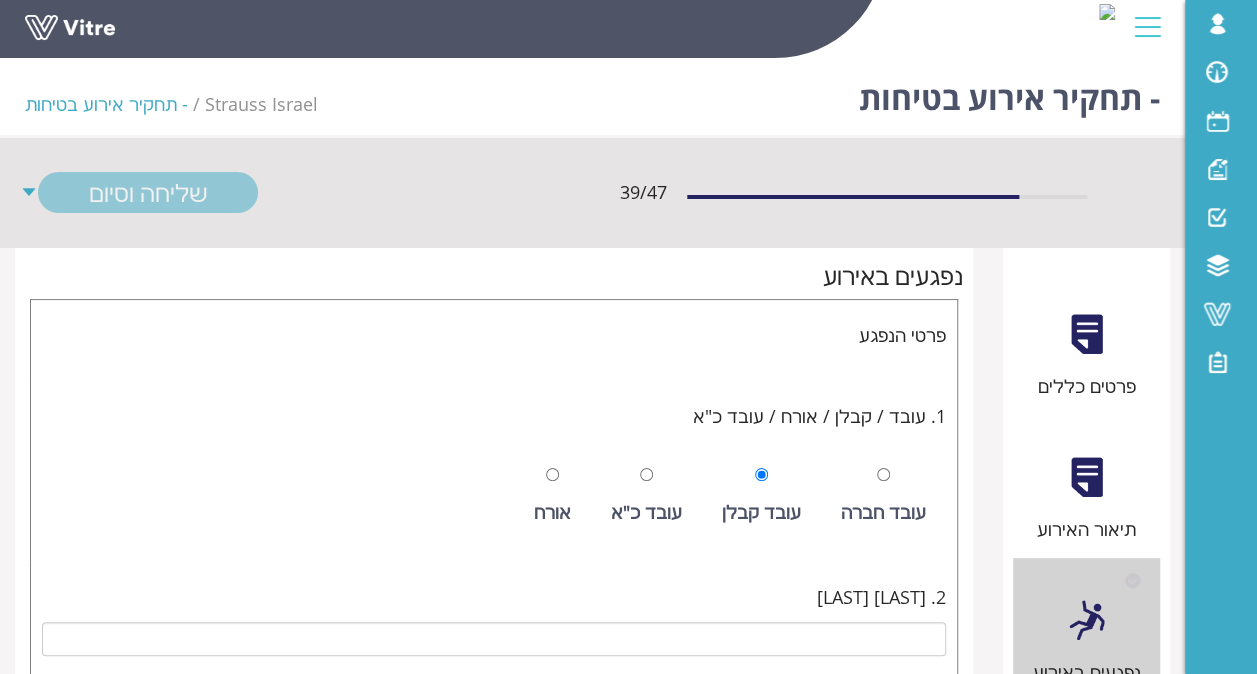 radio on "true" 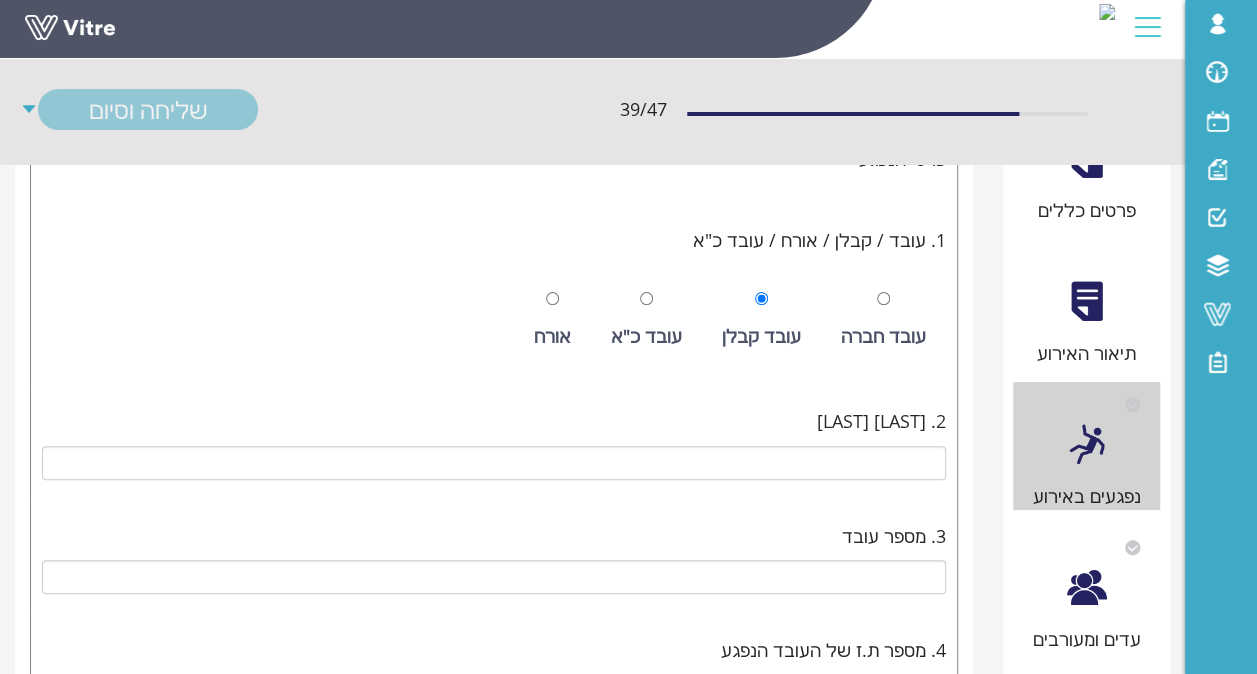scroll, scrollTop: 200, scrollLeft: 0, axis: vertical 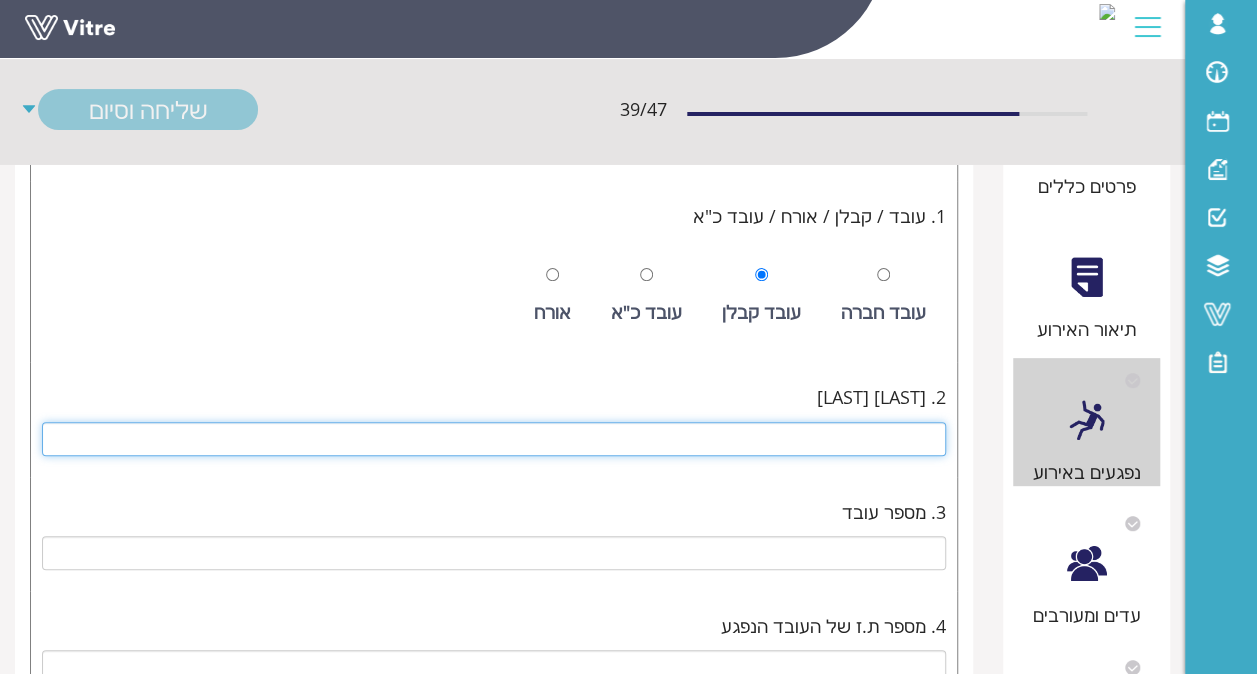 click at bounding box center [494, 439] 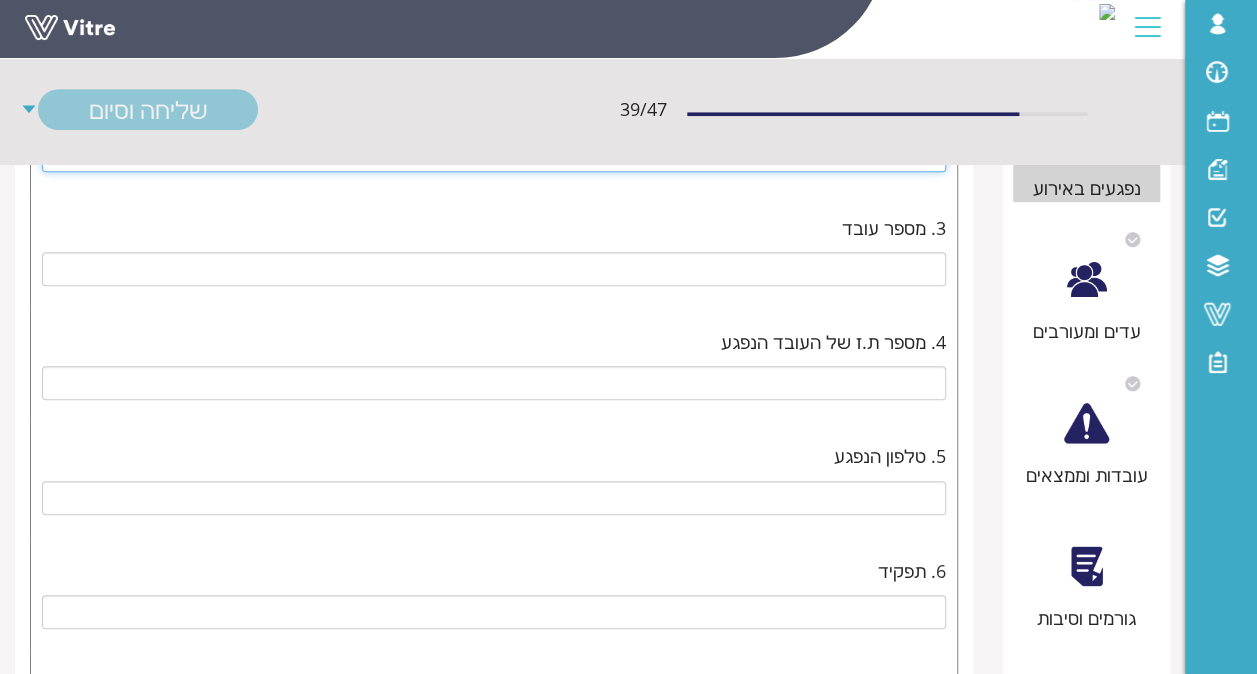 scroll, scrollTop: 600, scrollLeft: 0, axis: vertical 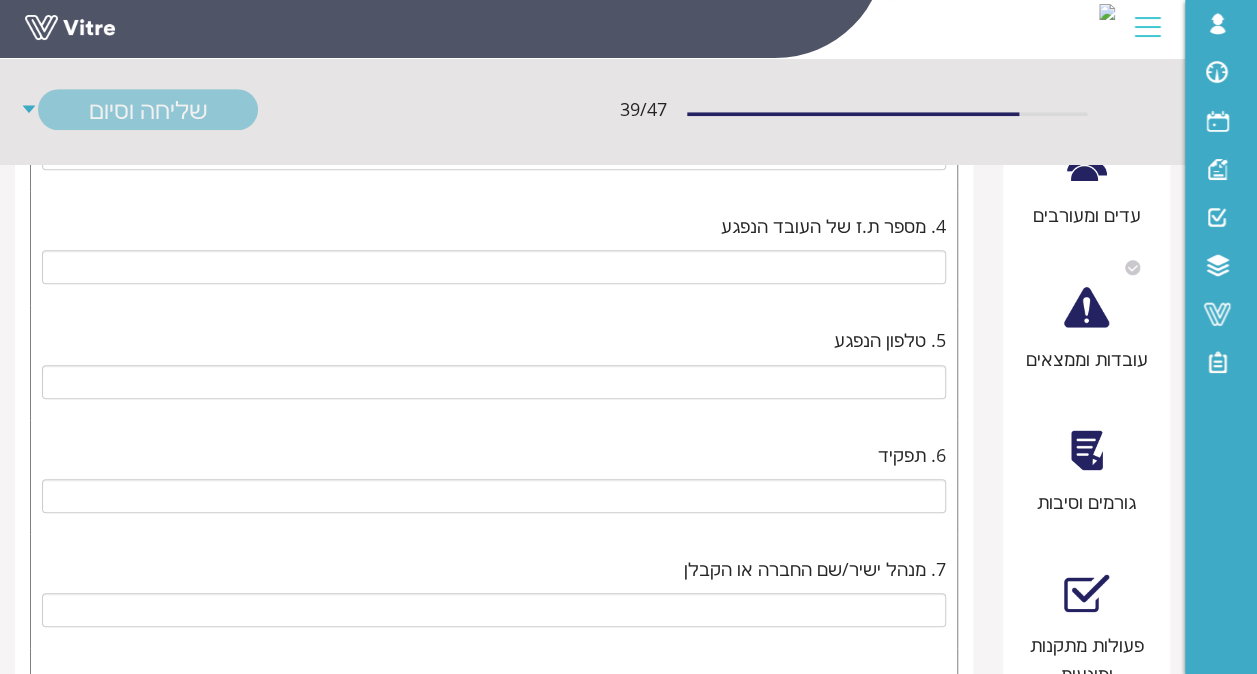 type on "אח של מפיץ" 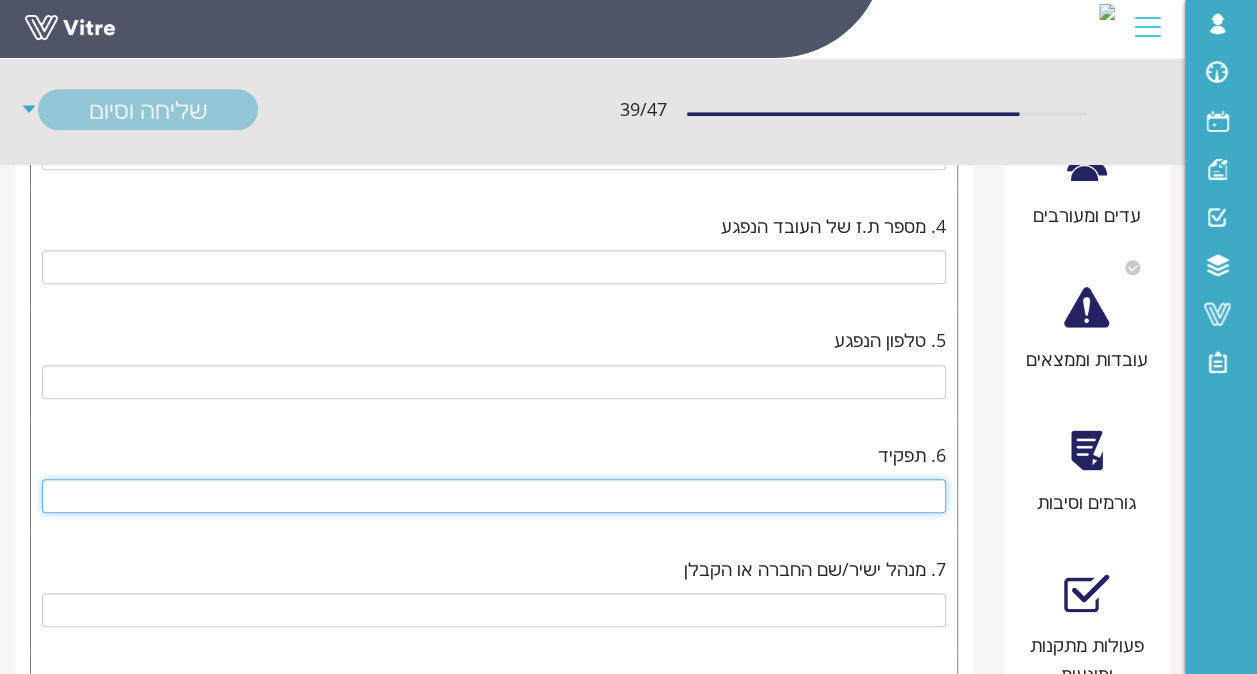 click at bounding box center [494, 496] 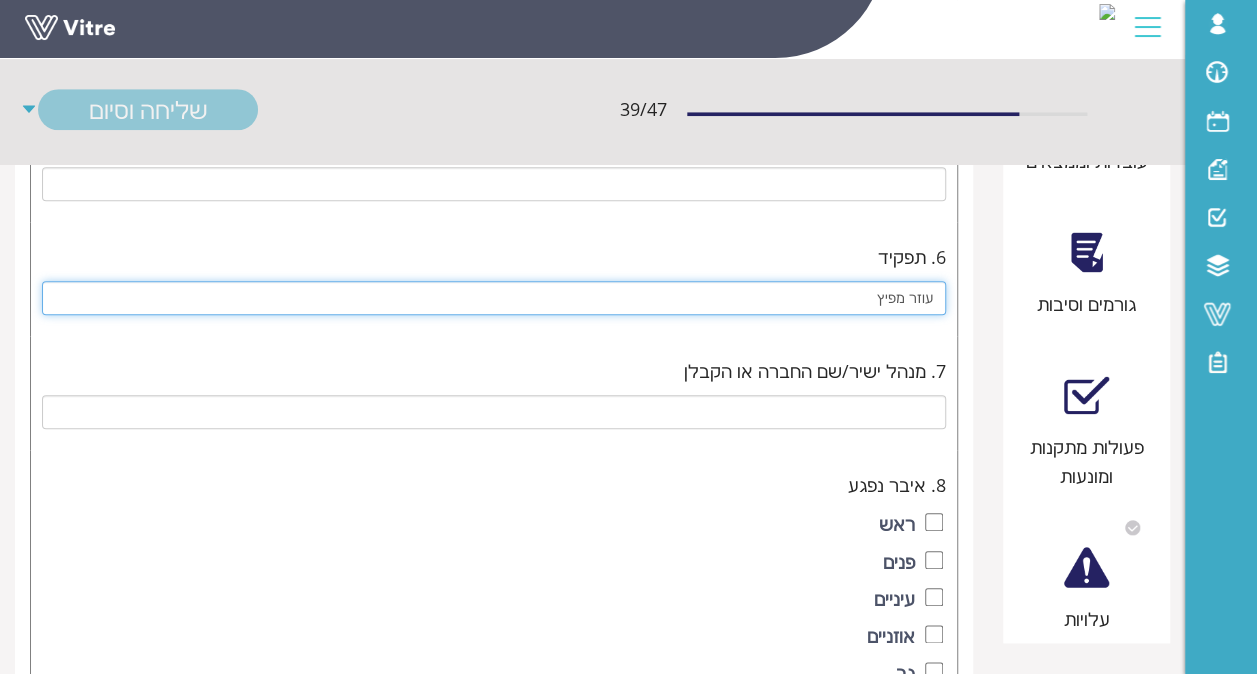 scroll, scrollTop: 800, scrollLeft: 0, axis: vertical 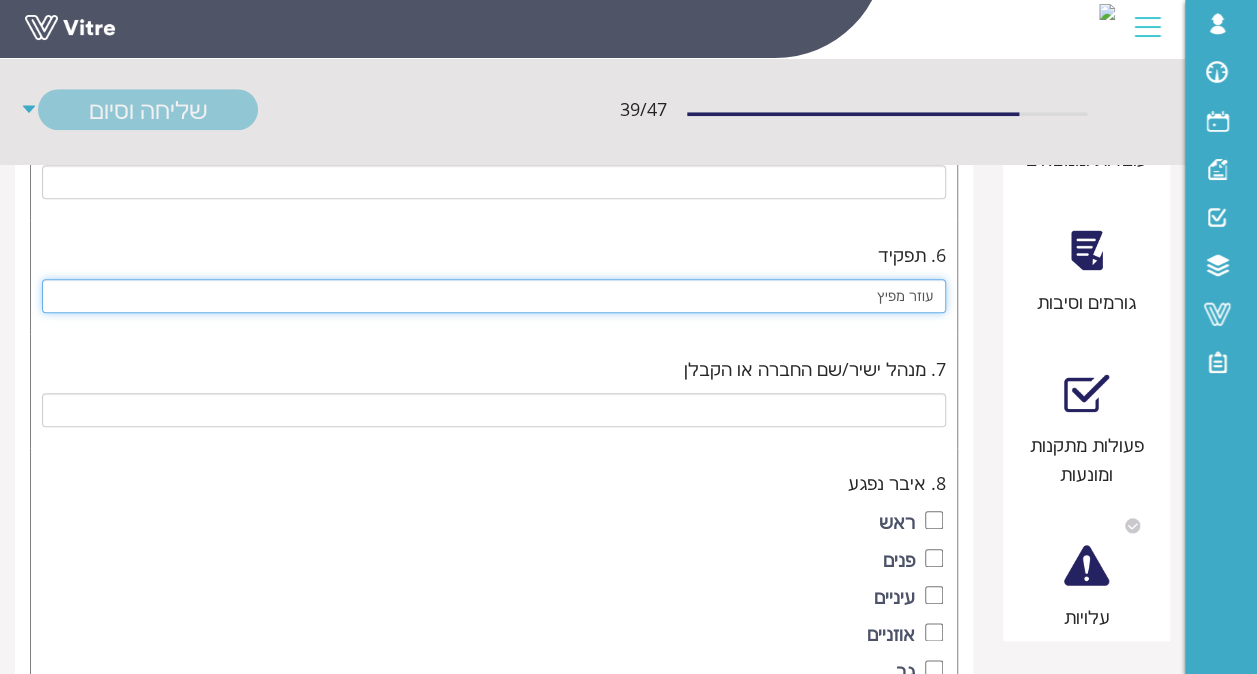 type on "עוזר מפיץ" 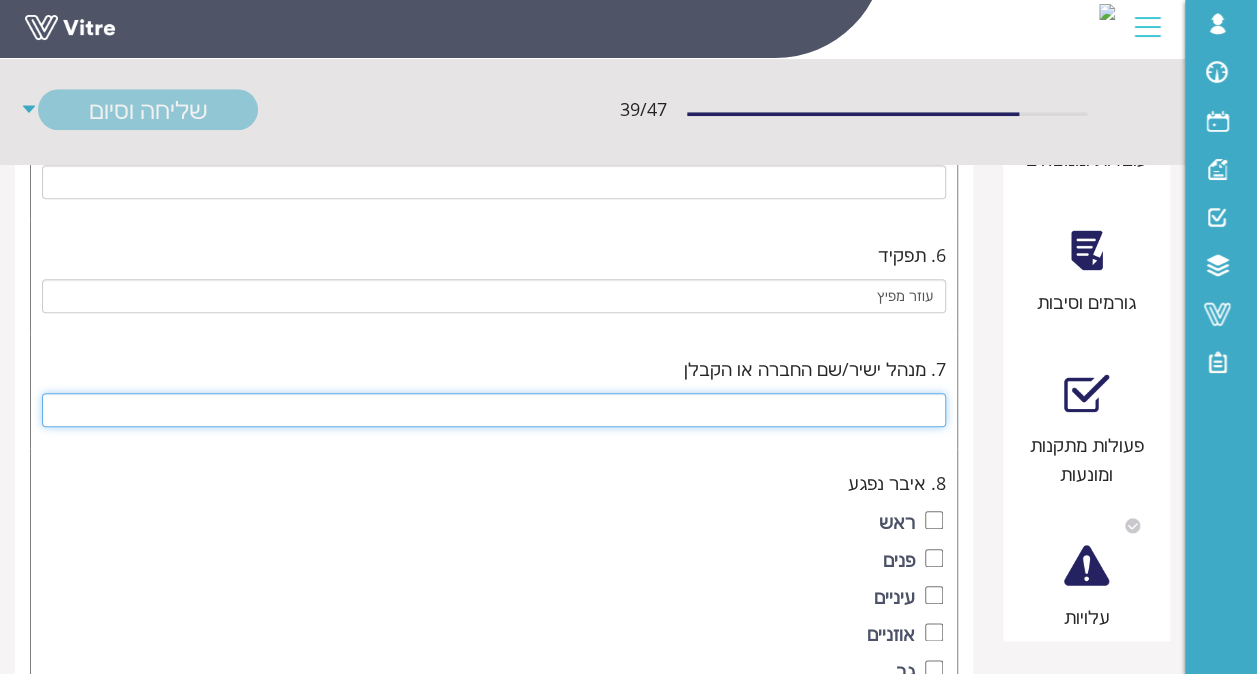click at bounding box center [494, 410] 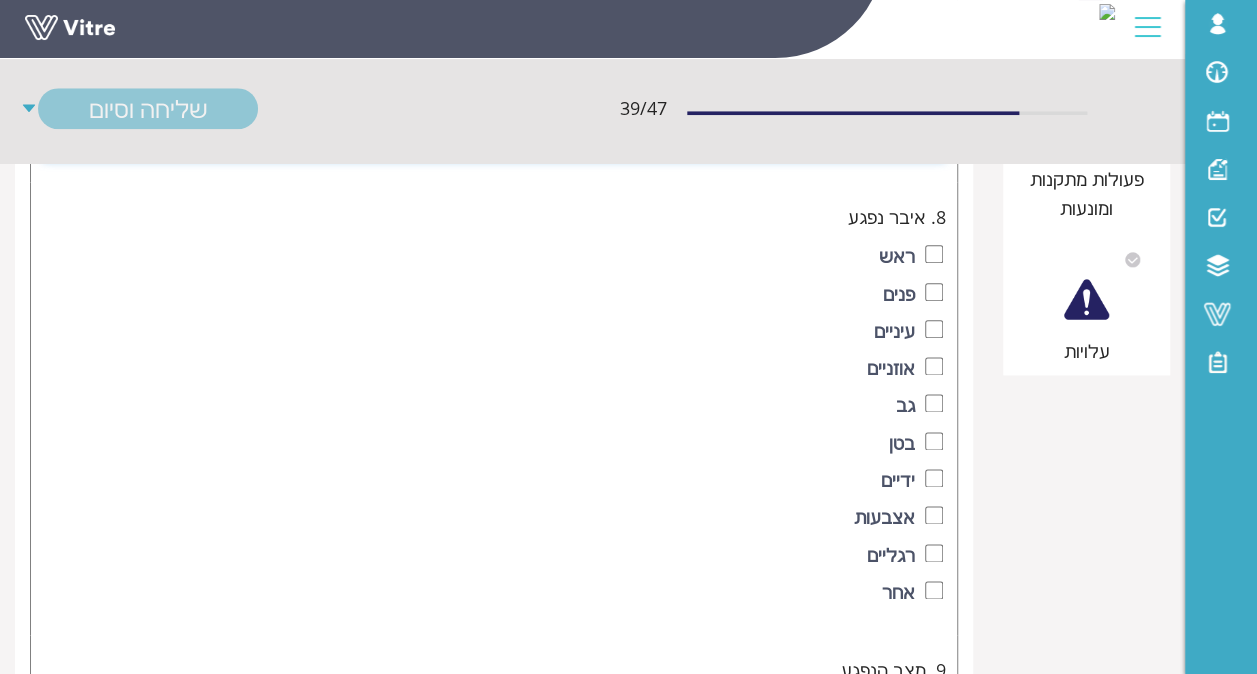 scroll, scrollTop: 1100, scrollLeft: 0, axis: vertical 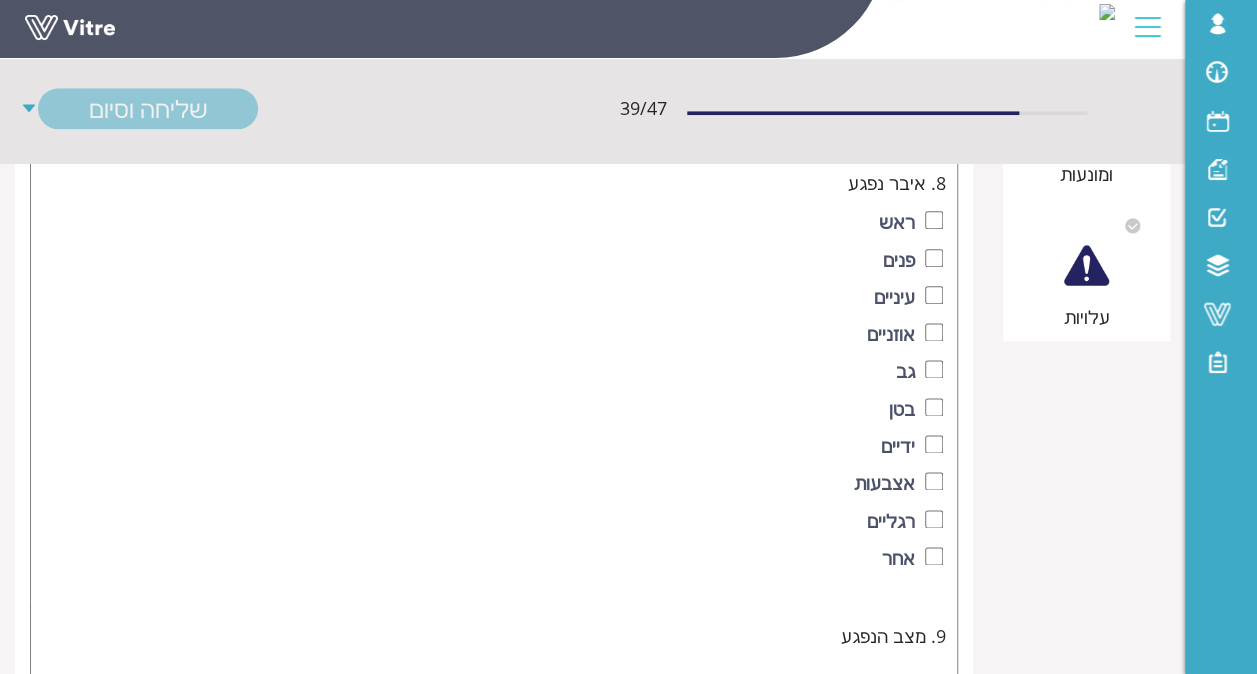 type on "מפיץ" 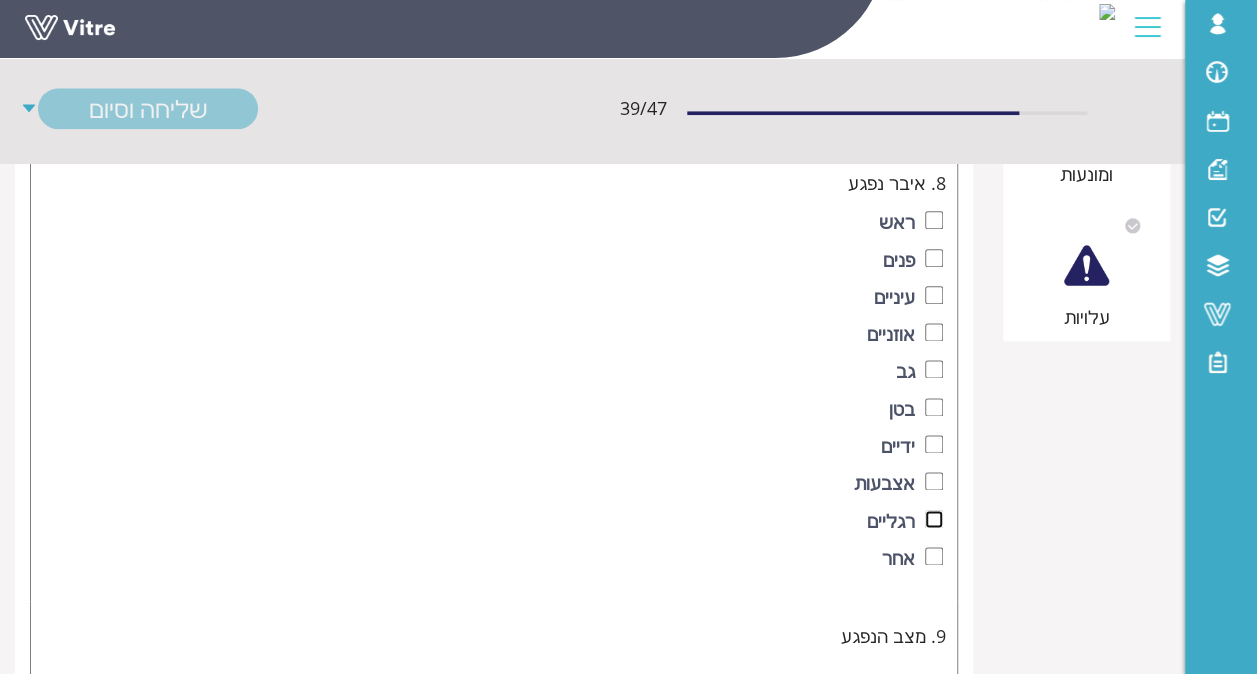 click at bounding box center [934, 519] 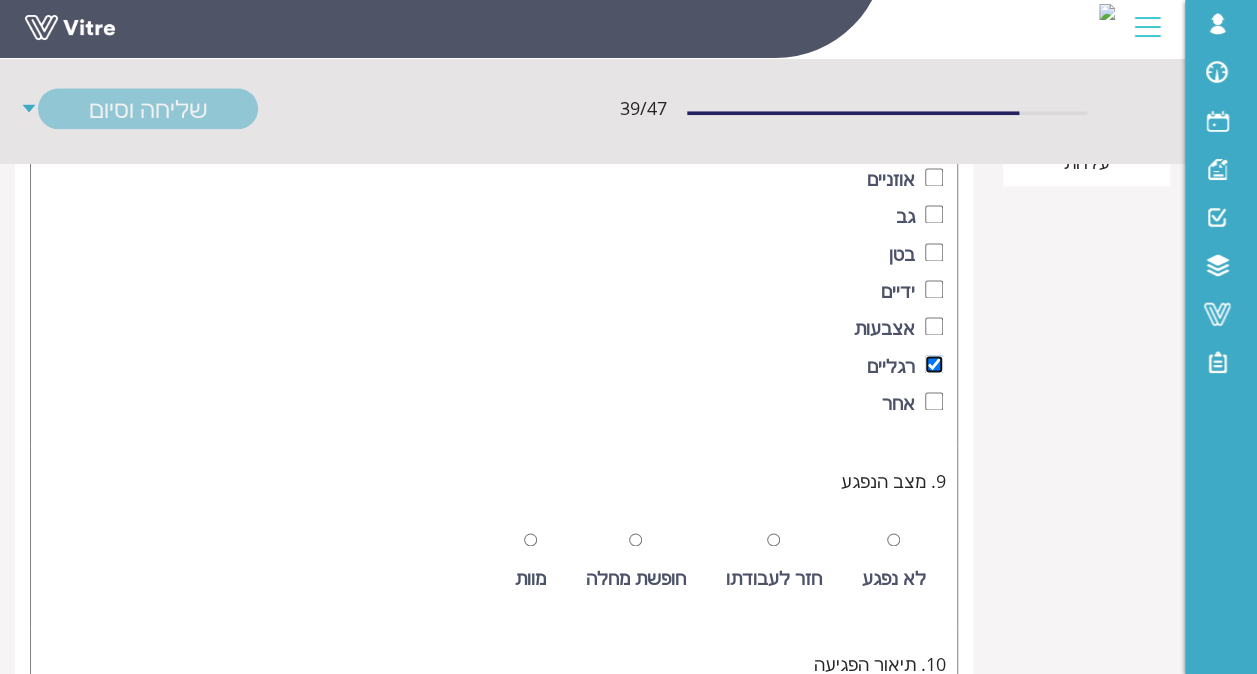 scroll, scrollTop: 1300, scrollLeft: 0, axis: vertical 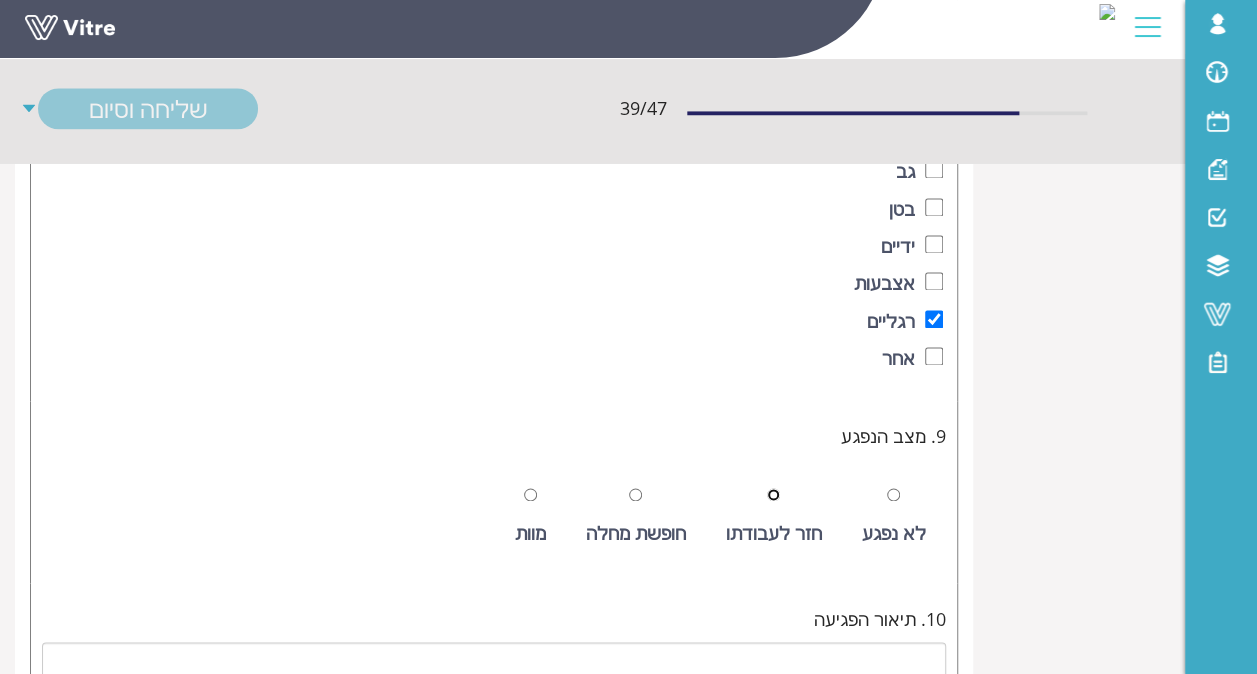 click at bounding box center [773, 494] 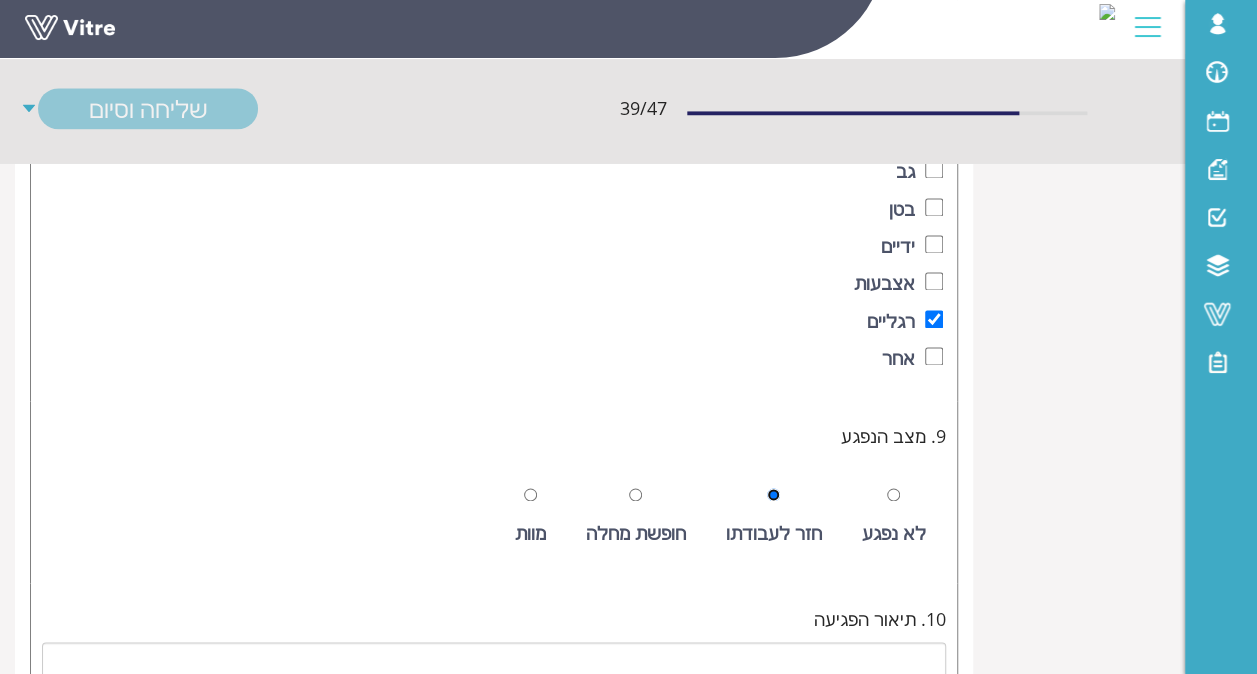 radio on "true" 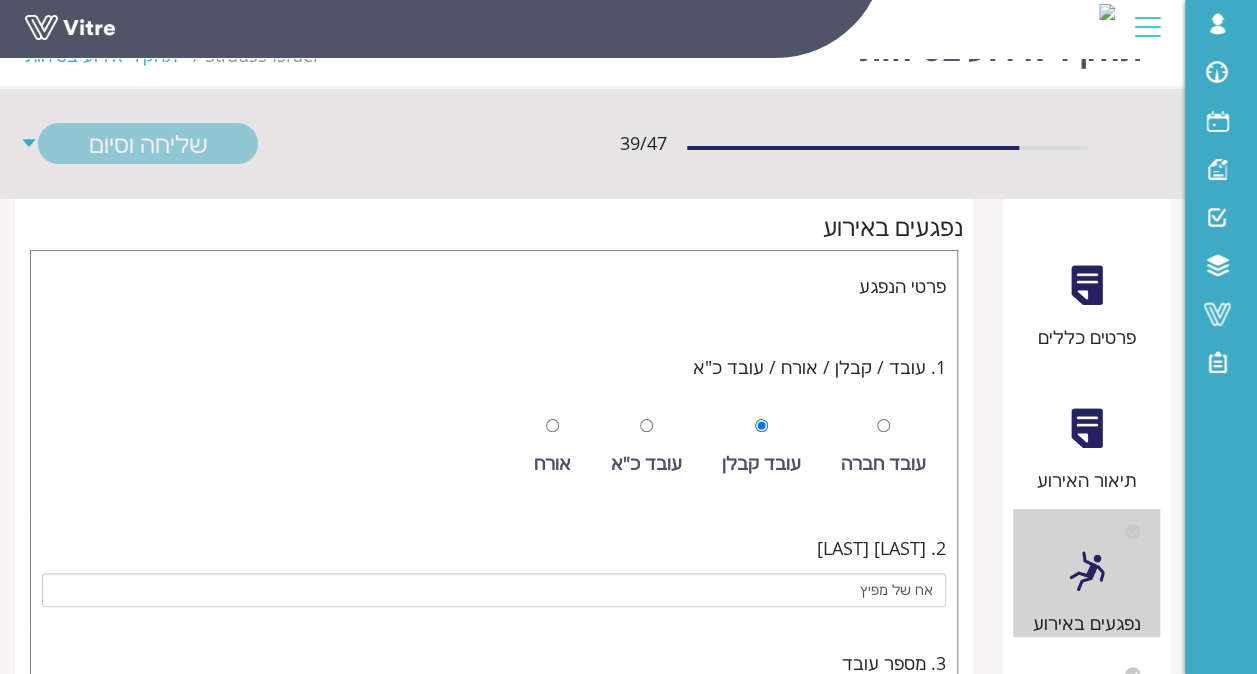 scroll, scrollTop: 0, scrollLeft: 0, axis: both 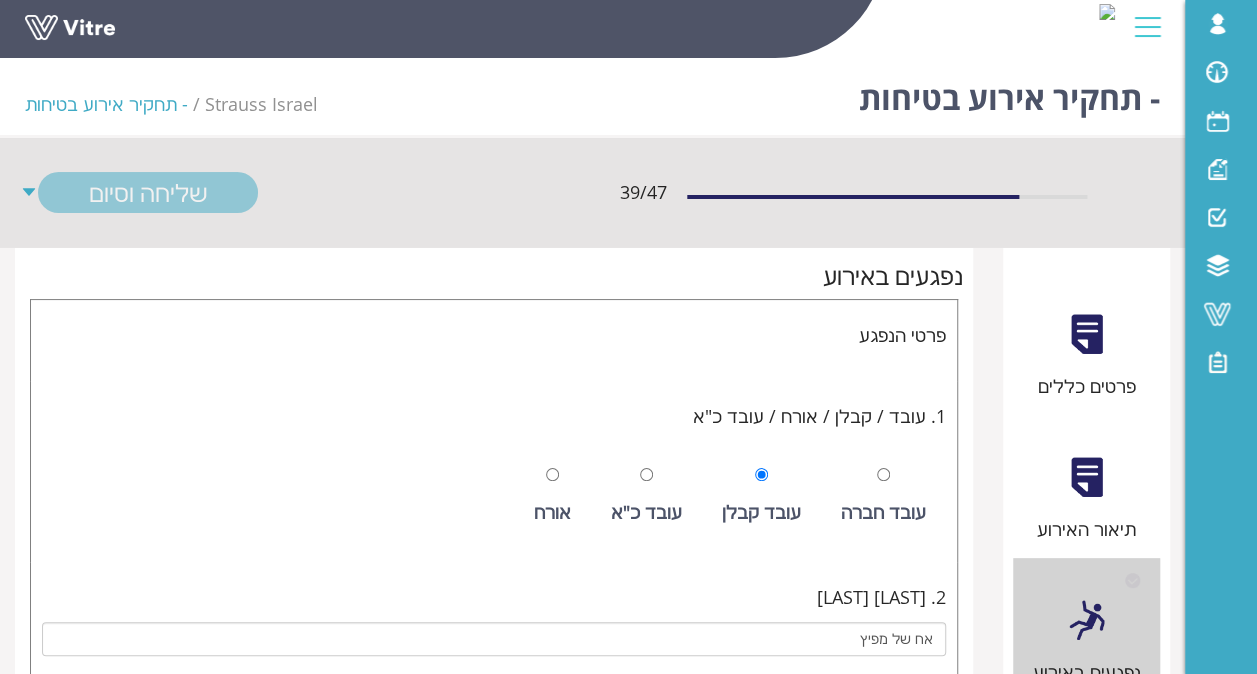 click at bounding box center [1086, 477] 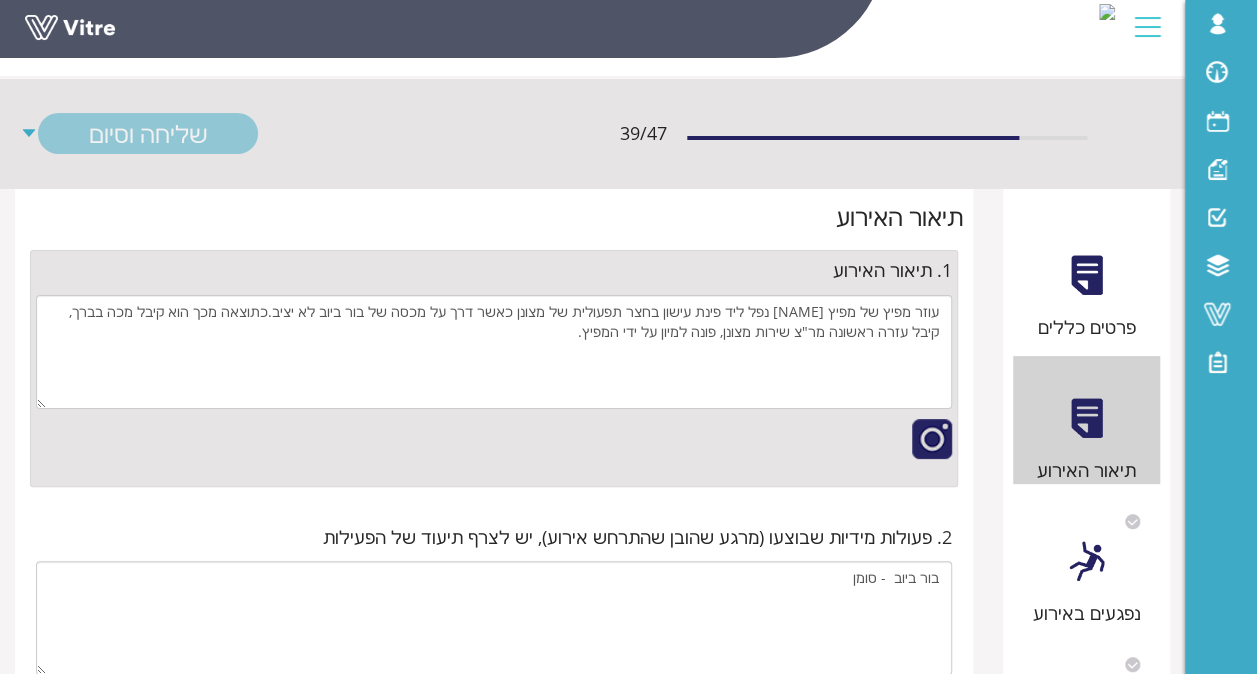 scroll, scrollTop: 0, scrollLeft: 0, axis: both 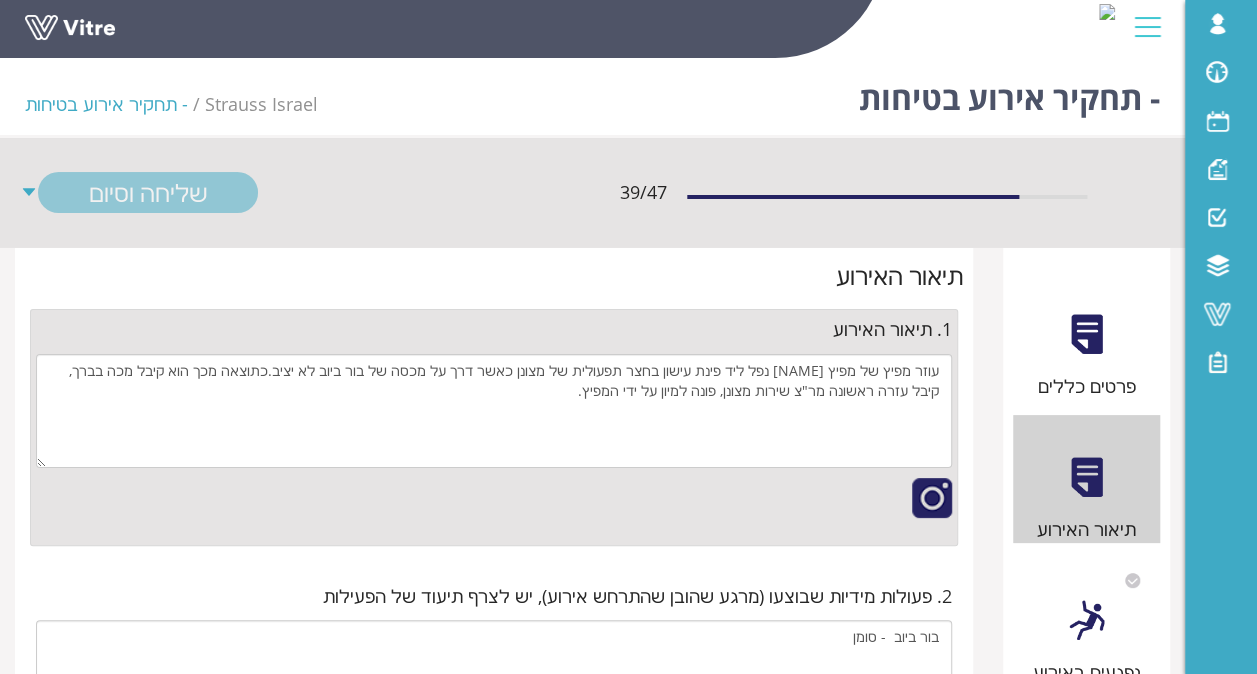 click at bounding box center (1086, 334) 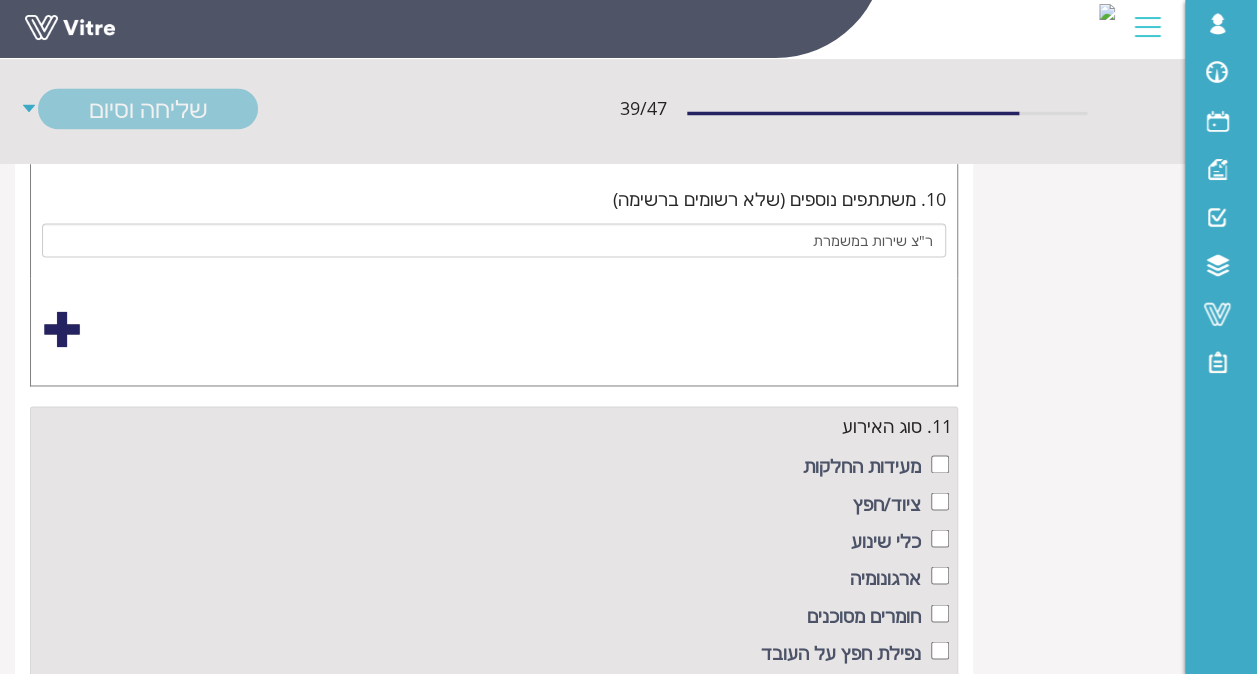 scroll, scrollTop: 1500, scrollLeft: 0, axis: vertical 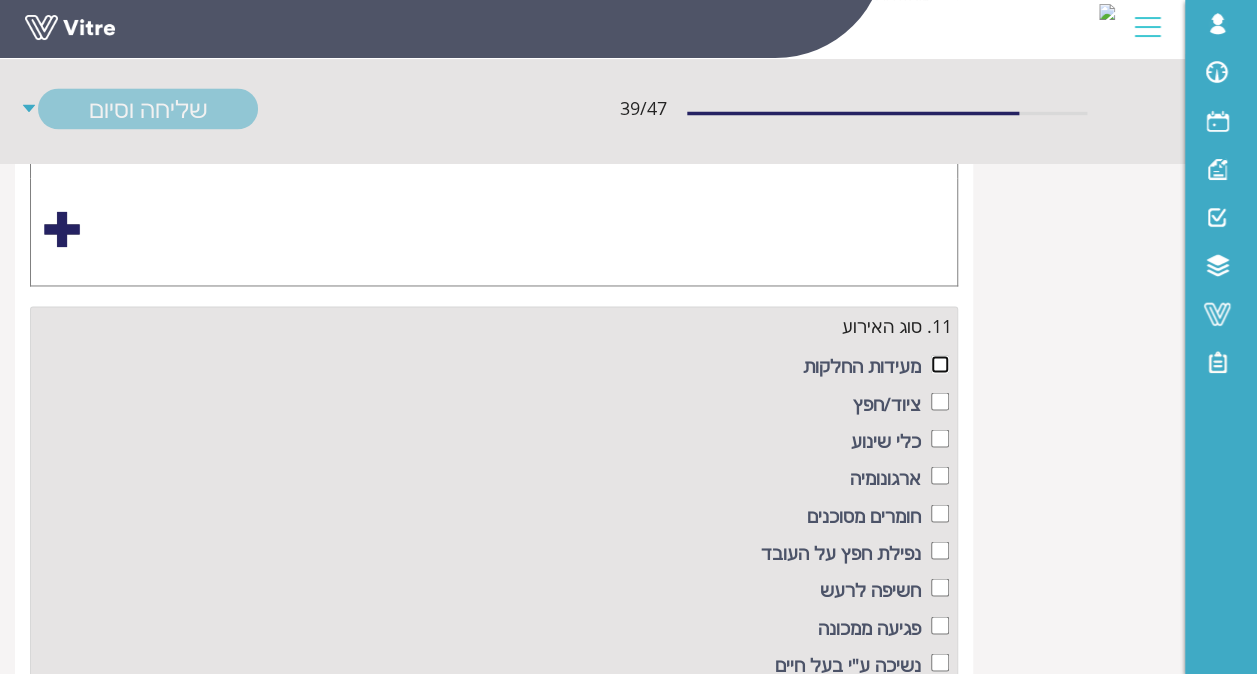click at bounding box center [940, 364] 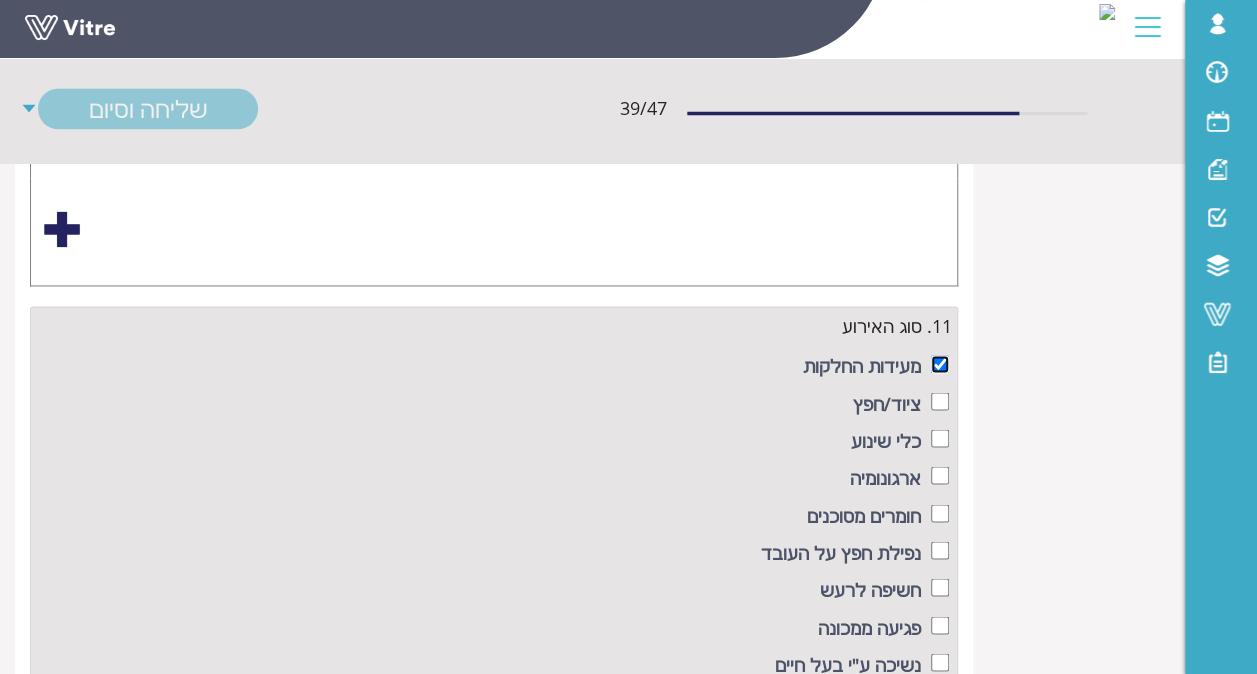 checkbox on "true" 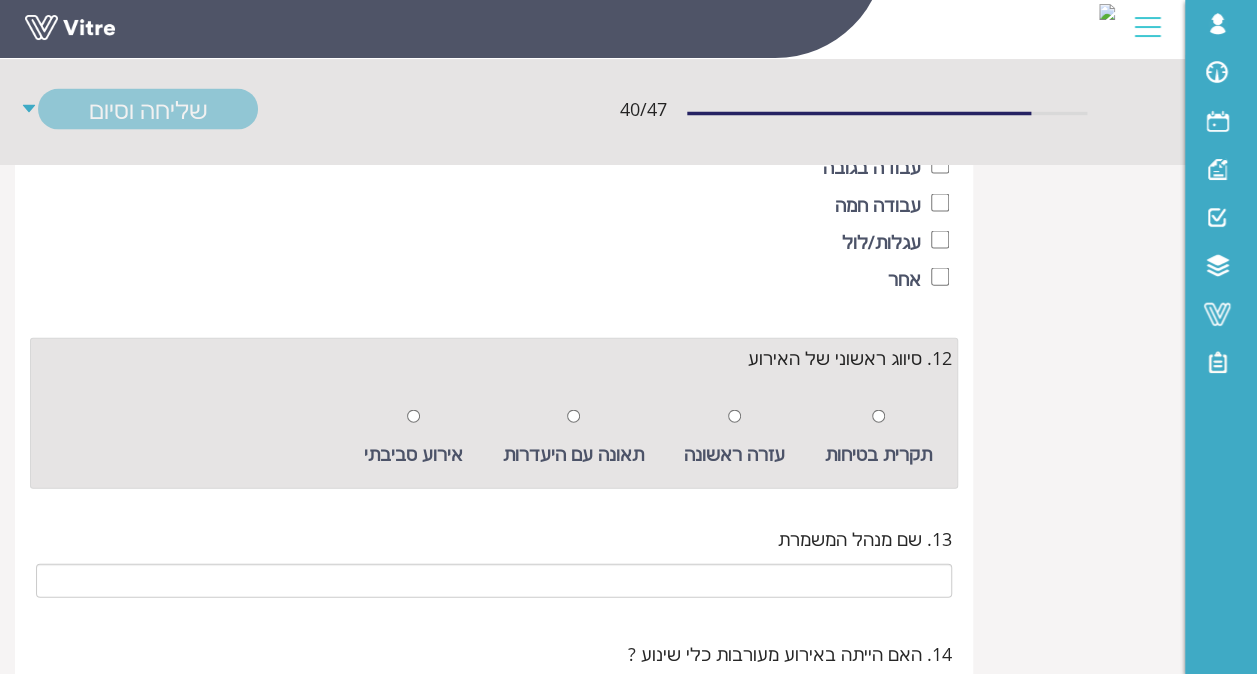 scroll, scrollTop: 2100, scrollLeft: 0, axis: vertical 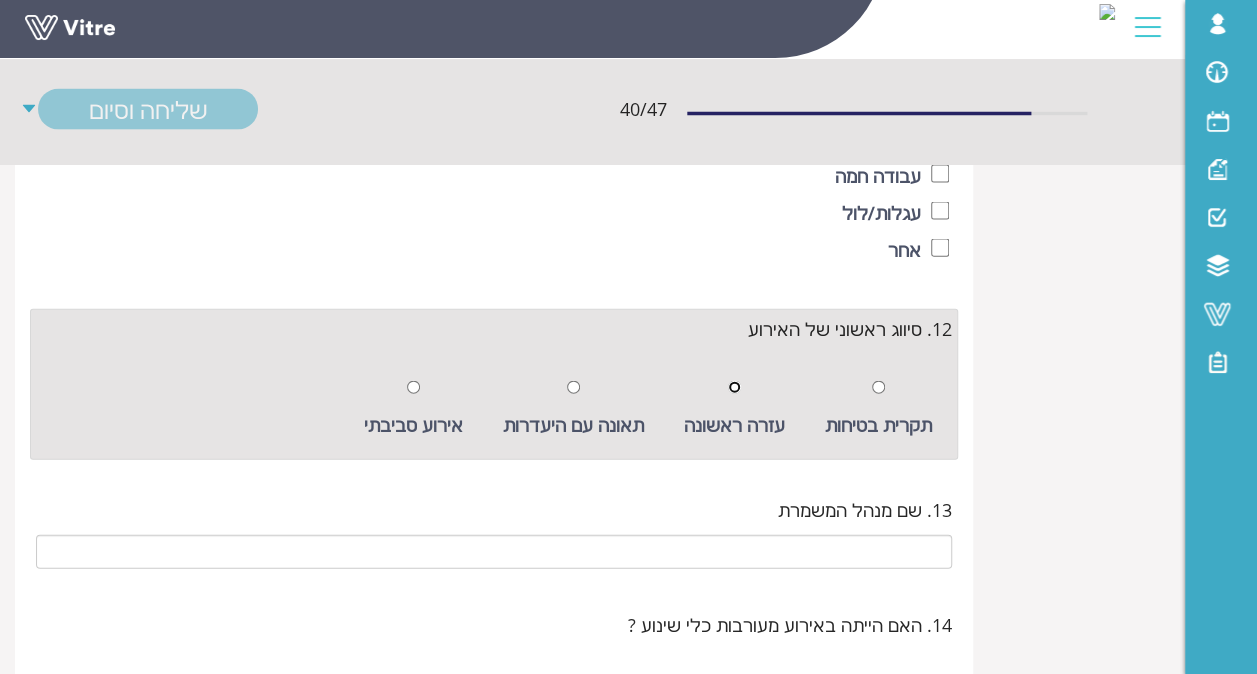 click at bounding box center (734, 387) 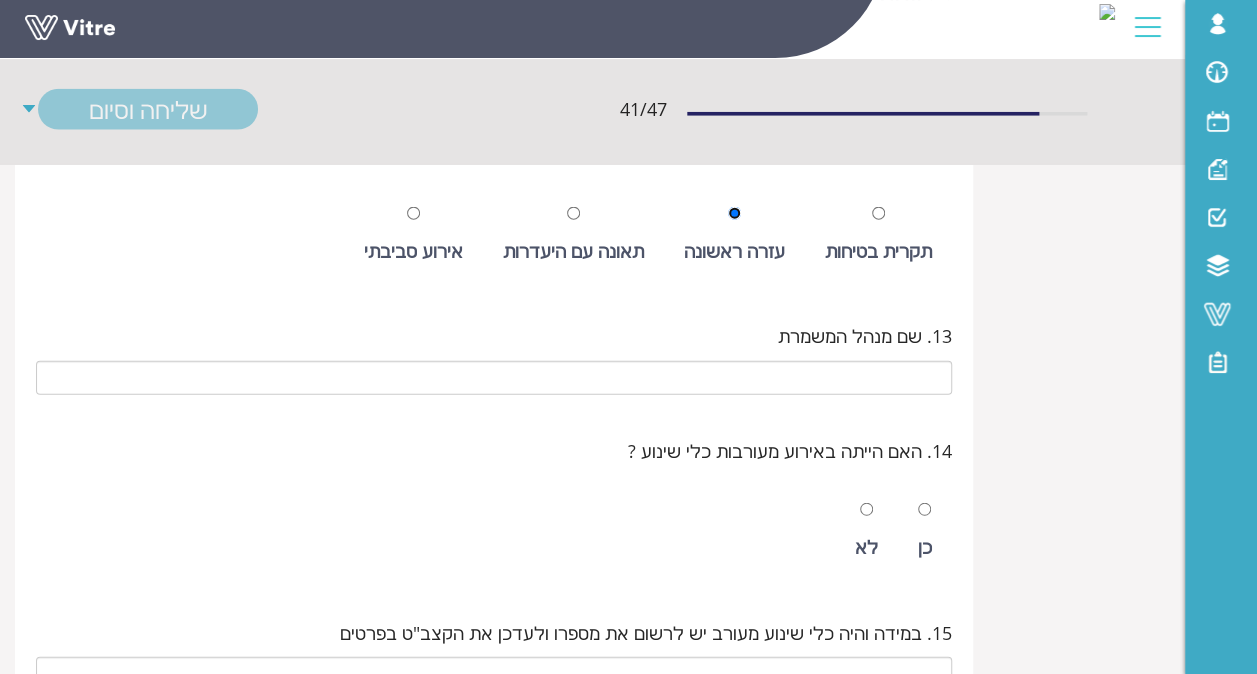 scroll, scrollTop: 2300, scrollLeft: 0, axis: vertical 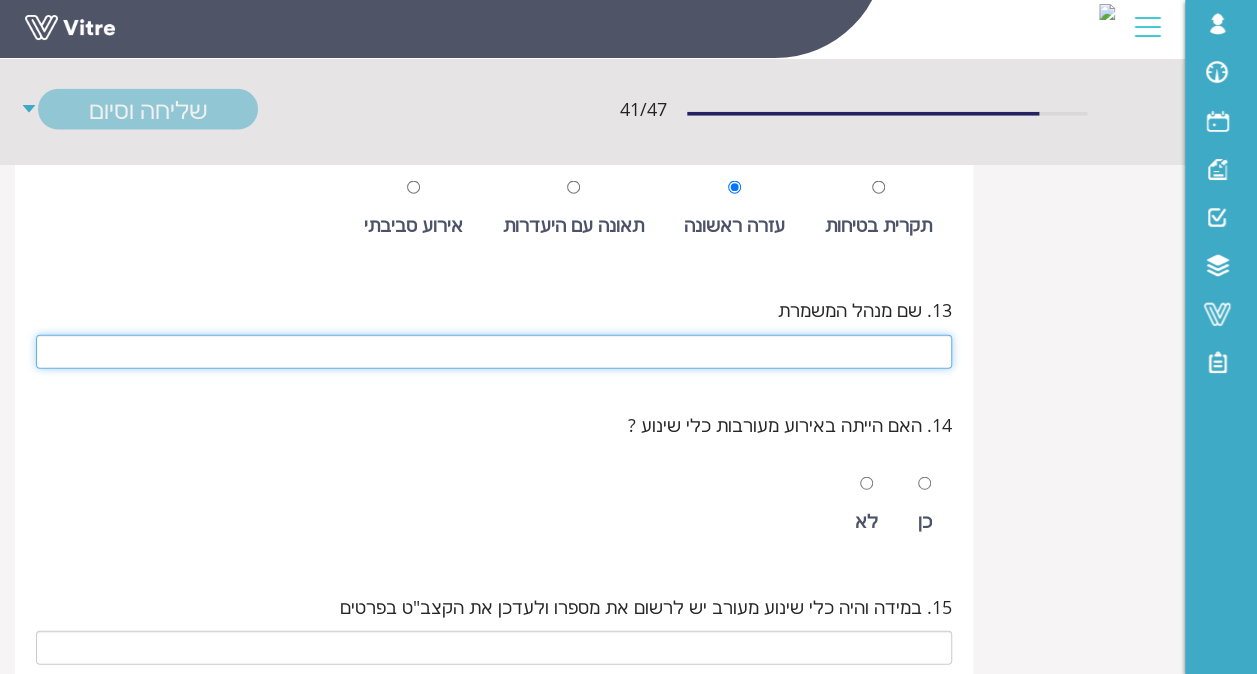click at bounding box center [494, 352] 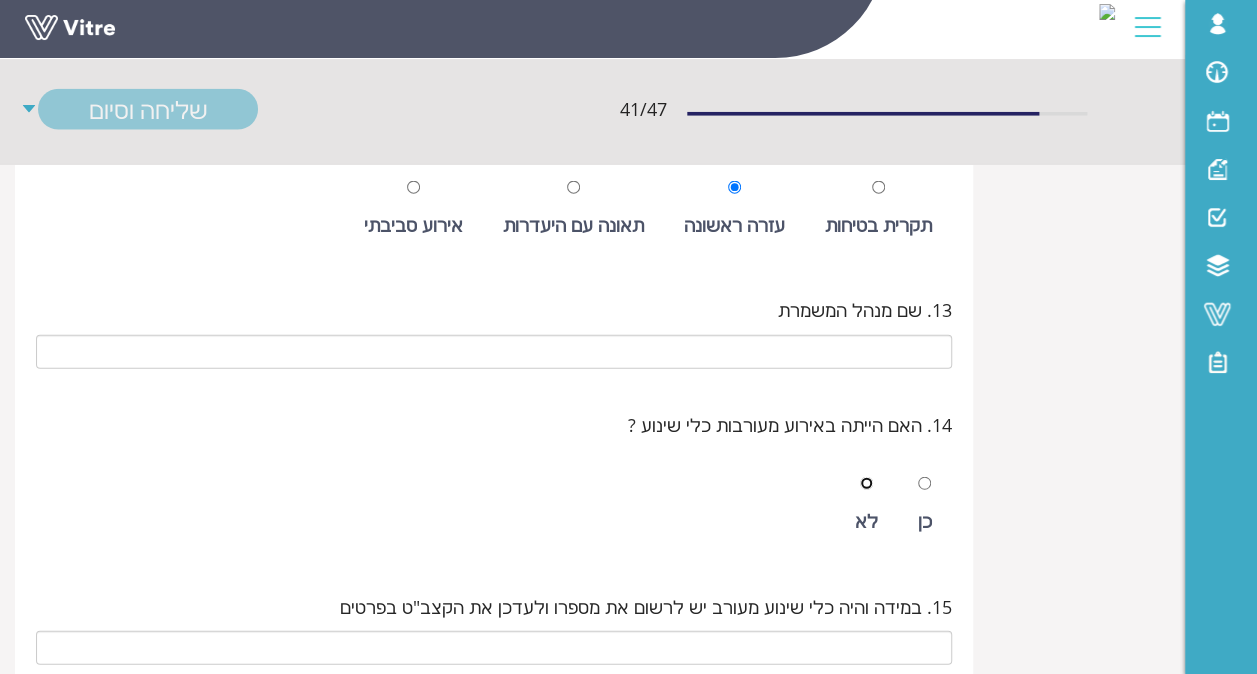 click at bounding box center (866, 483) 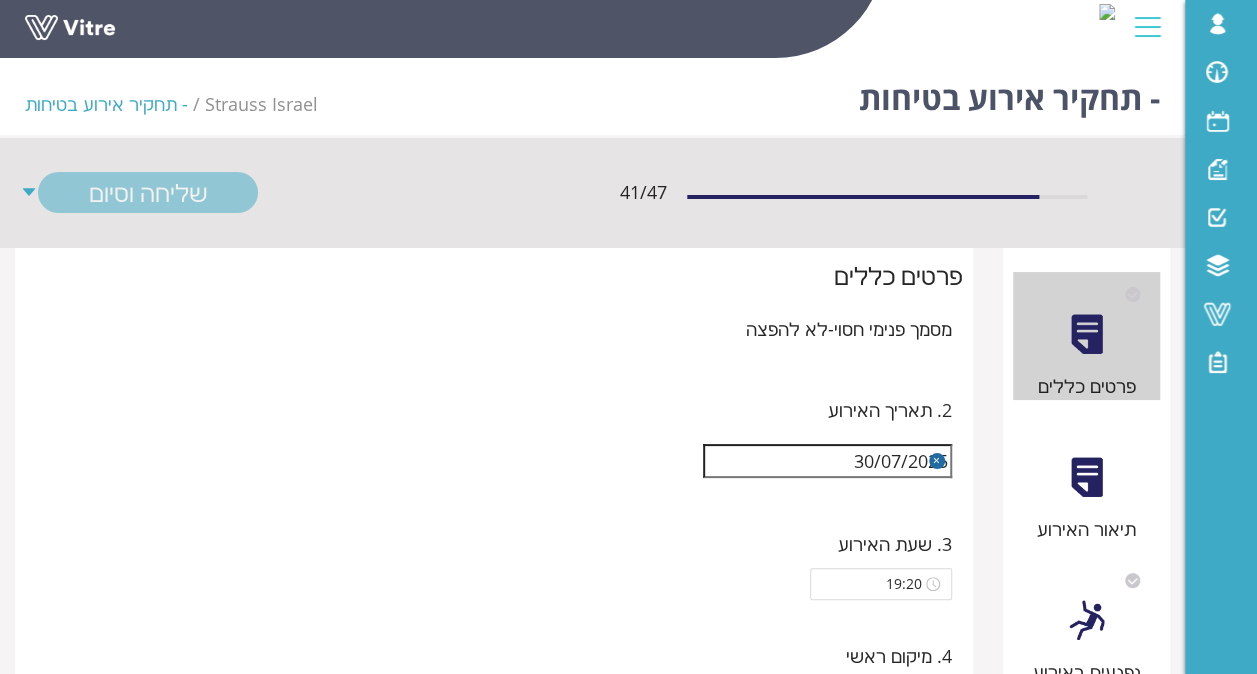 scroll, scrollTop: 0, scrollLeft: 0, axis: both 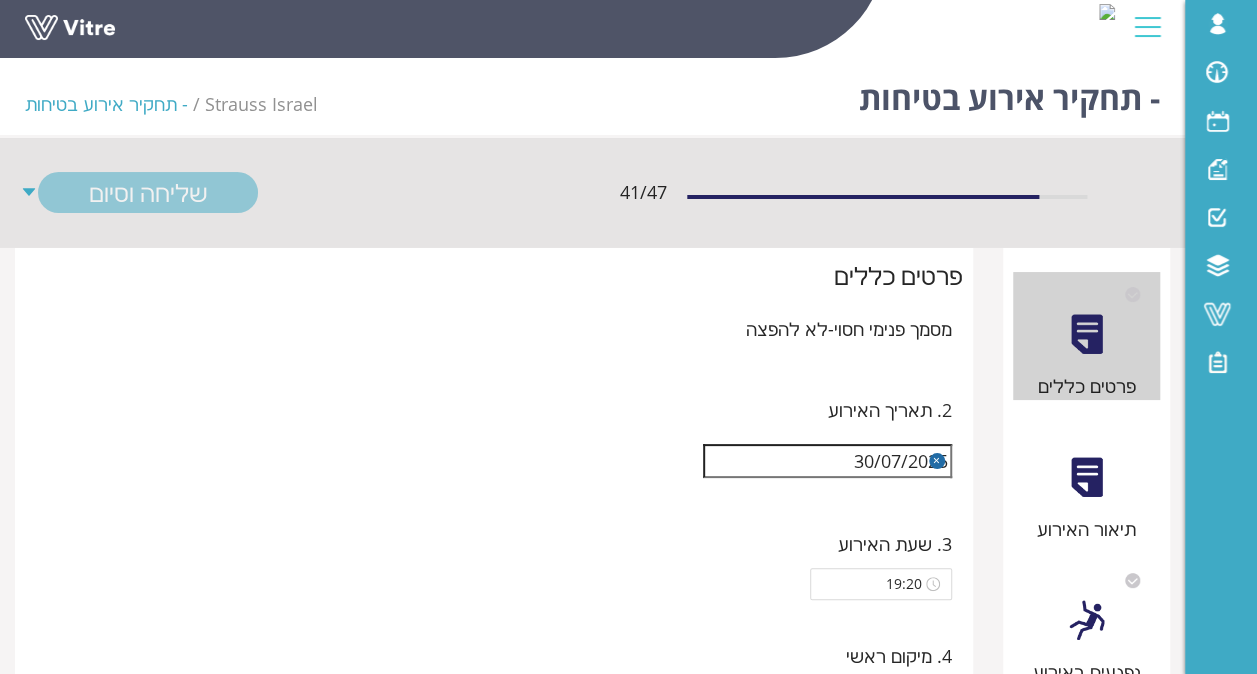 click on "תיאור האירוע" at bounding box center (1087, 479) 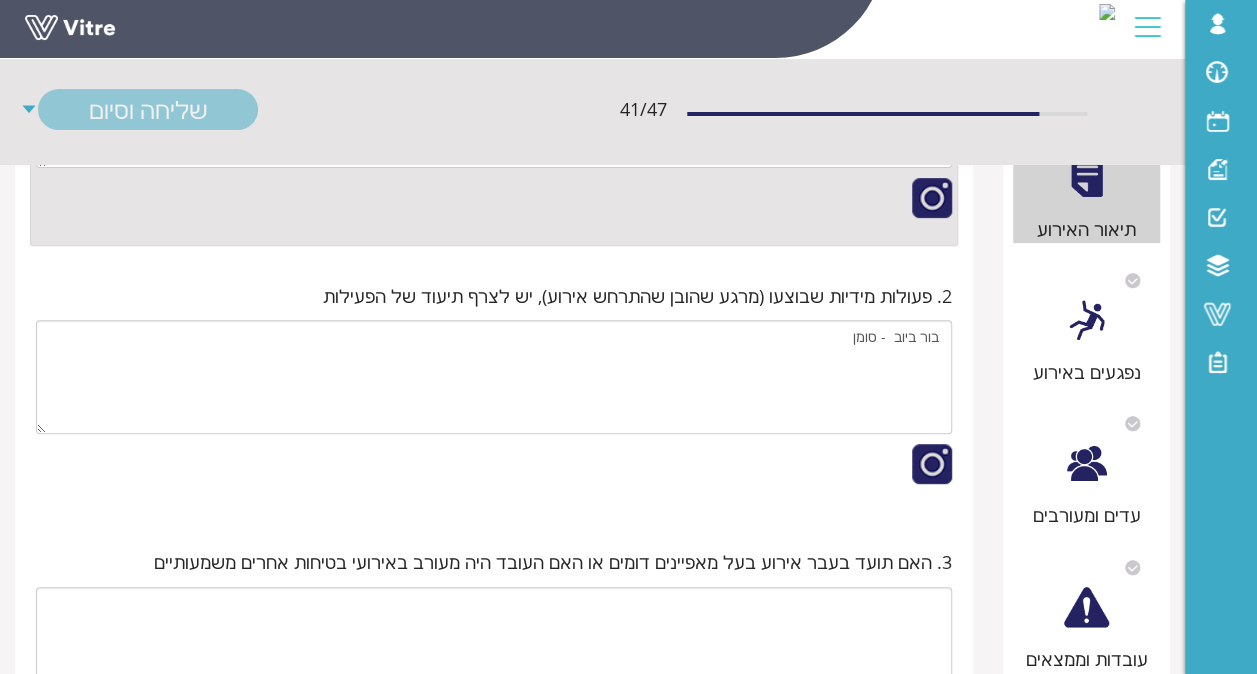 scroll, scrollTop: 200, scrollLeft: 0, axis: vertical 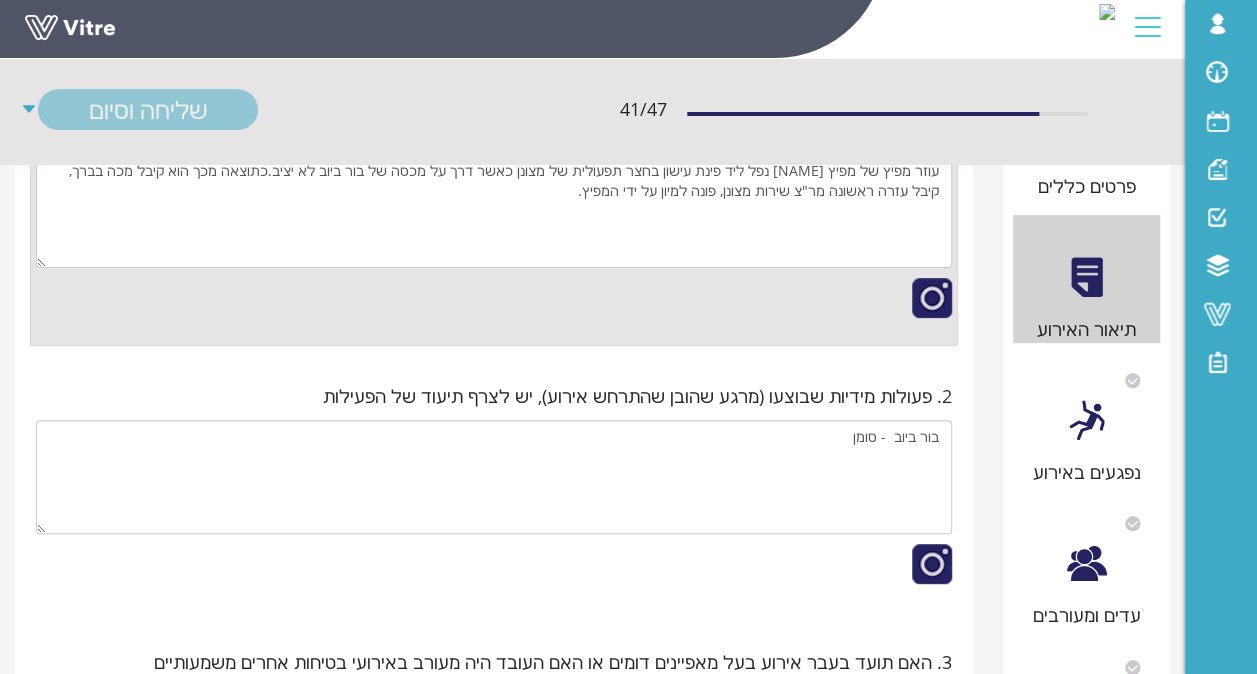 click at bounding box center [1086, 420] 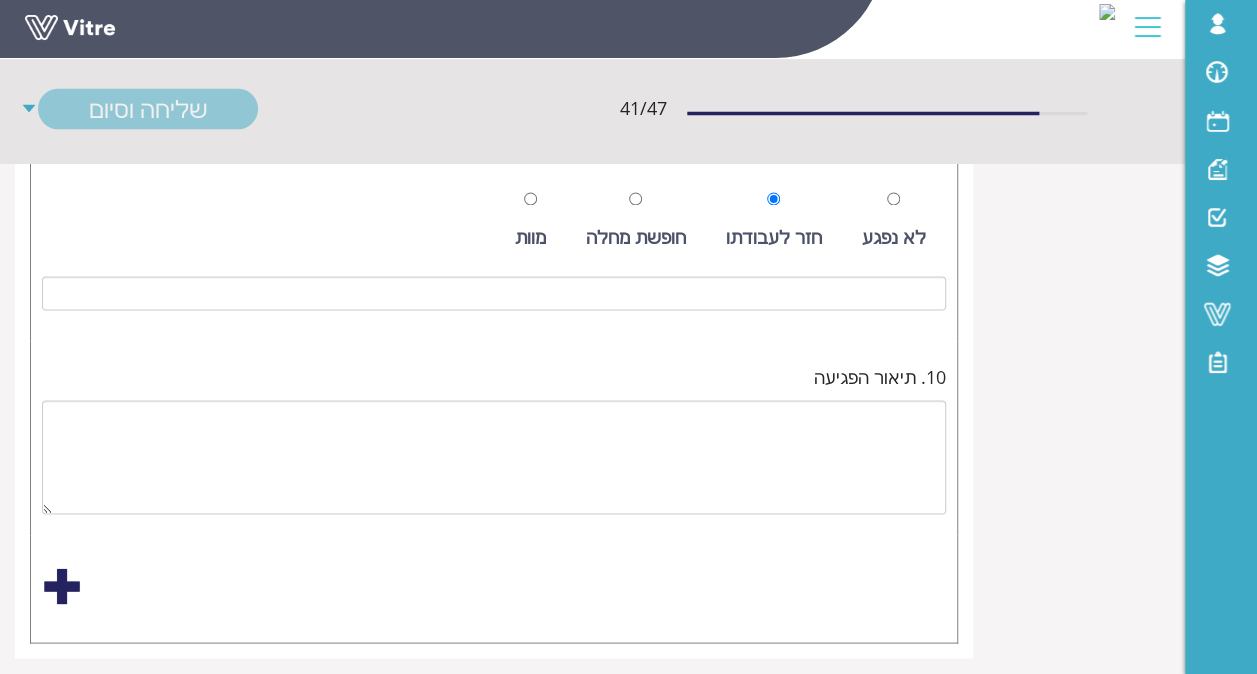 scroll, scrollTop: 1600, scrollLeft: 0, axis: vertical 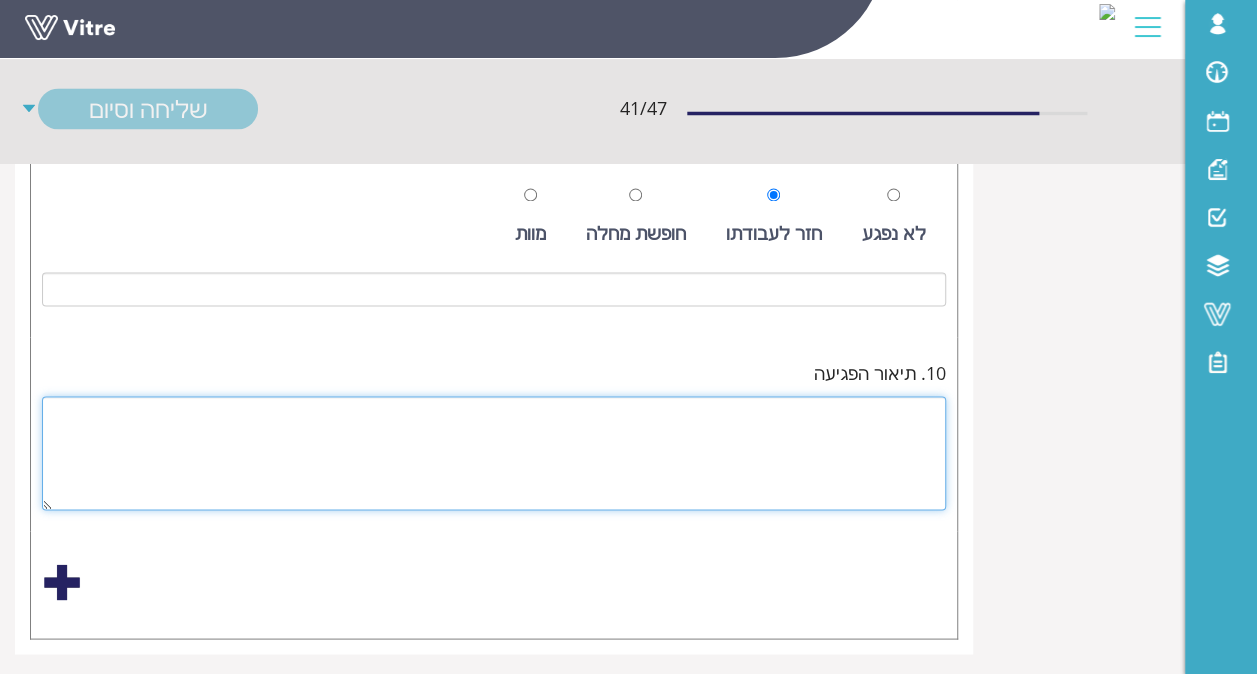 click at bounding box center (494, 453) 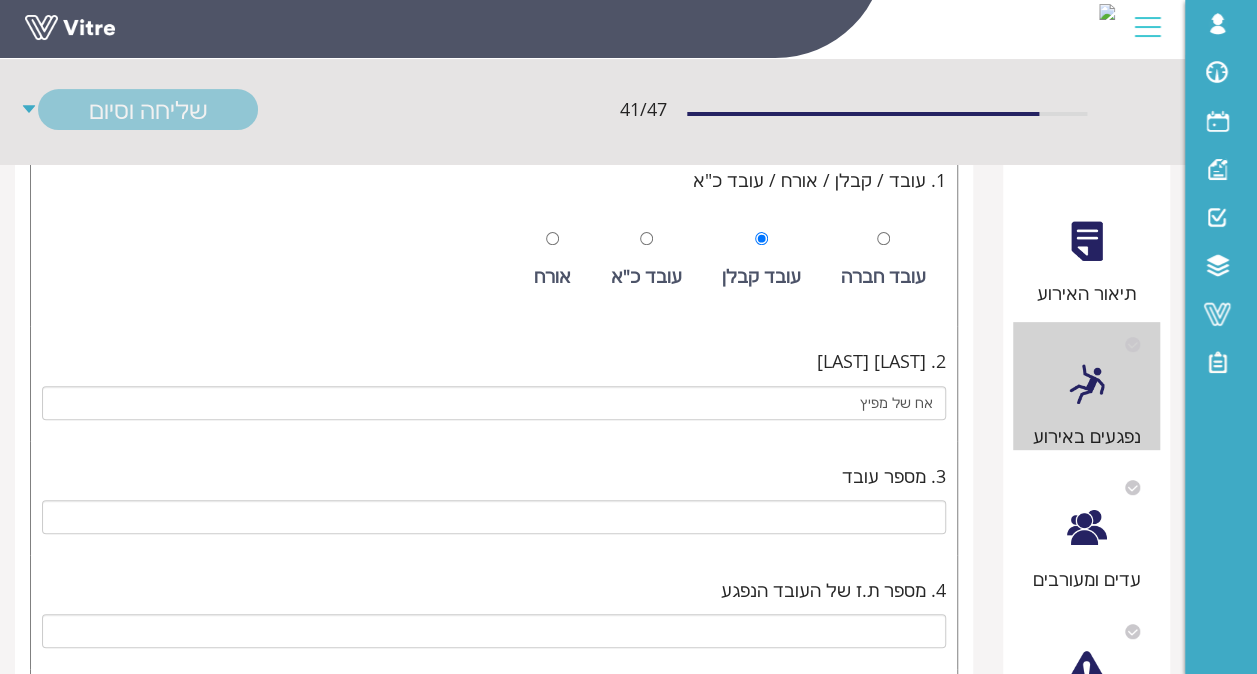 scroll, scrollTop: 400, scrollLeft: 0, axis: vertical 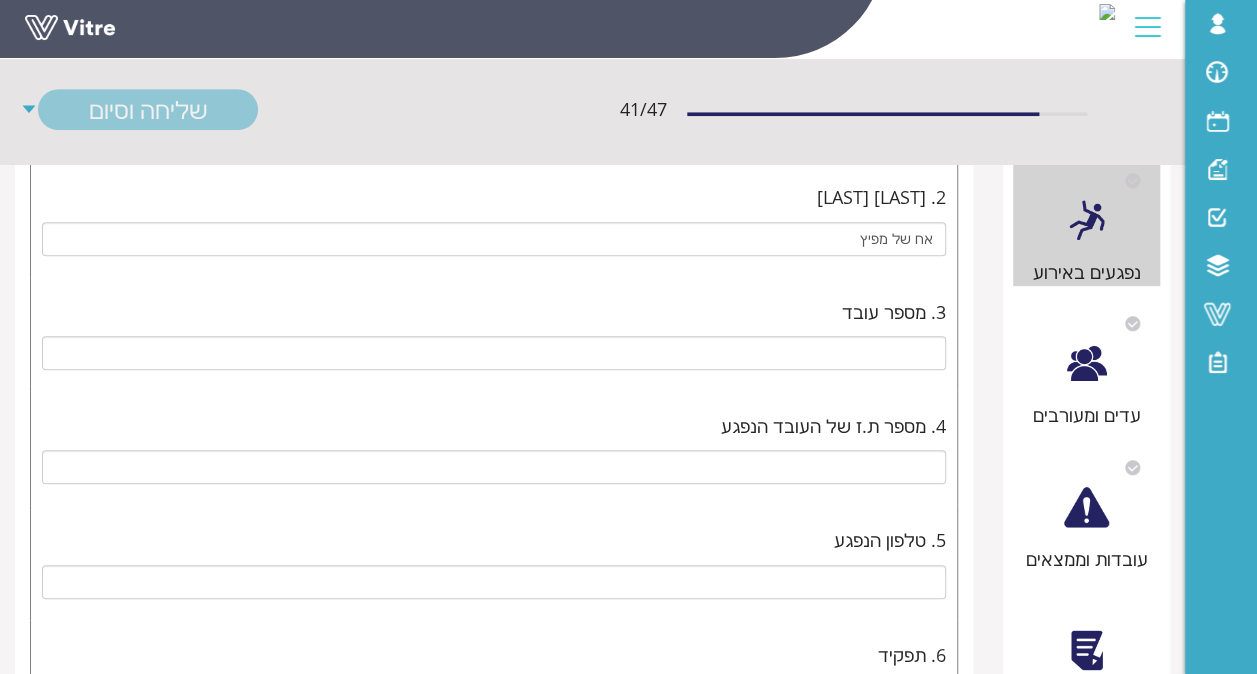 type on "מכה יבשה בברך" 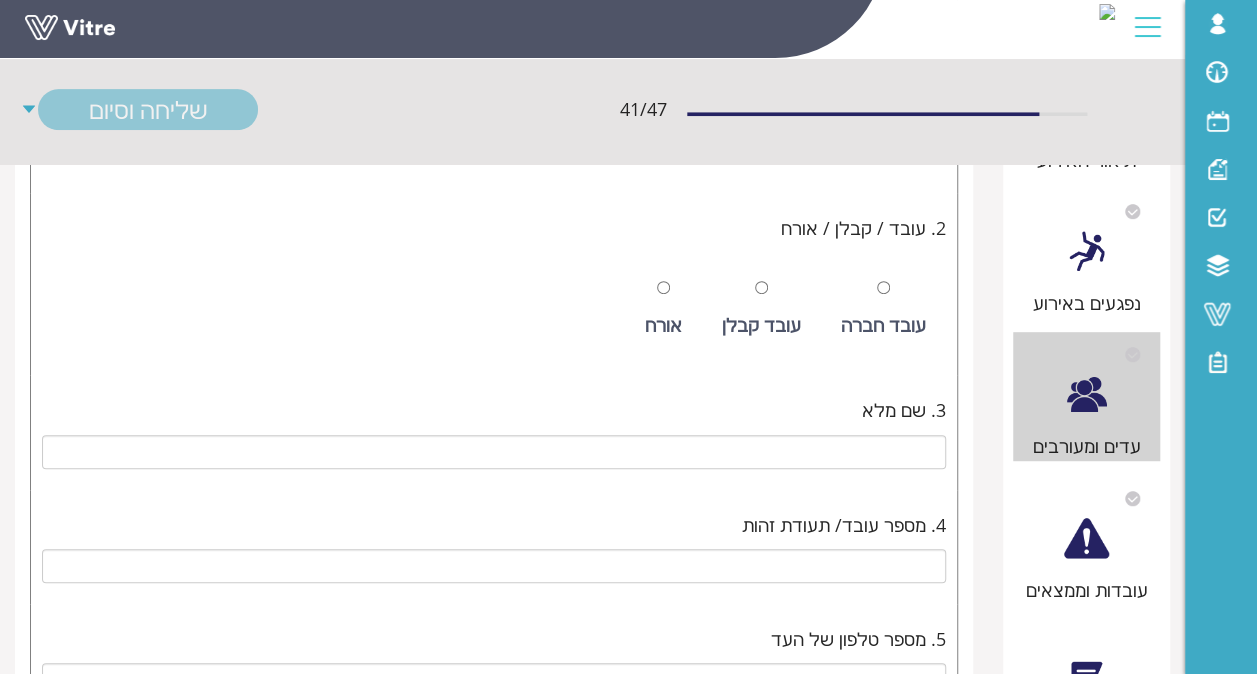 scroll, scrollTop: 400, scrollLeft: 0, axis: vertical 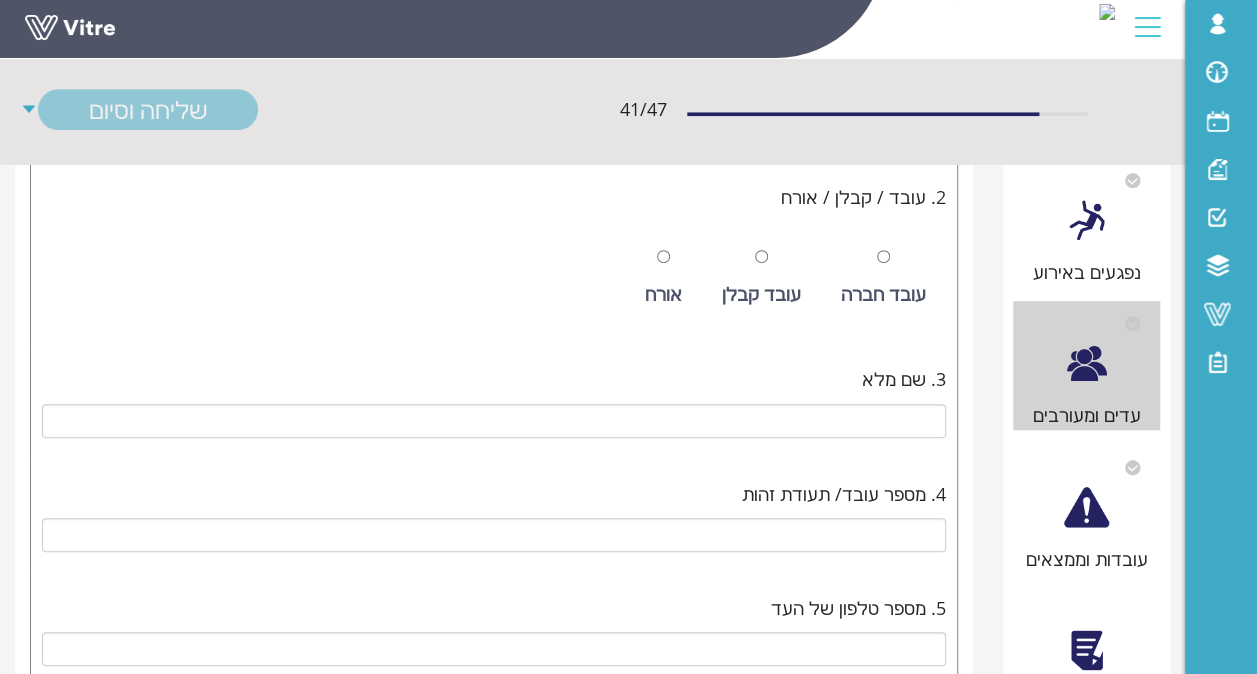click on "עובדות וממצאים" at bounding box center [1087, 509] 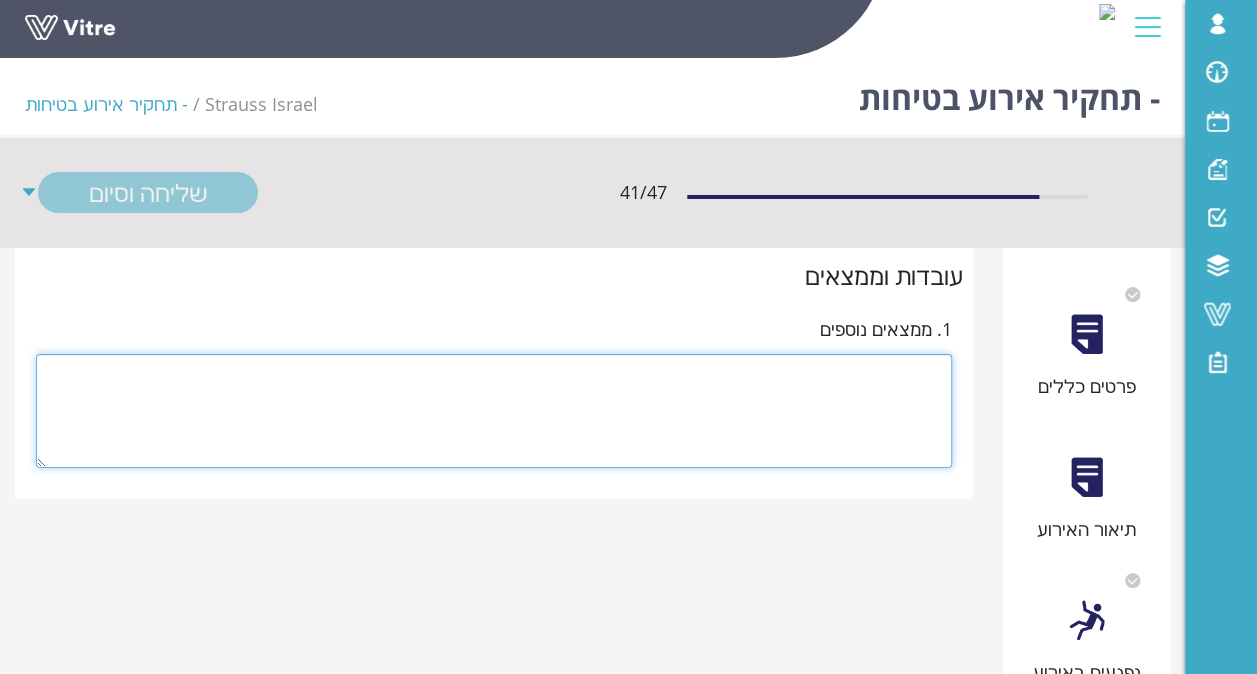click at bounding box center (494, 411) 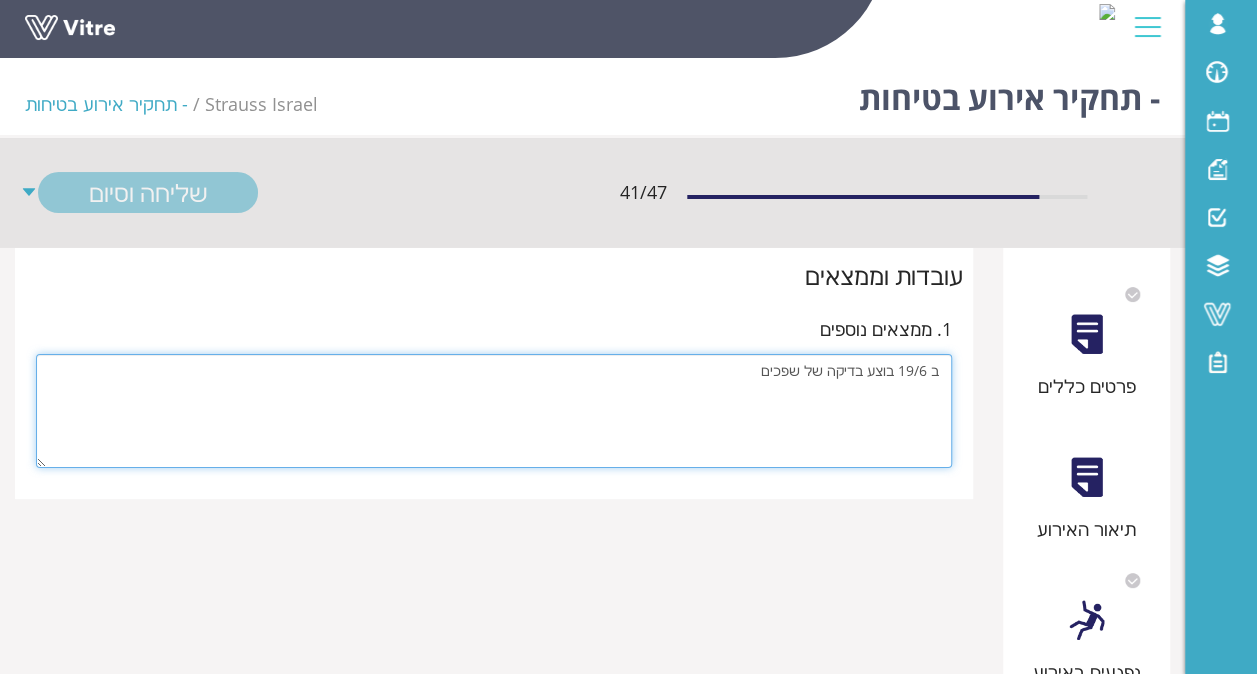 type on "ב 19/6 בוצע בדיקה של שפכים" 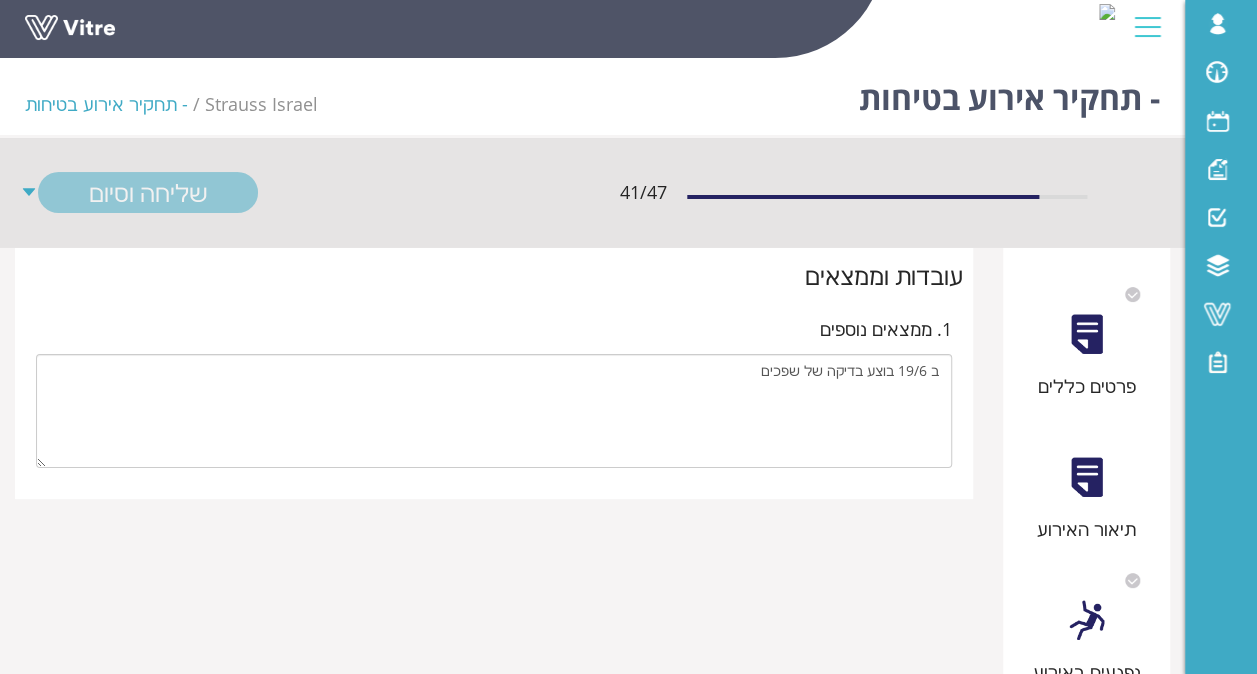 click at bounding box center (1086, 477) 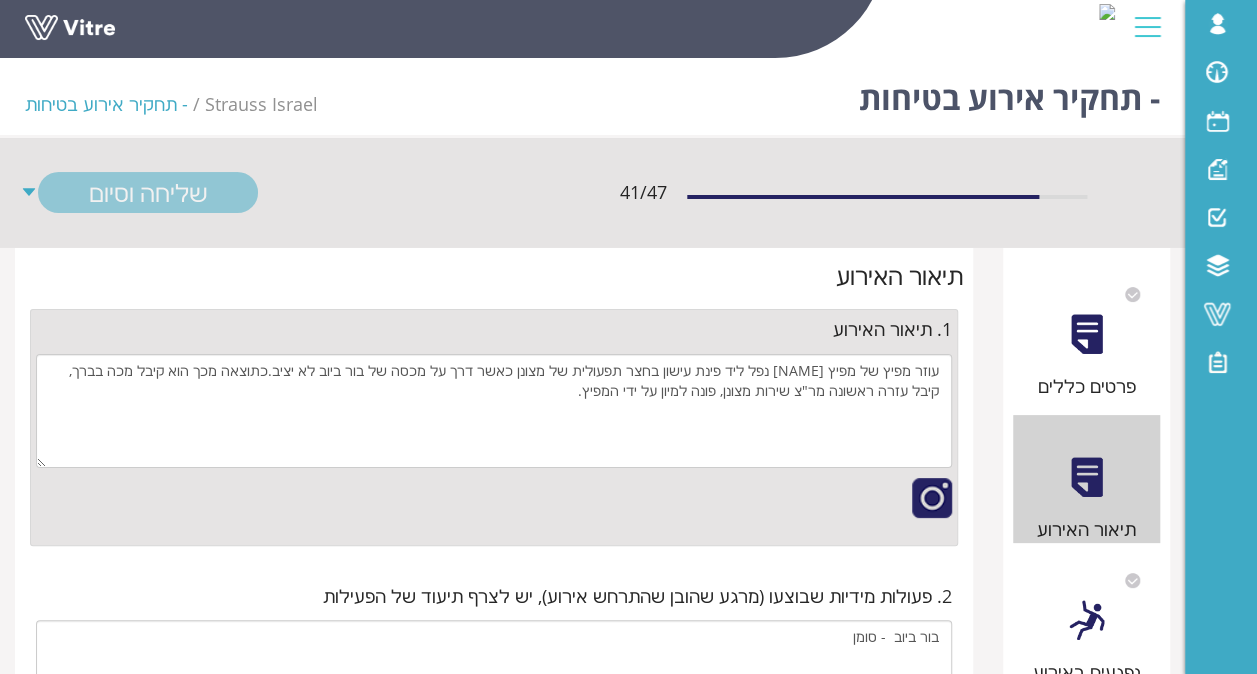 click on "נפגעים באירוע" at bounding box center (1087, 622) 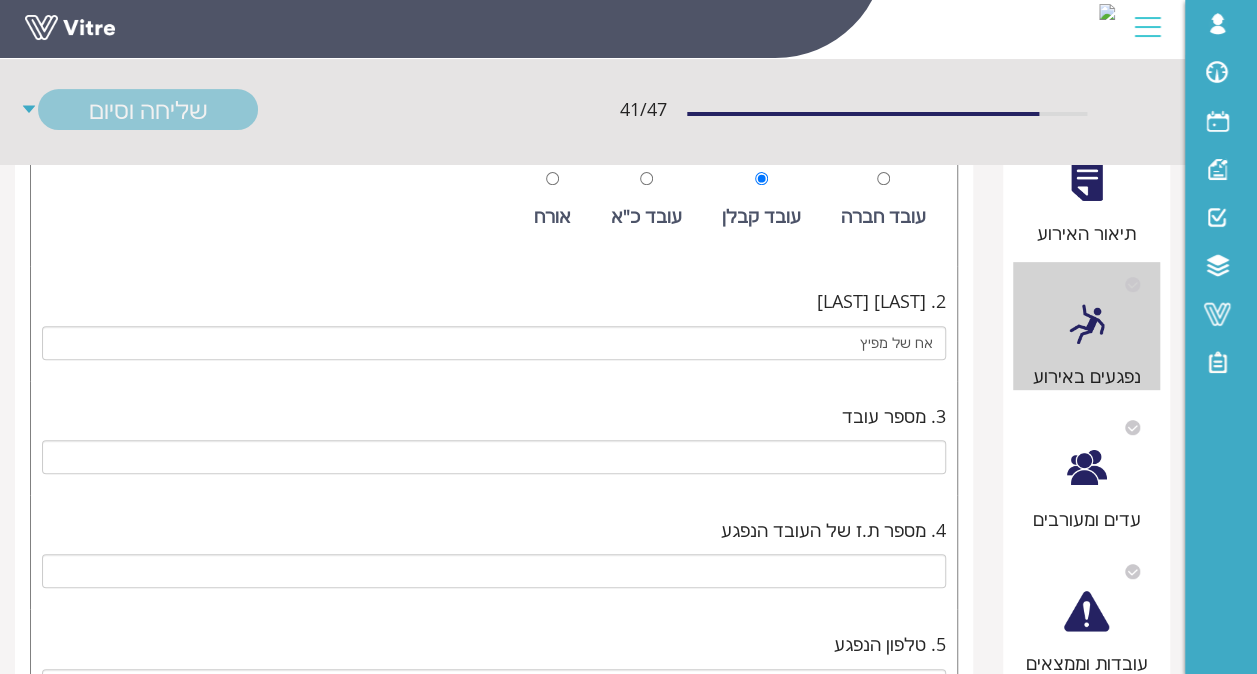 scroll, scrollTop: 300, scrollLeft: 0, axis: vertical 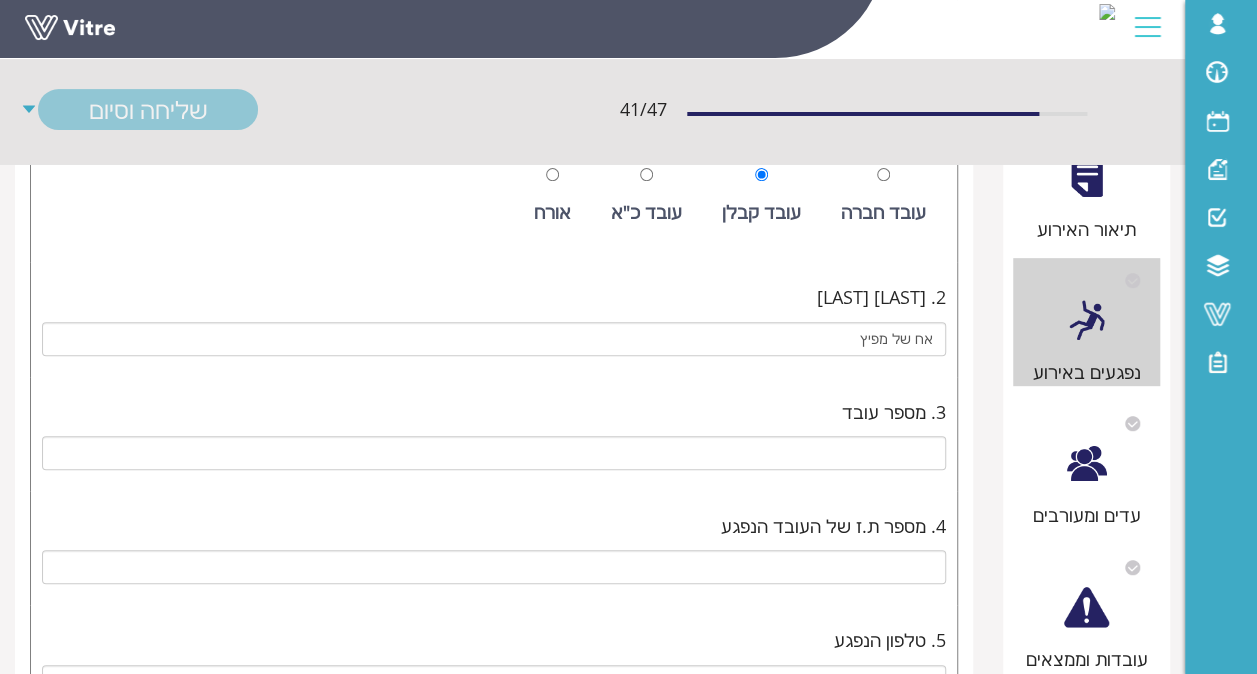 click at bounding box center (1086, 607) 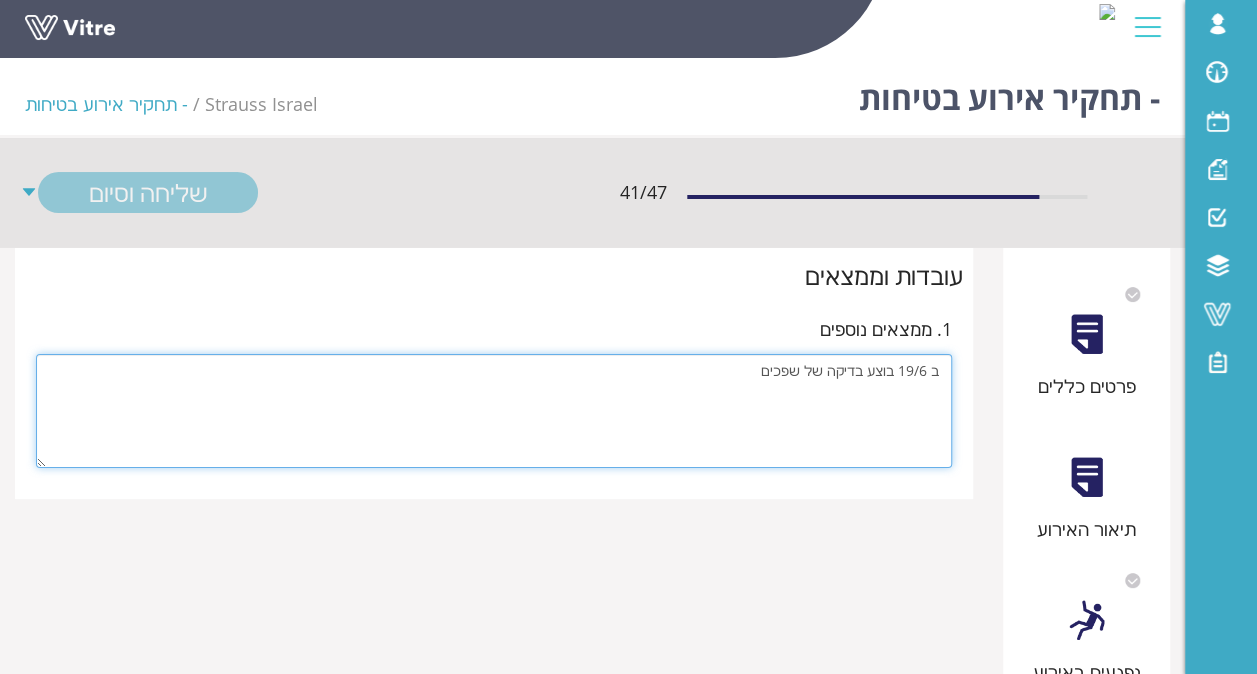 click on "ב 19/6 בוצע בדיקה של שפכים" at bounding box center (494, 411) 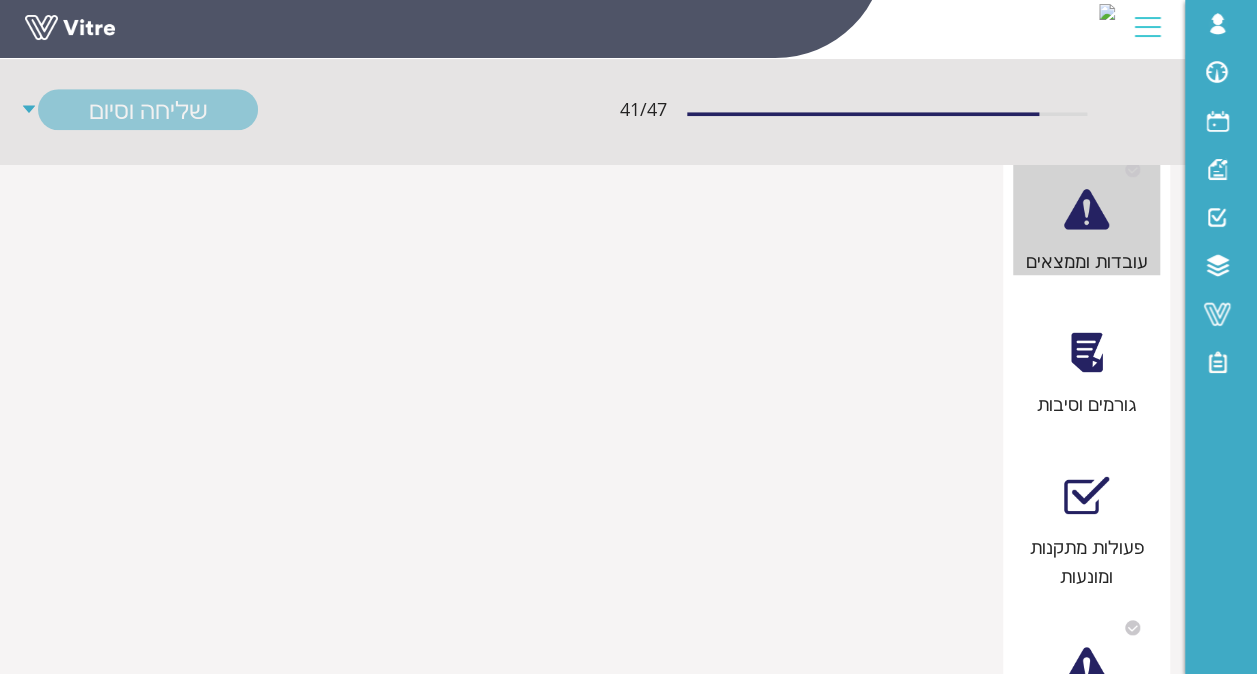 scroll, scrollTop: 700, scrollLeft: 0, axis: vertical 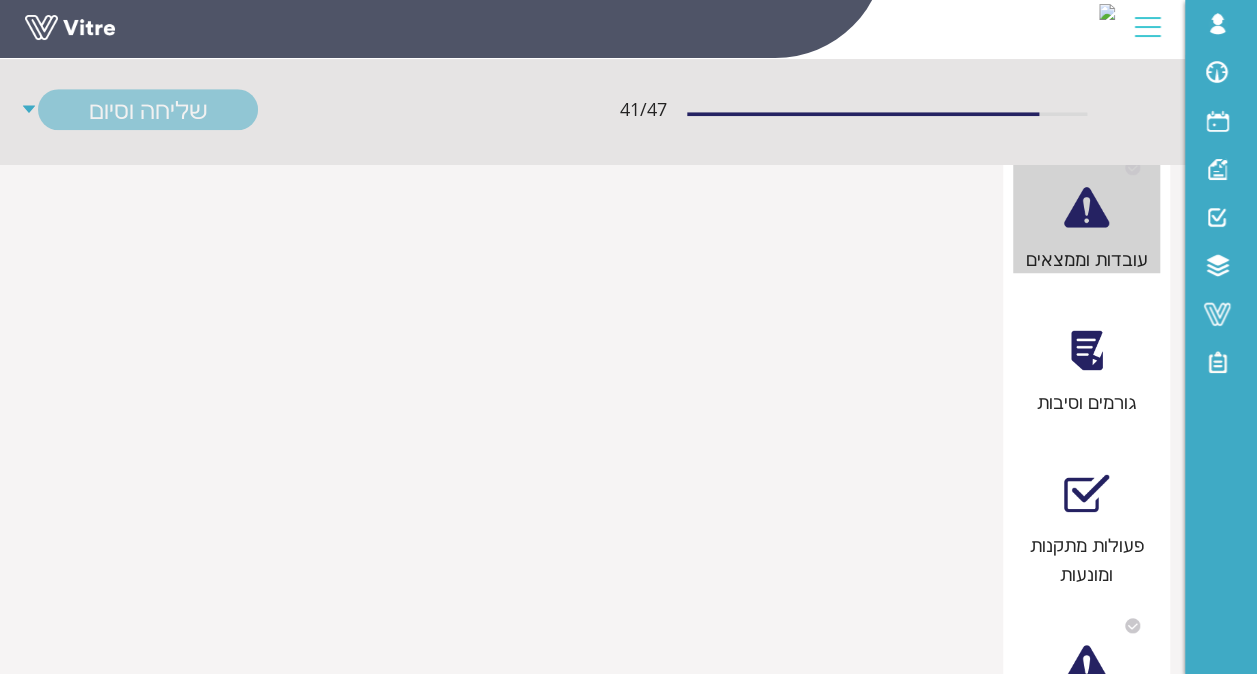 type on "ב 19/6 בוצע בדיקה של שפכים במקום הזה - זה מכסה של בור לדגימות שפכים" 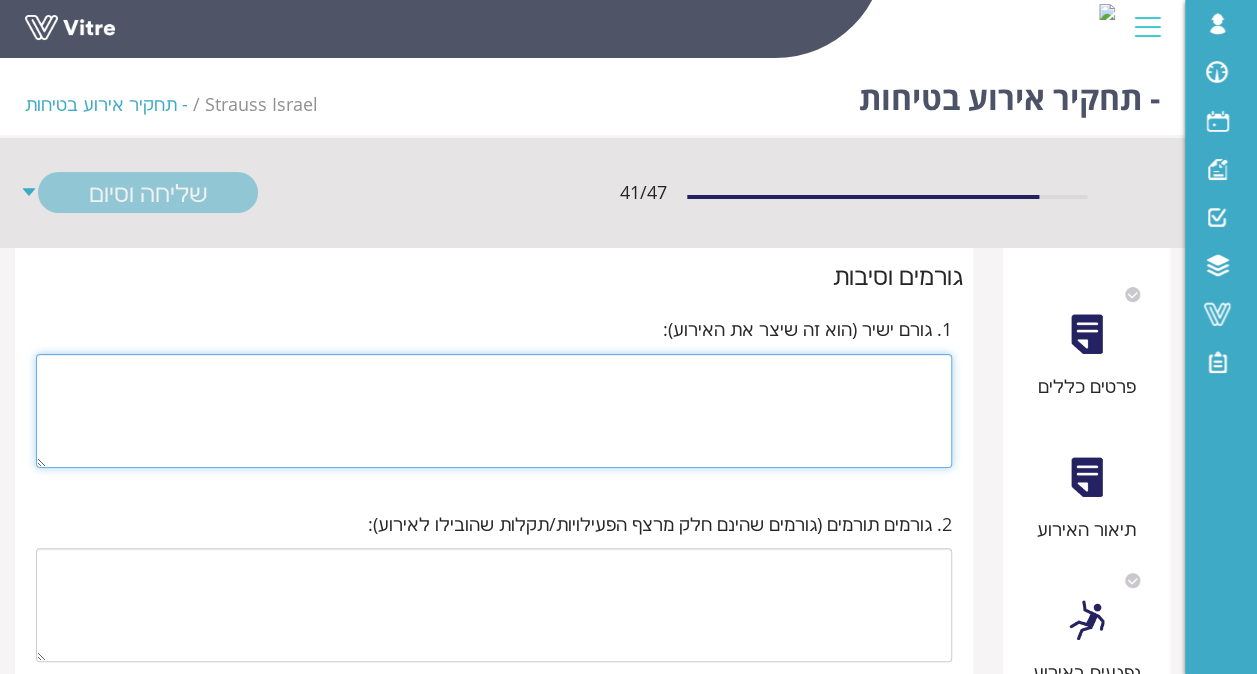 click at bounding box center [494, 411] 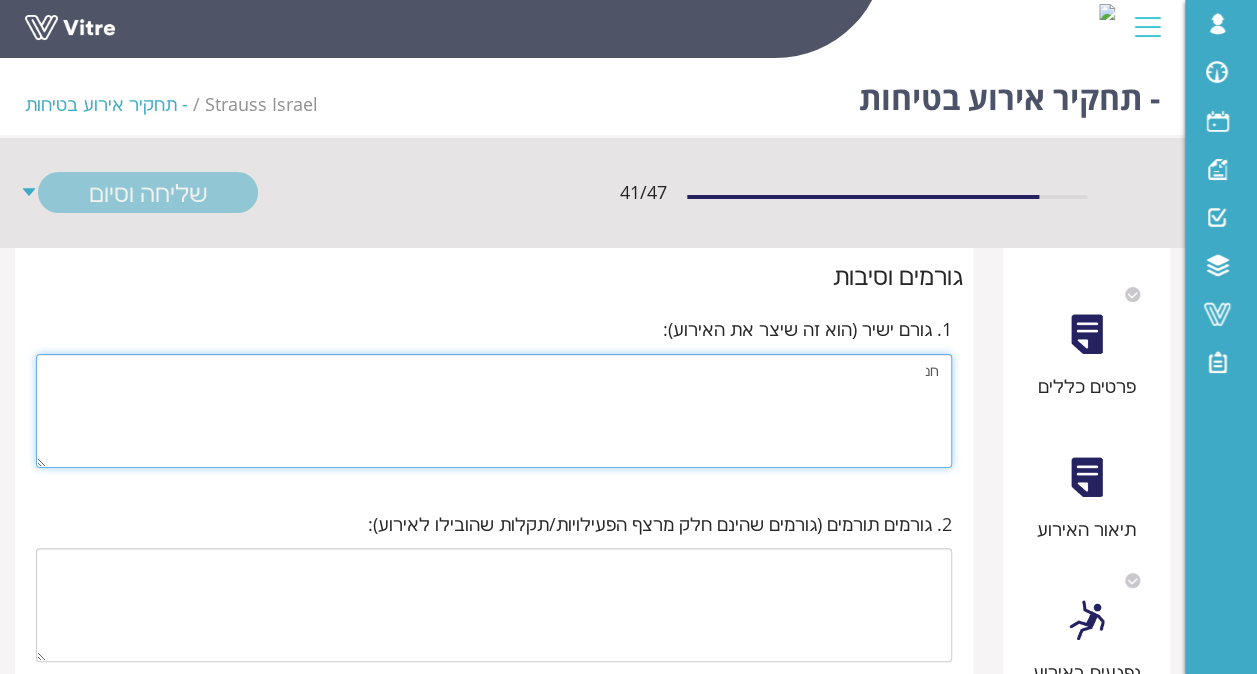 type on "ח" 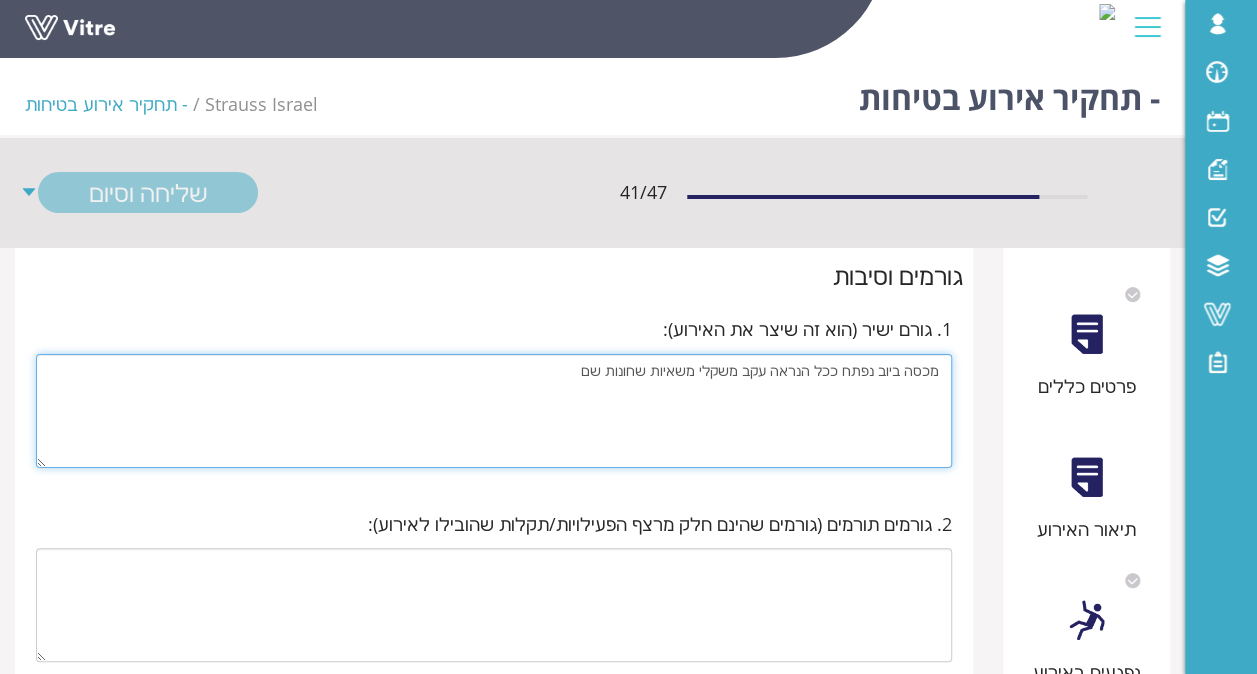 type on "מכסה ביוב נפתח ככל הנראה עקב משקלי משאיות שחונות שם" 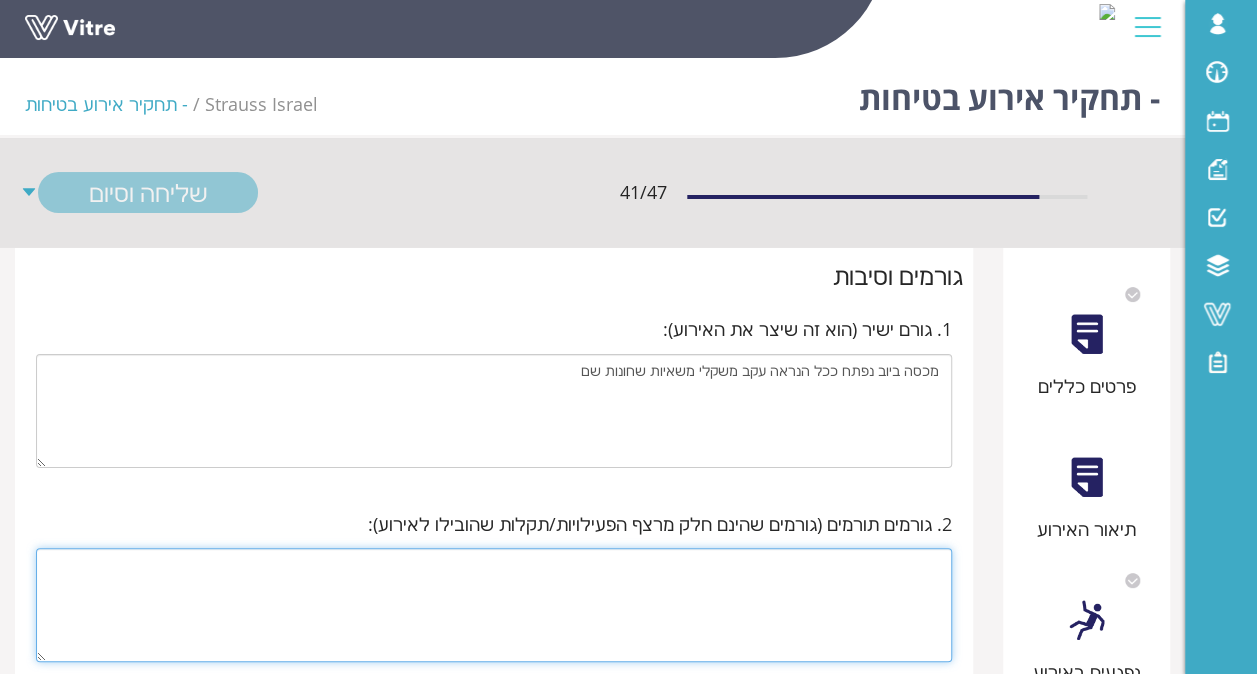 click at bounding box center (494, 605) 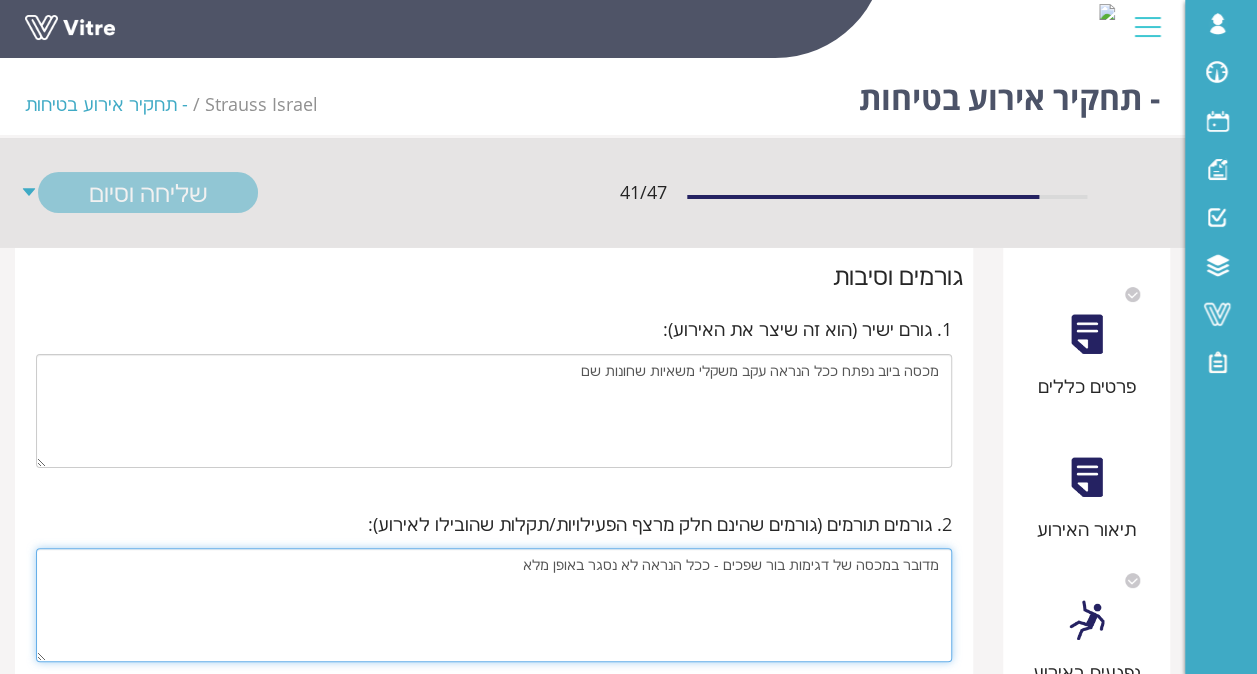 type on "מדובר במכסה של דגימות בור שפכים - ככל הנראה לא נסגר באופן מלא" 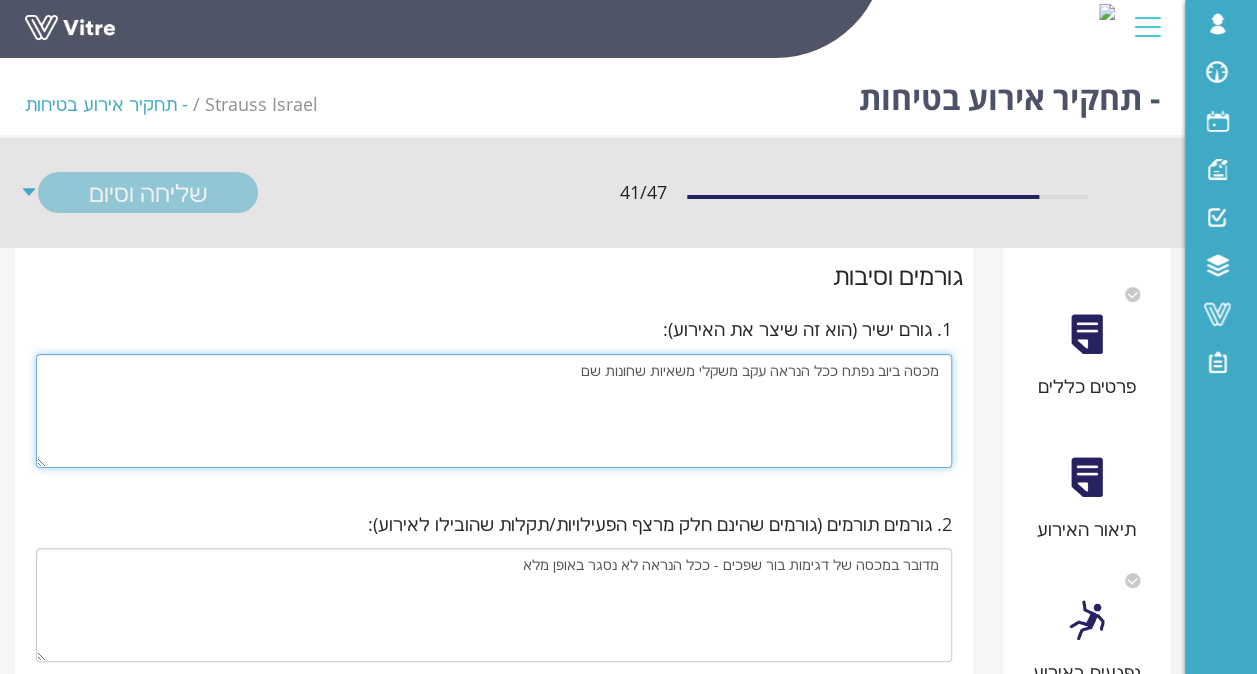 click on "מכסה ביוב נפתח ככל הנראה עקב משקלי משאיות שחונות שם" at bounding box center (494, 411) 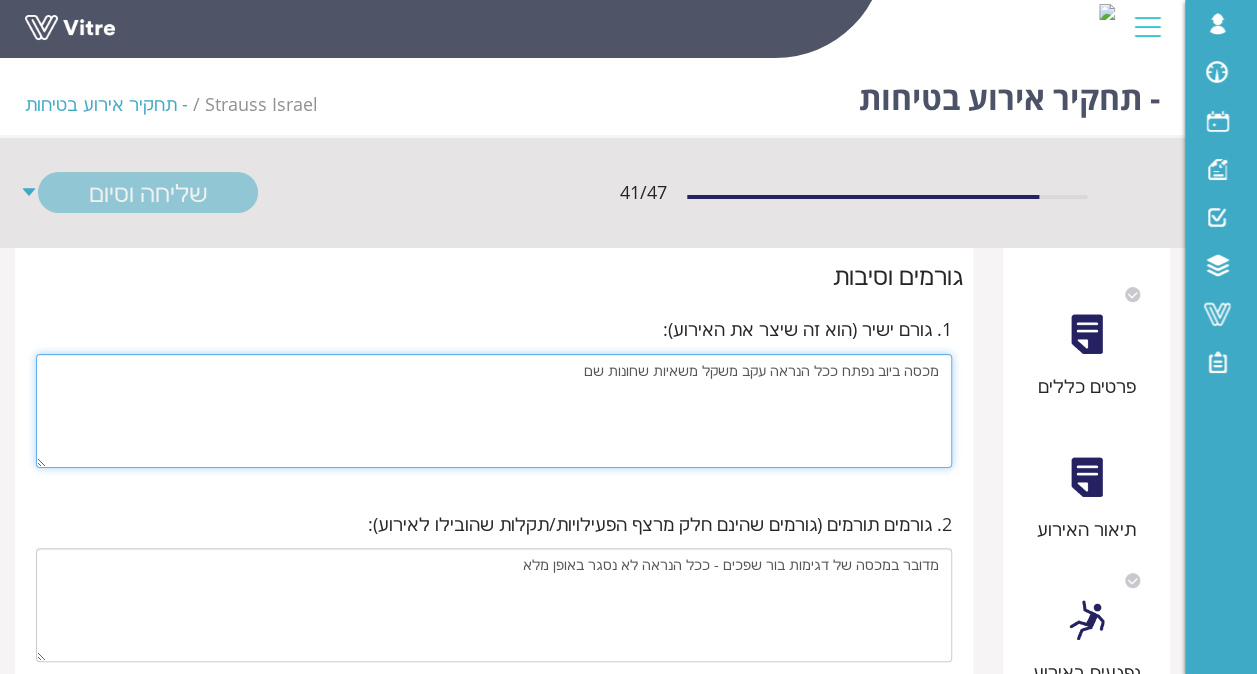 click on "מכסה ביוב נפתח ככל הנראה עקב משקל משאיות שחונות שם" at bounding box center (494, 411) 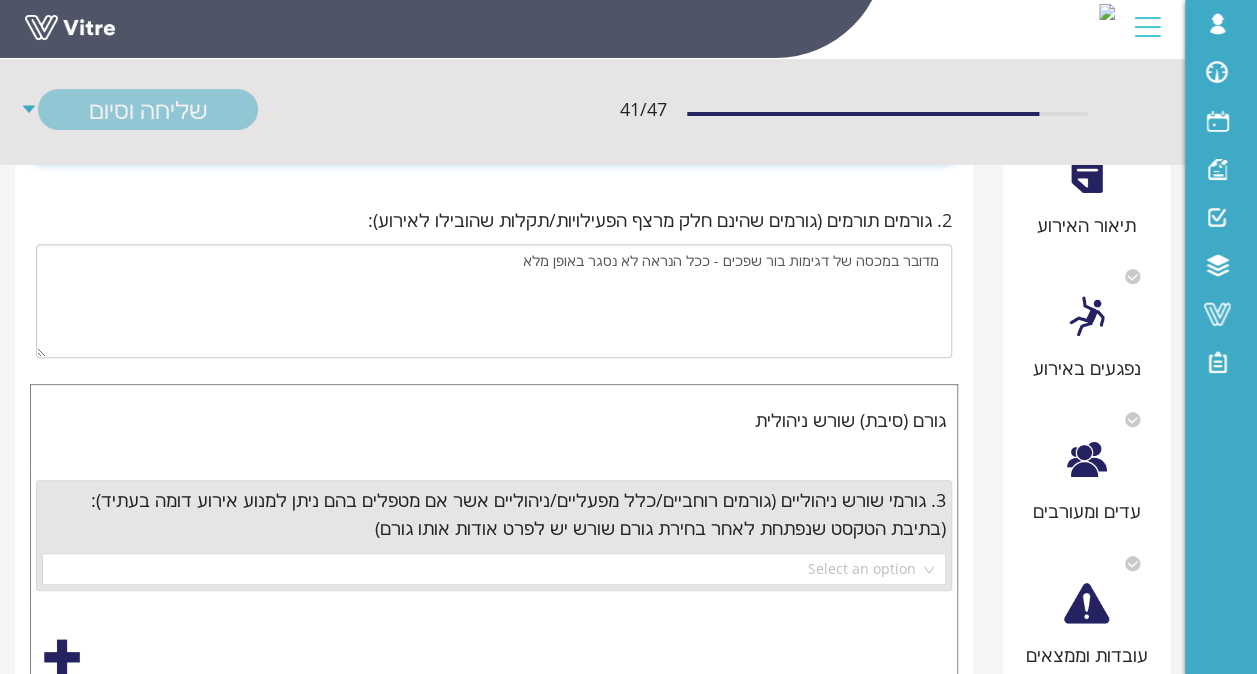 scroll, scrollTop: 400, scrollLeft: 0, axis: vertical 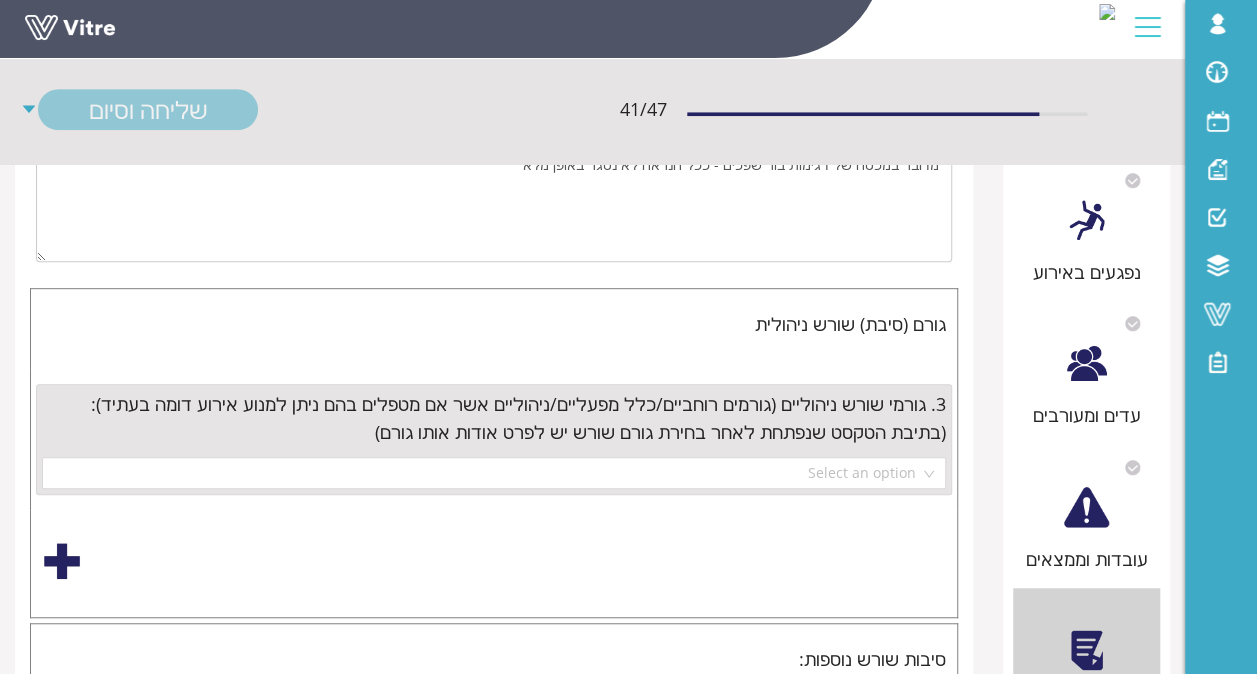 click at bounding box center [487, 473] 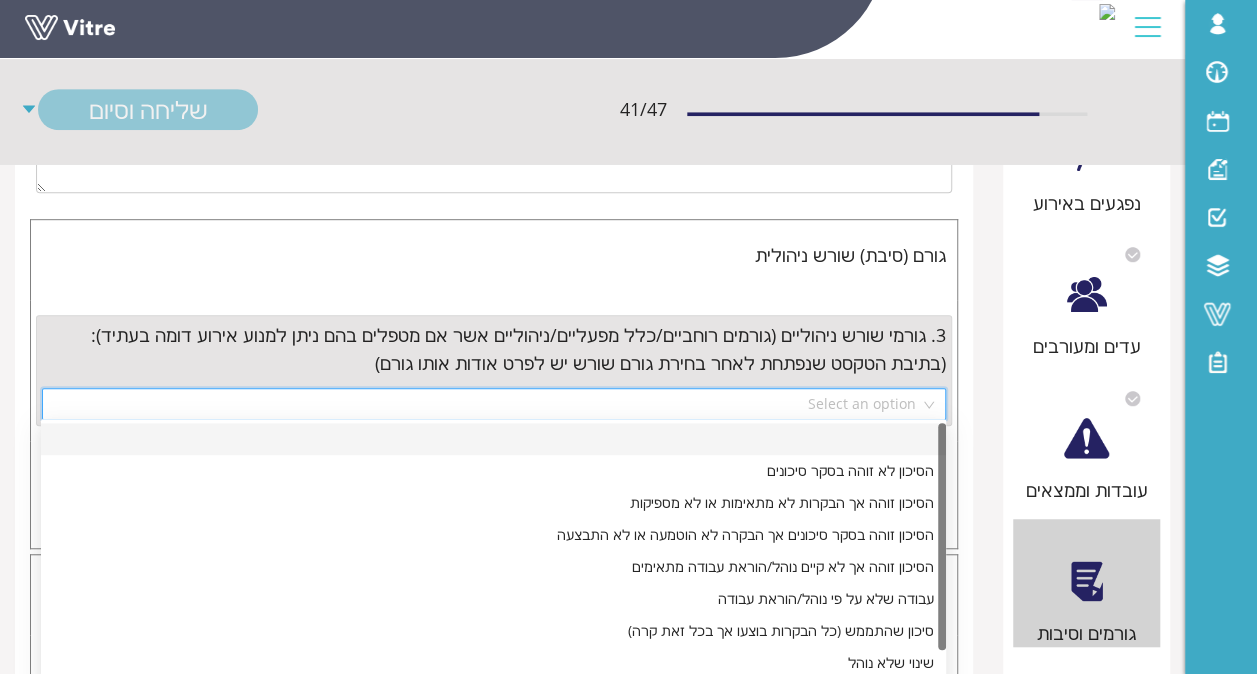 scroll, scrollTop: 500, scrollLeft: 0, axis: vertical 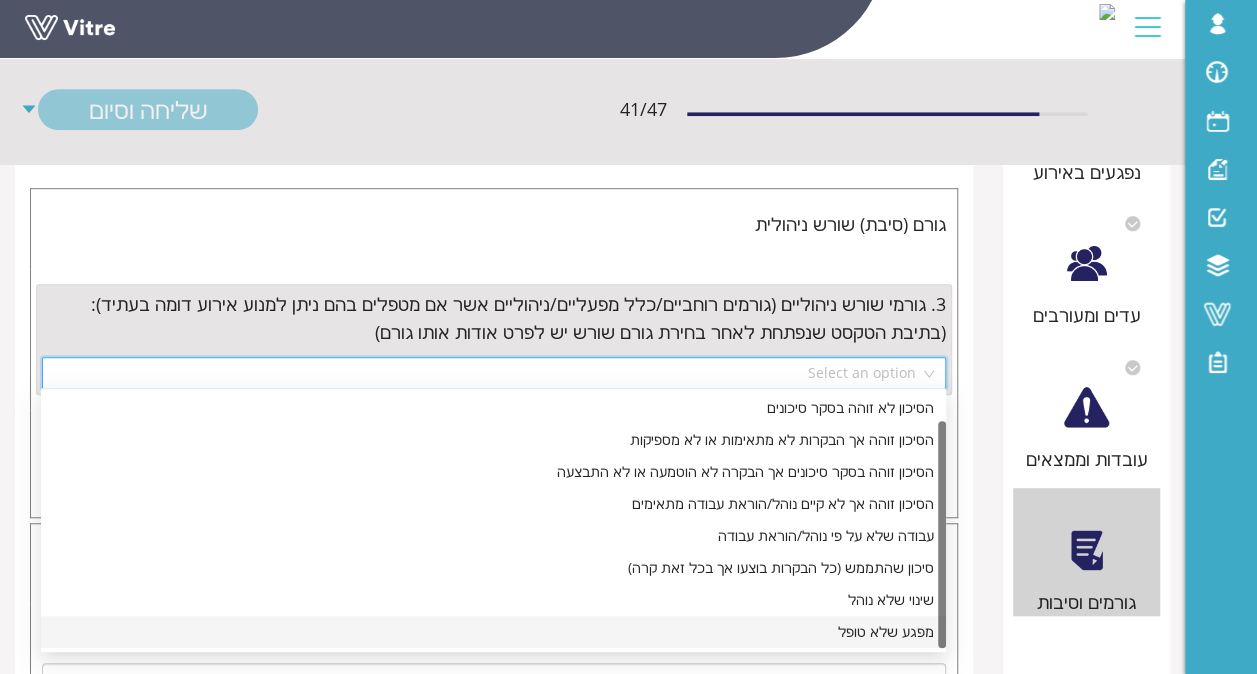 click on "מפגע שלא טופל" at bounding box center (493, 632) 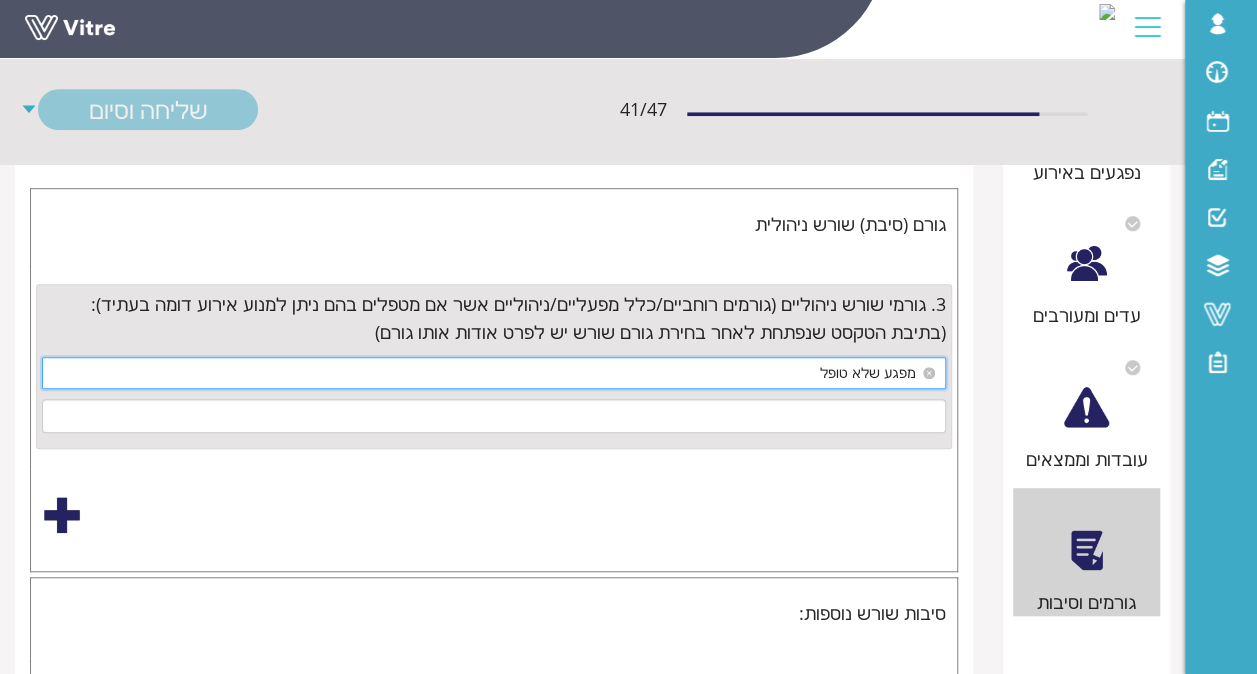 click on "מפגע שלא טופל" at bounding box center [494, 373] 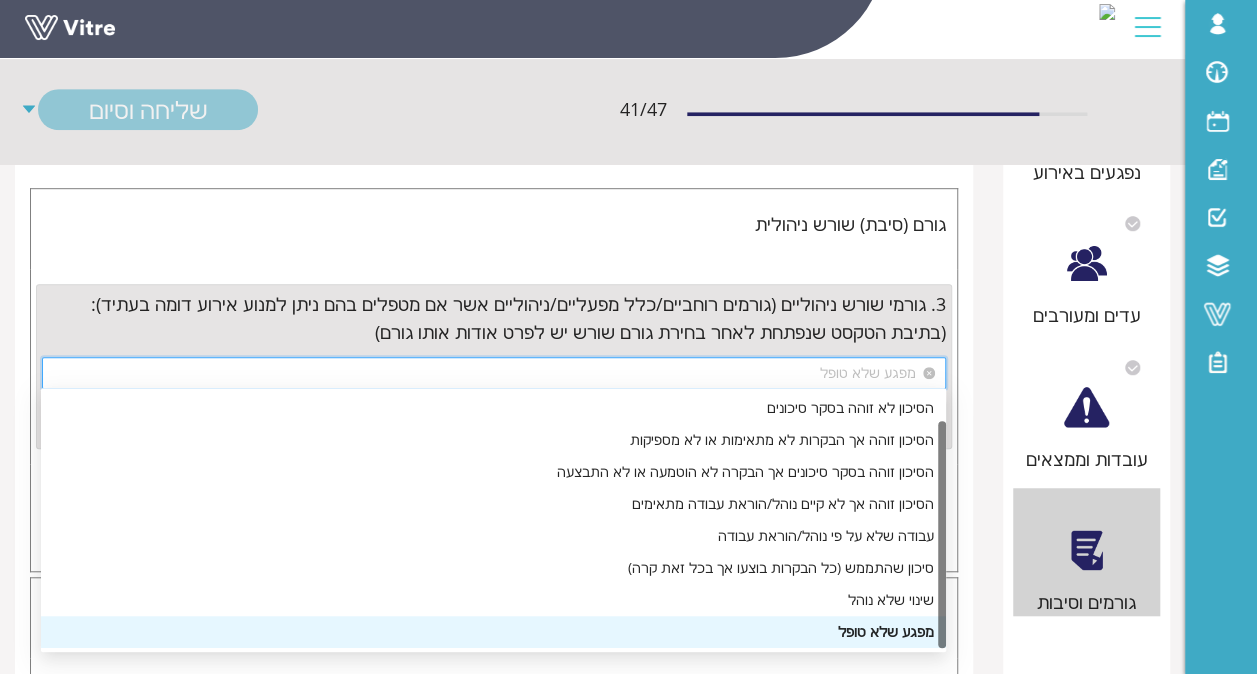 scroll, scrollTop: 32, scrollLeft: 0, axis: vertical 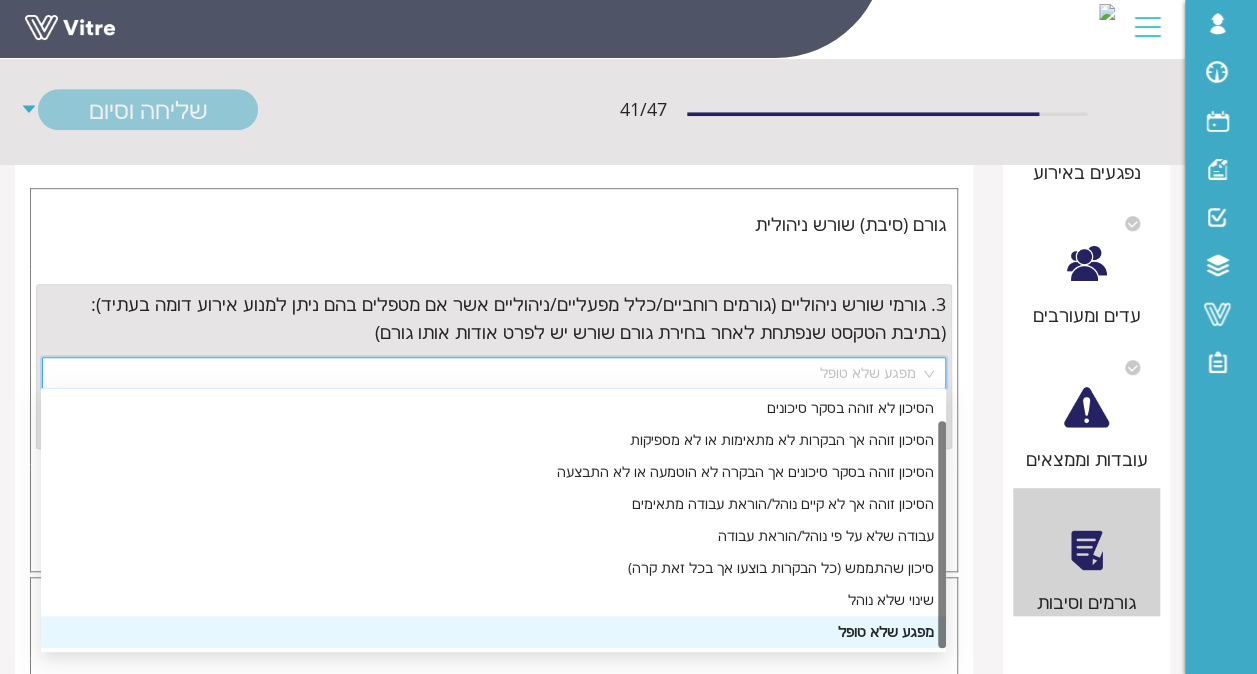 click on "מפגע שלא טופל" at bounding box center (493, 632) 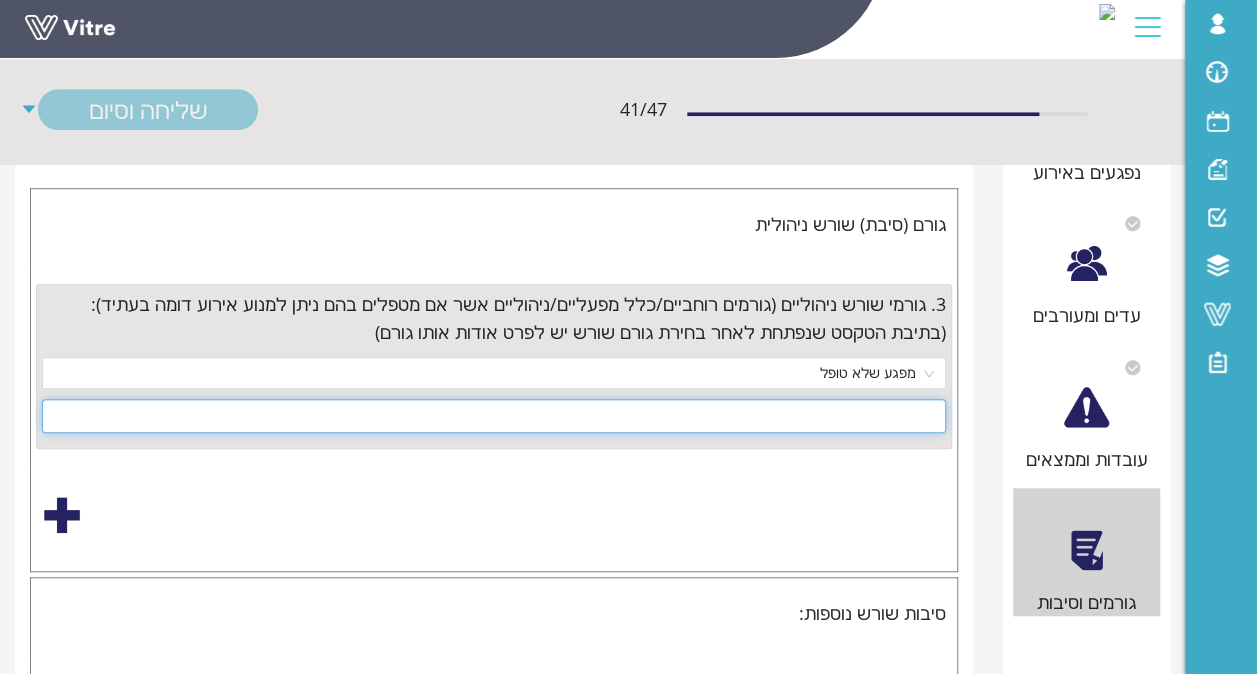 click at bounding box center (494, 416) 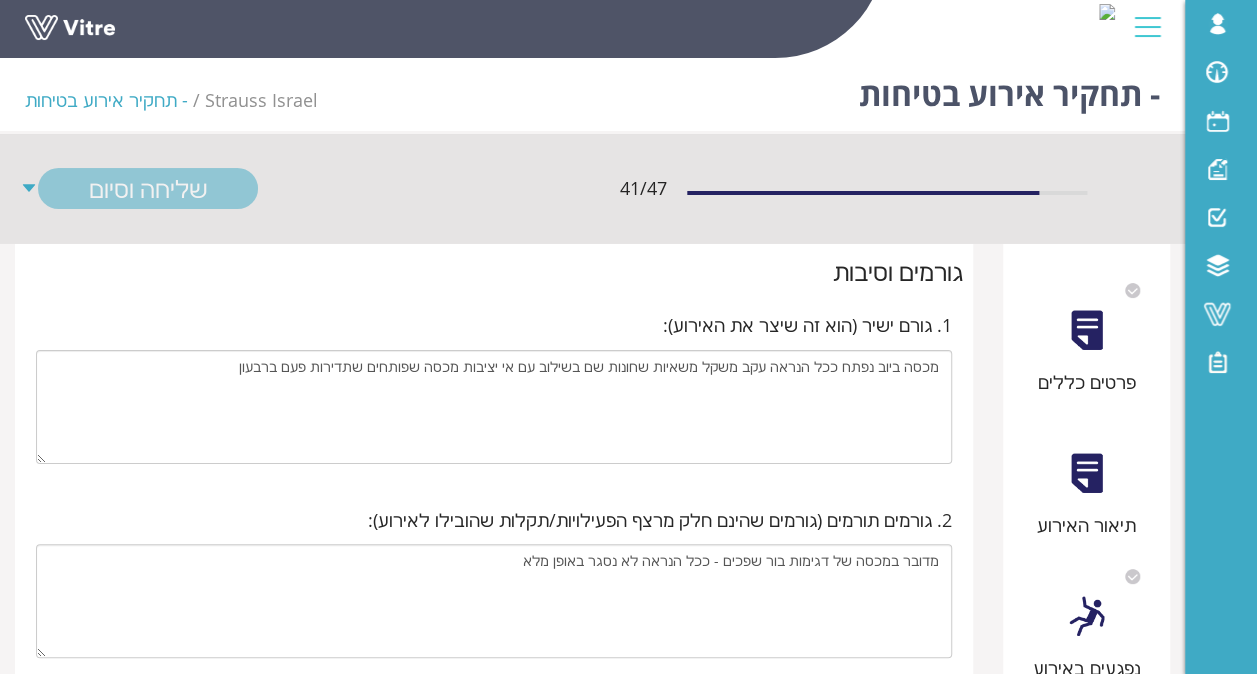 scroll, scrollTop: 0, scrollLeft: 0, axis: both 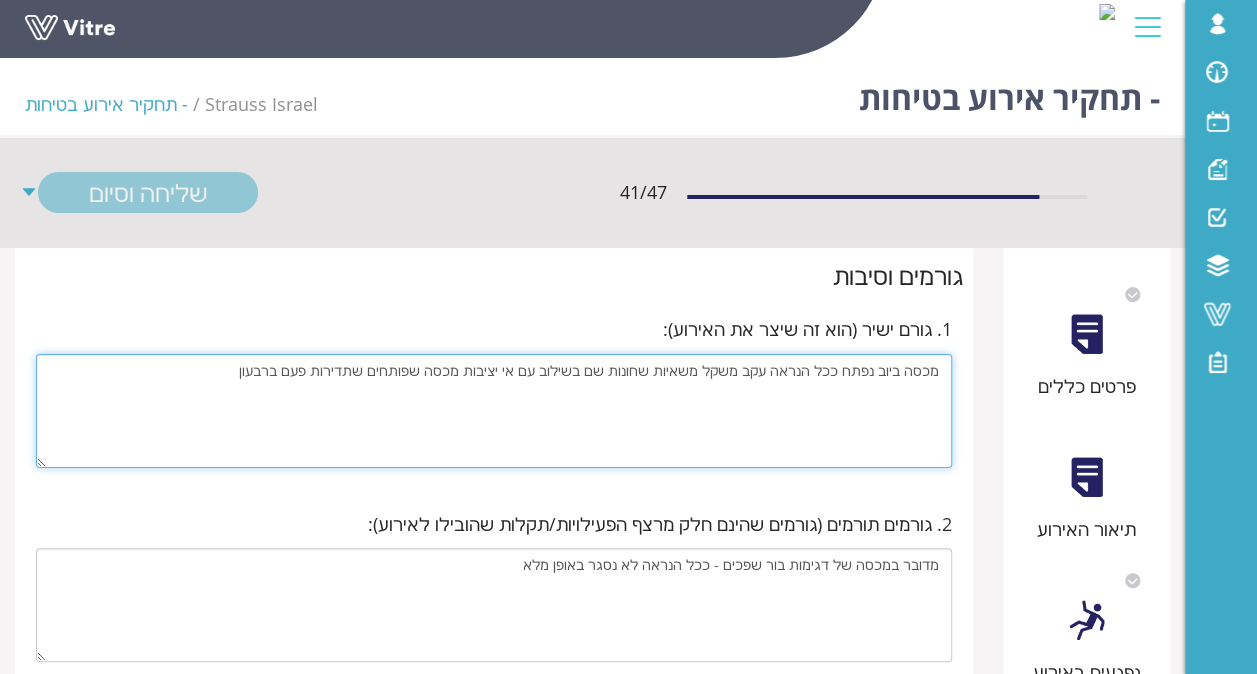 click on "מכסה ביוב נפתח ככל הנראה עקב משקל משאיות שחונות שם בשילוב עם אי יציבות מכסה שפותחים שתדירות פעם ברבעון" at bounding box center (494, 411) 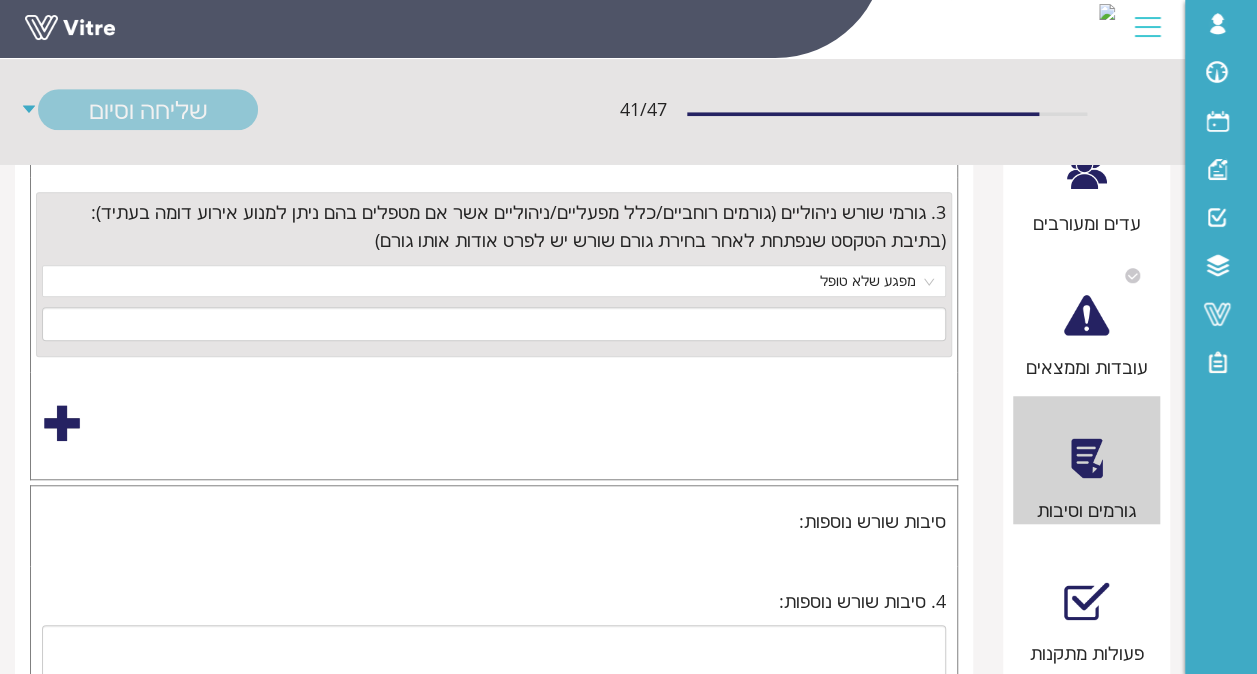 scroll, scrollTop: 500, scrollLeft: 0, axis: vertical 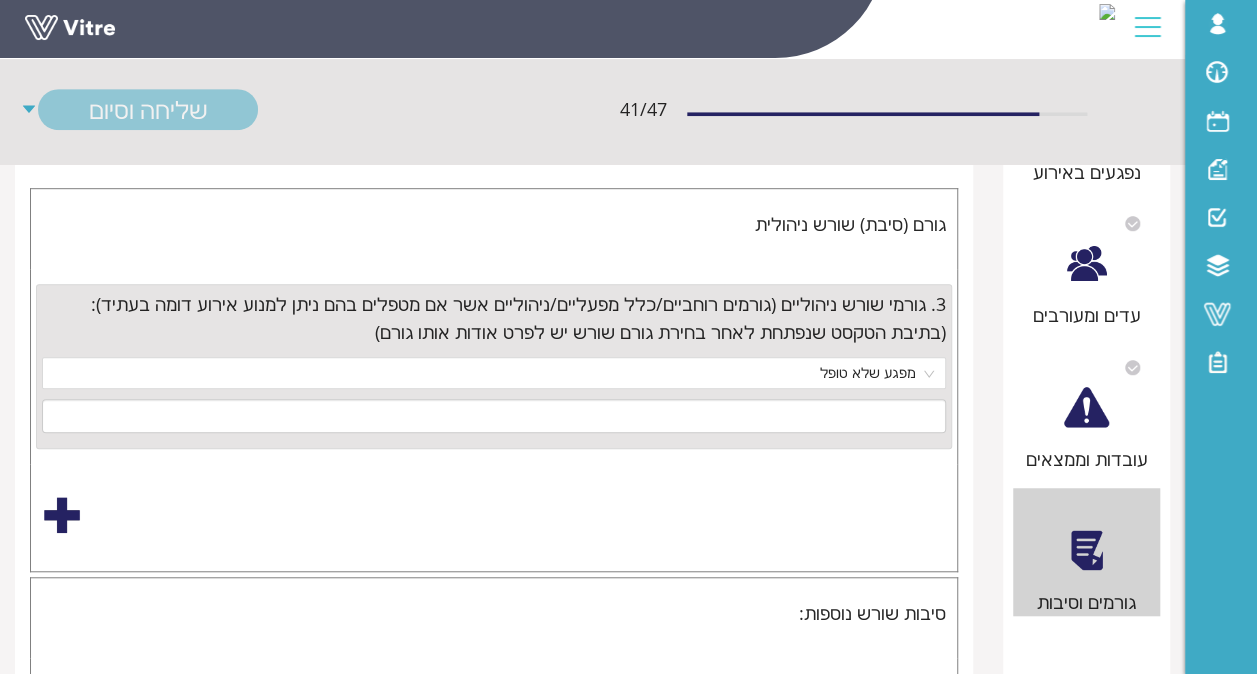 type on "מכסה ביוב נפתח ככל הנראה עקב משקל משאיות שחונות שם בשילוב עם אי יציבות מכסה שפותחים בתדירות פעם ברבעון" 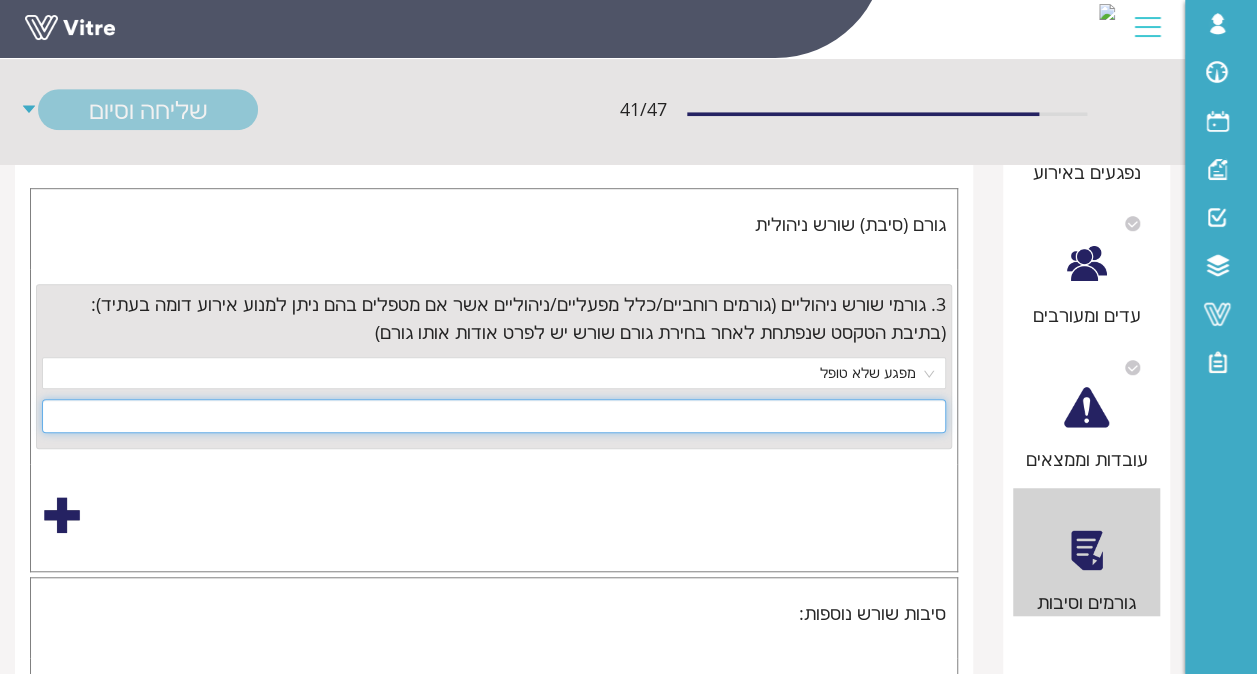 click at bounding box center (494, 416) 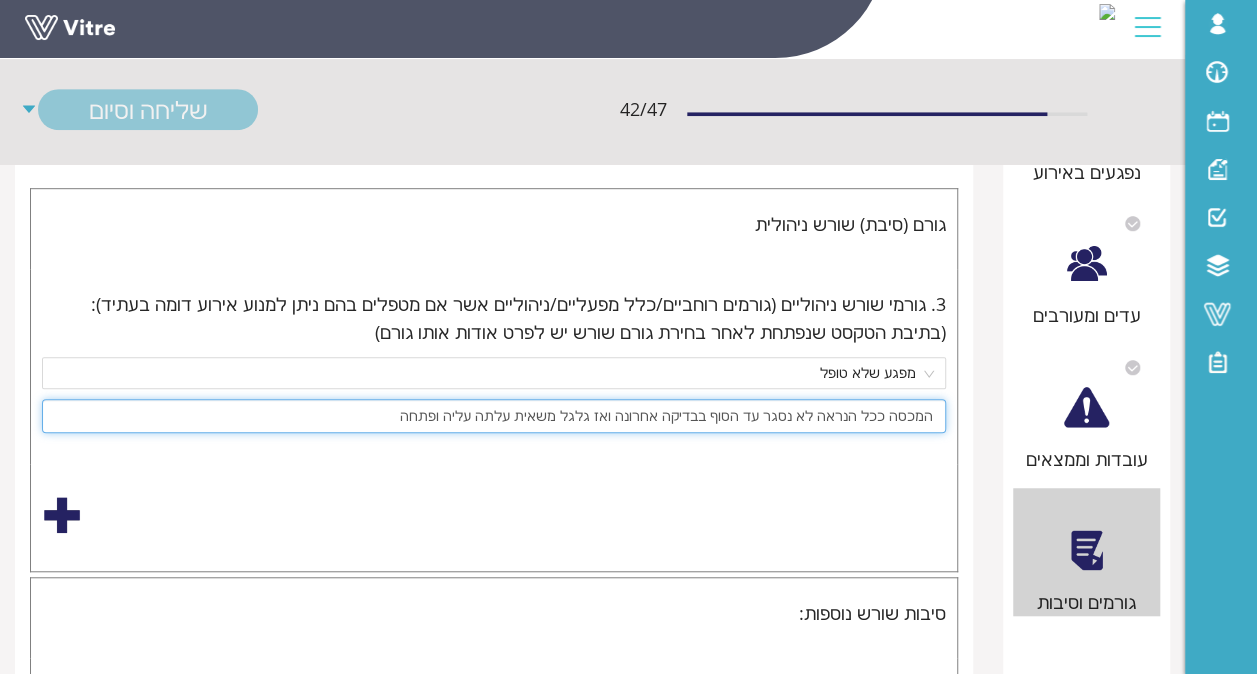 type on "המכסה ככל הנראה לא נסגר עד הסוף בבדיקה אחרונה ואז גלגל משאית עלתה עליה ופתחה" 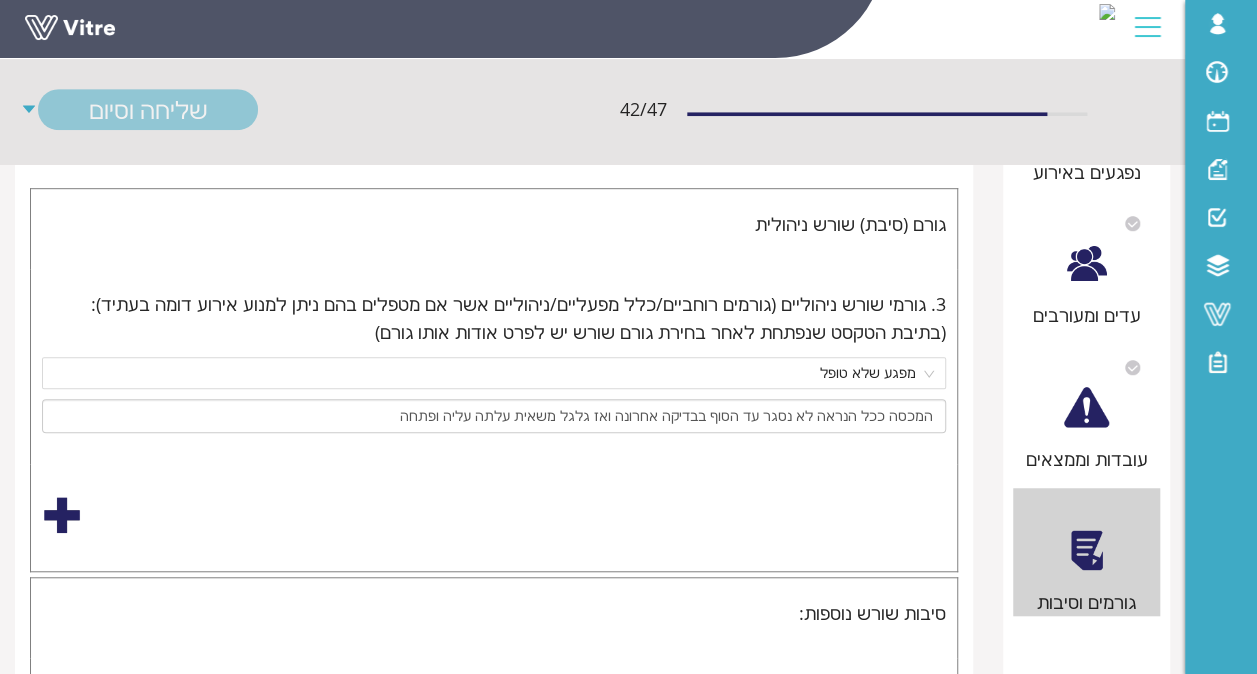 click at bounding box center [494, 515] 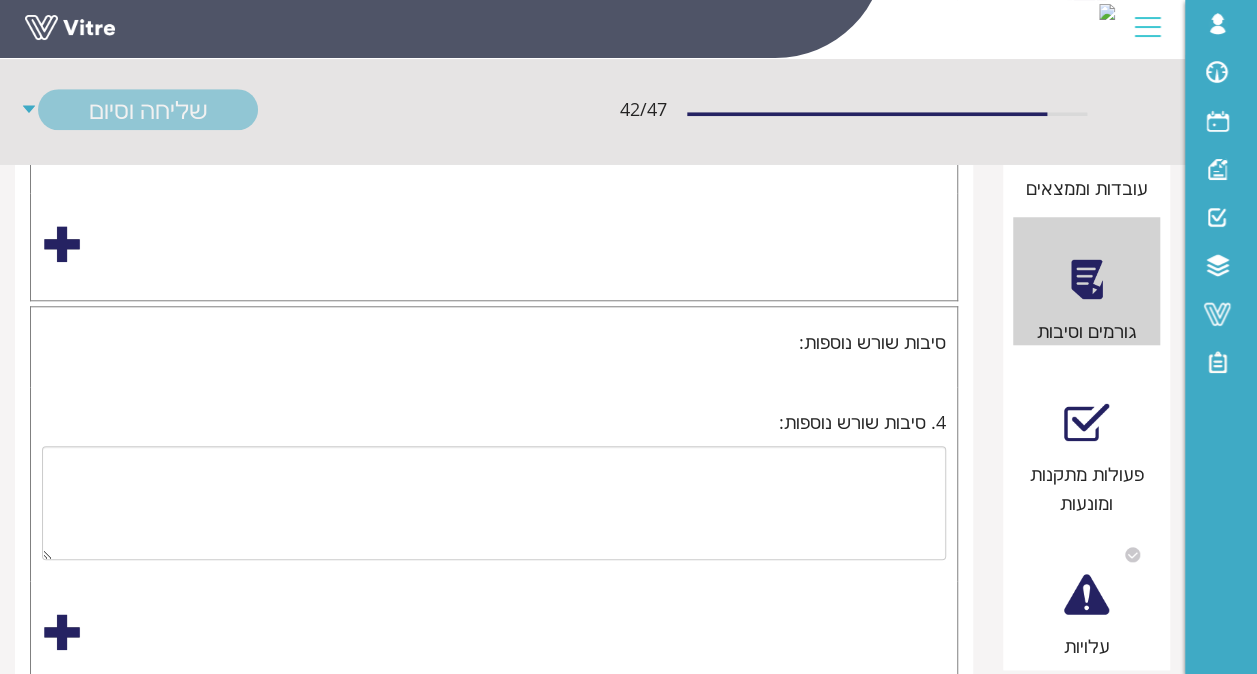 scroll, scrollTop: 800, scrollLeft: 0, axis: vertical 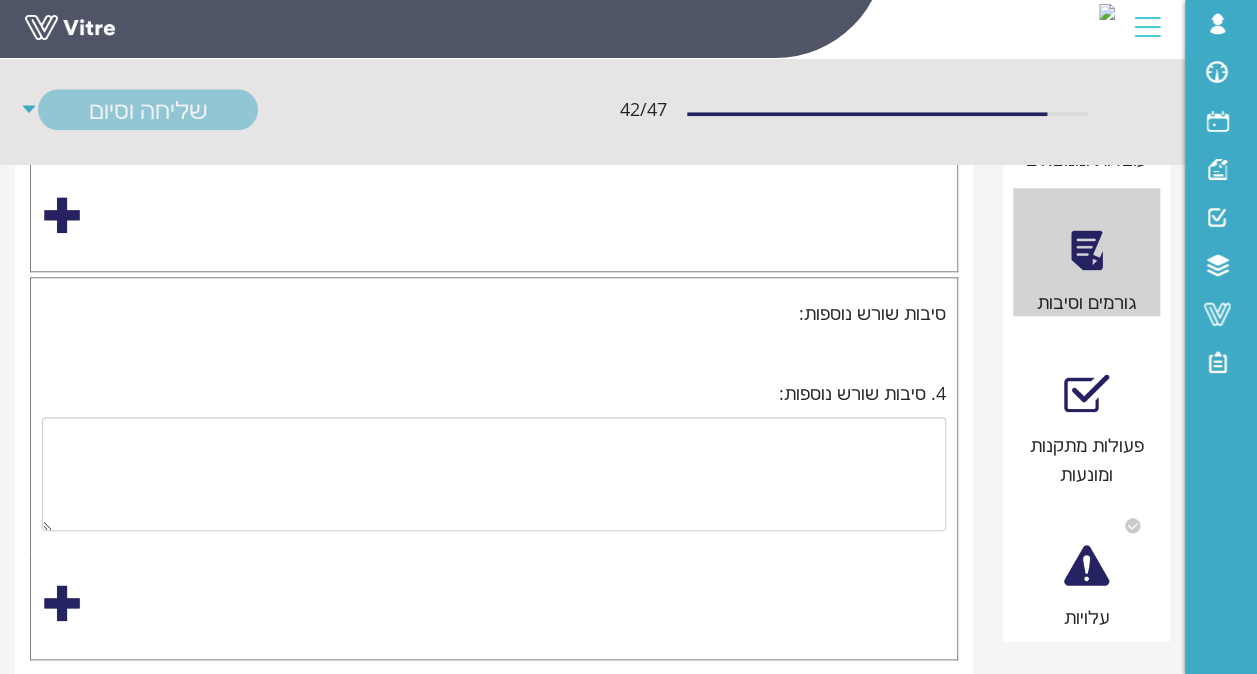 click at bounding box center [1086, 393] 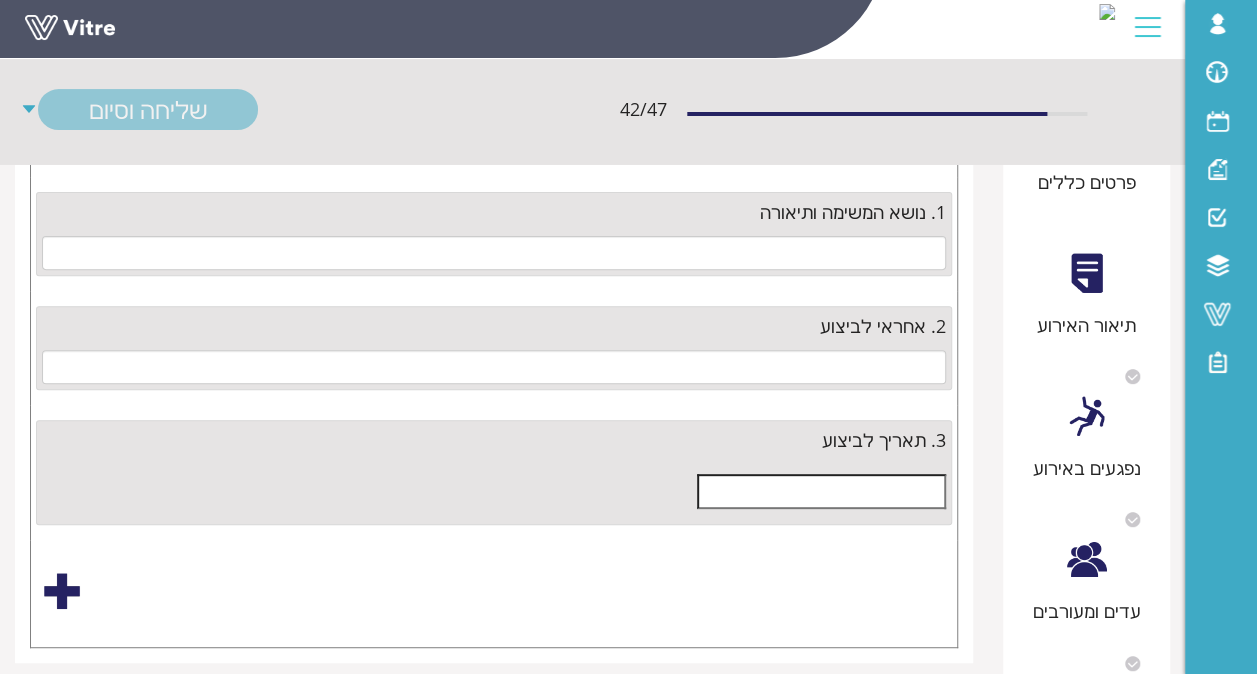 scroll, scrollTop: 100, scrollLeft: 0, axis: vertical 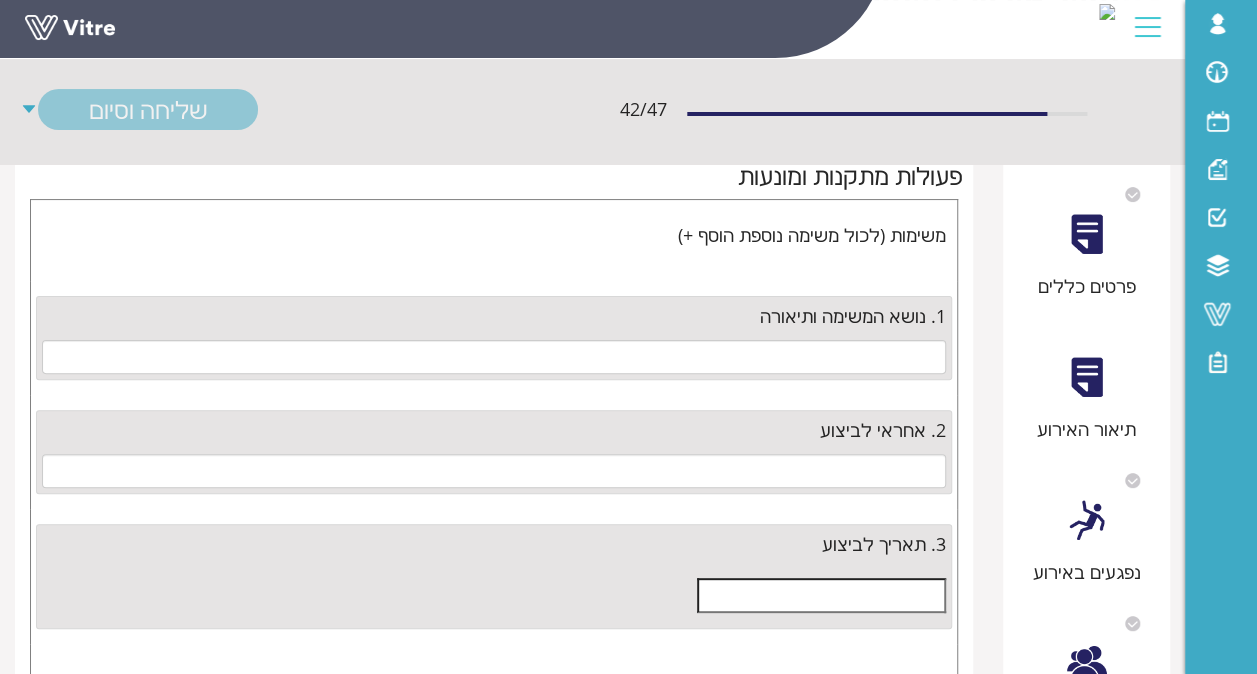 click at bounding box center (1086, 377) 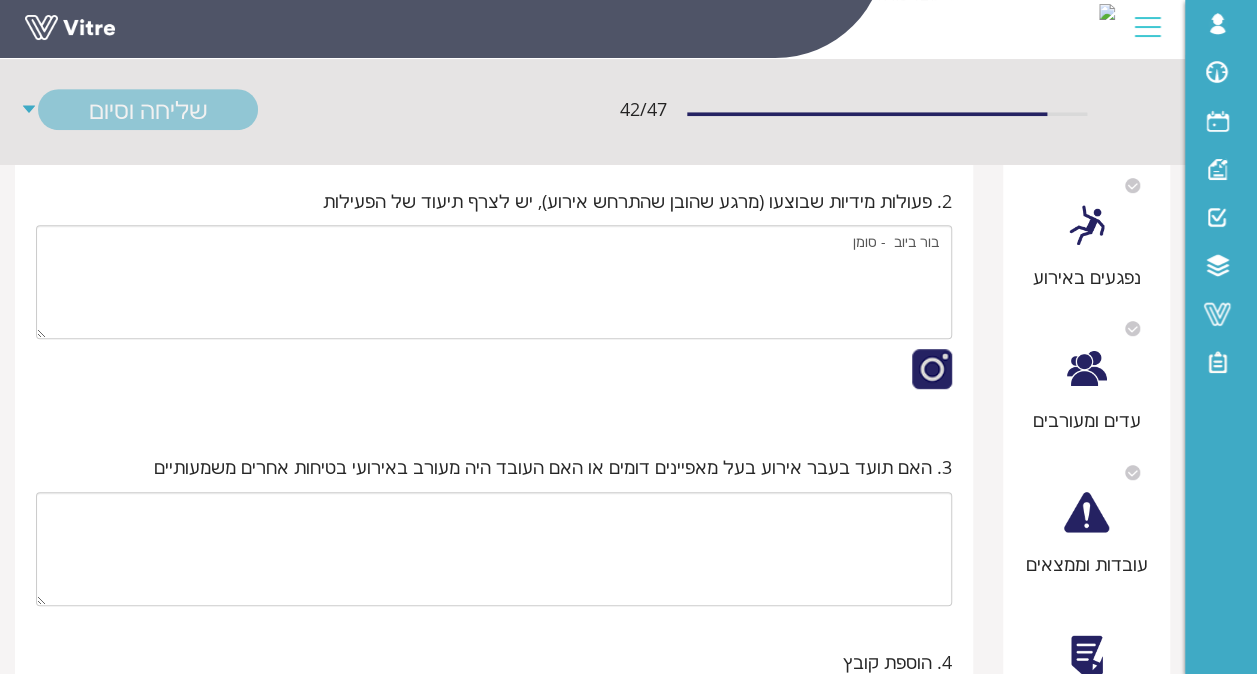 scroll, scrollTop: 400, scrollLeft: 0, axis: vertical 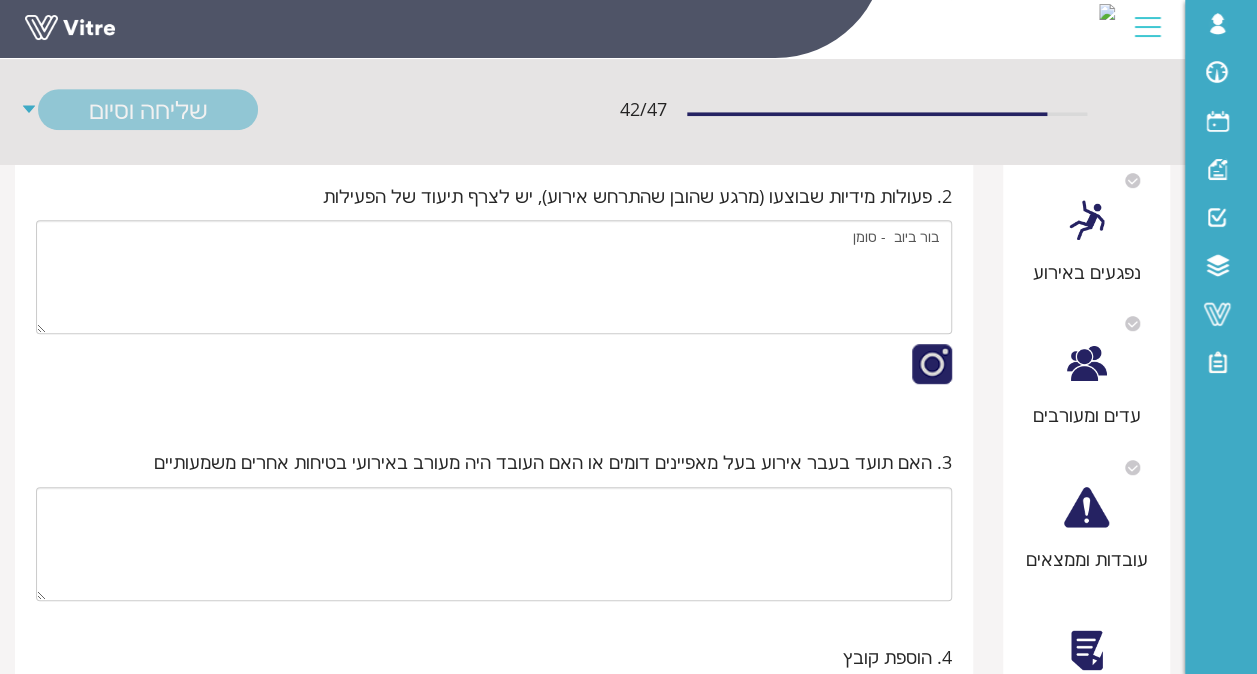 click at bounding box center [1086, 363] 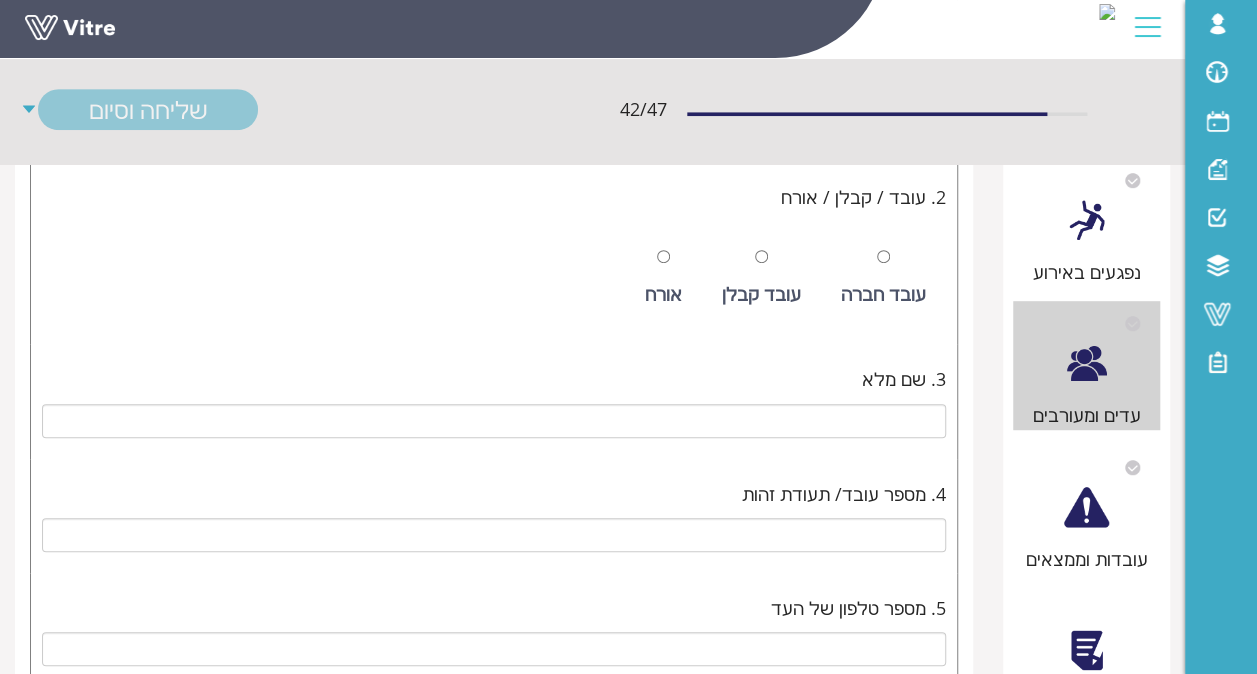 scroll, scrollTop: 0, scrollLeft: 0, axis: both 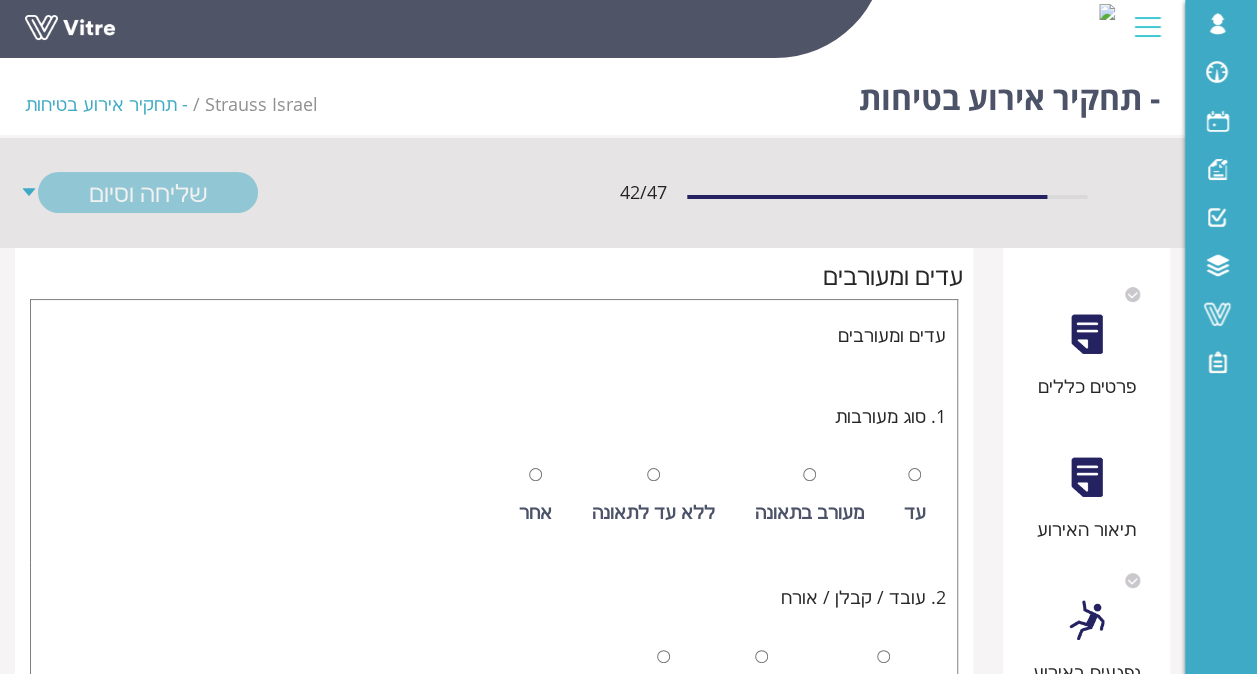 click at bounding box center (1086, 477) 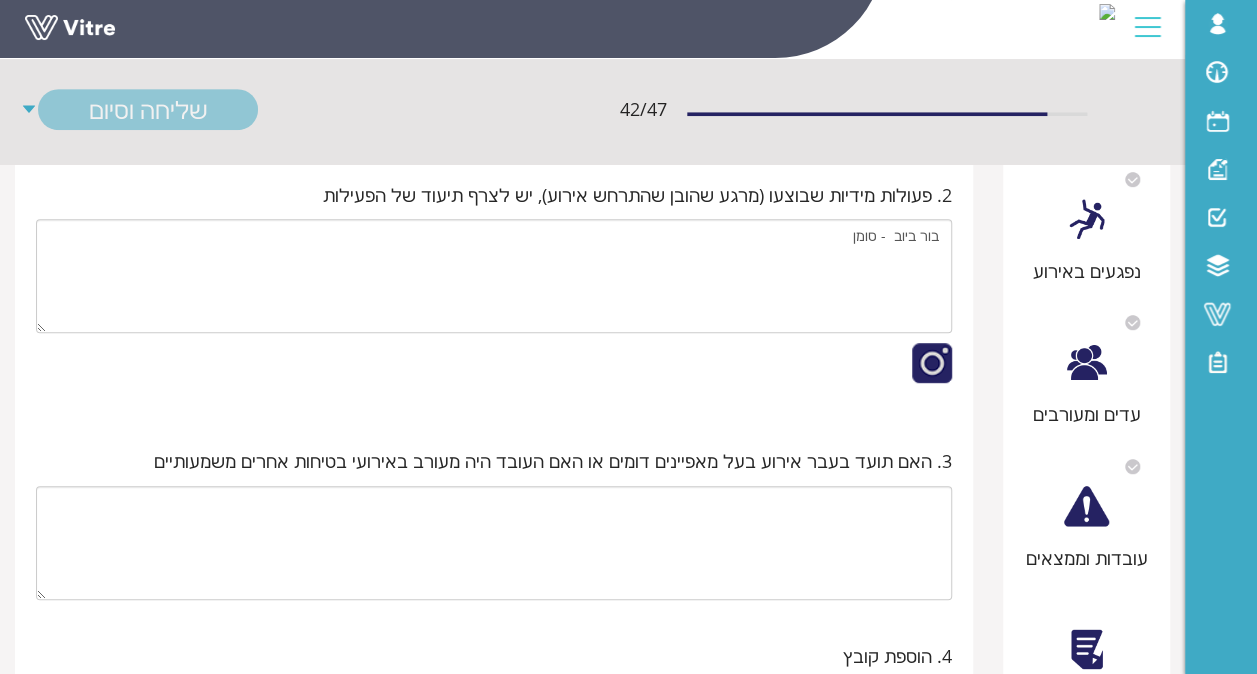 scroll, scrollTop: 500, scrollLeft: 0, axis: vertical 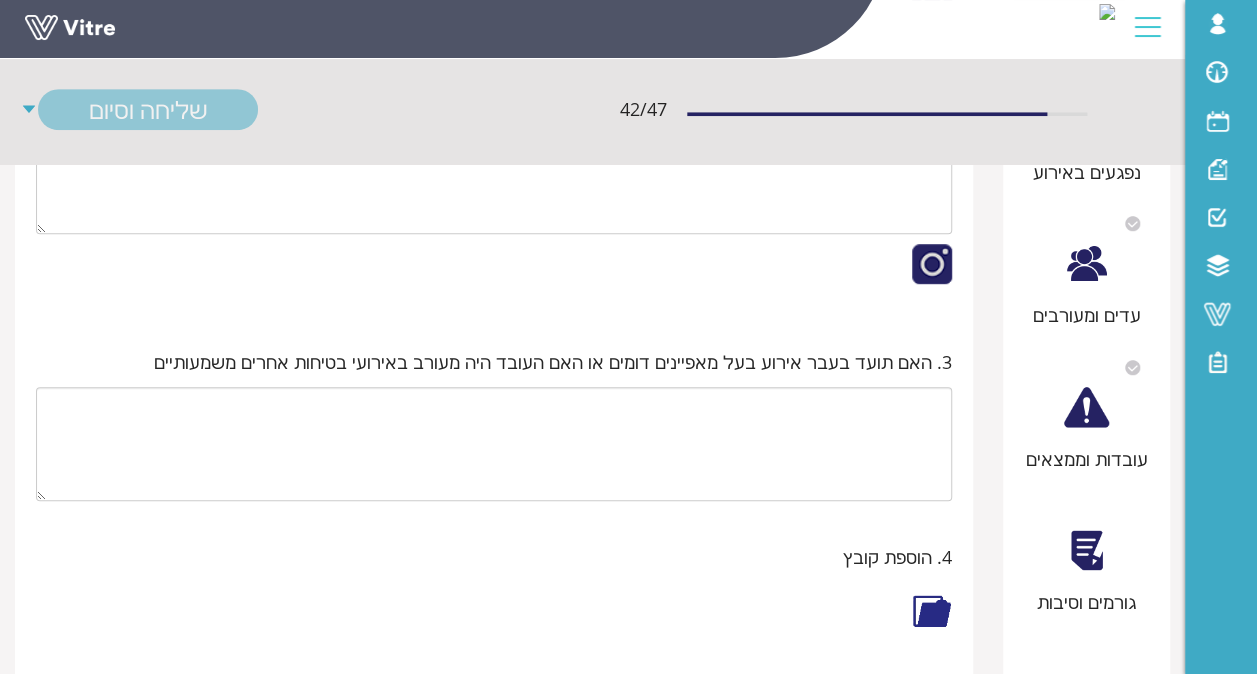 click on "עובדות וממצאים" at bounding box center [1087, 459] 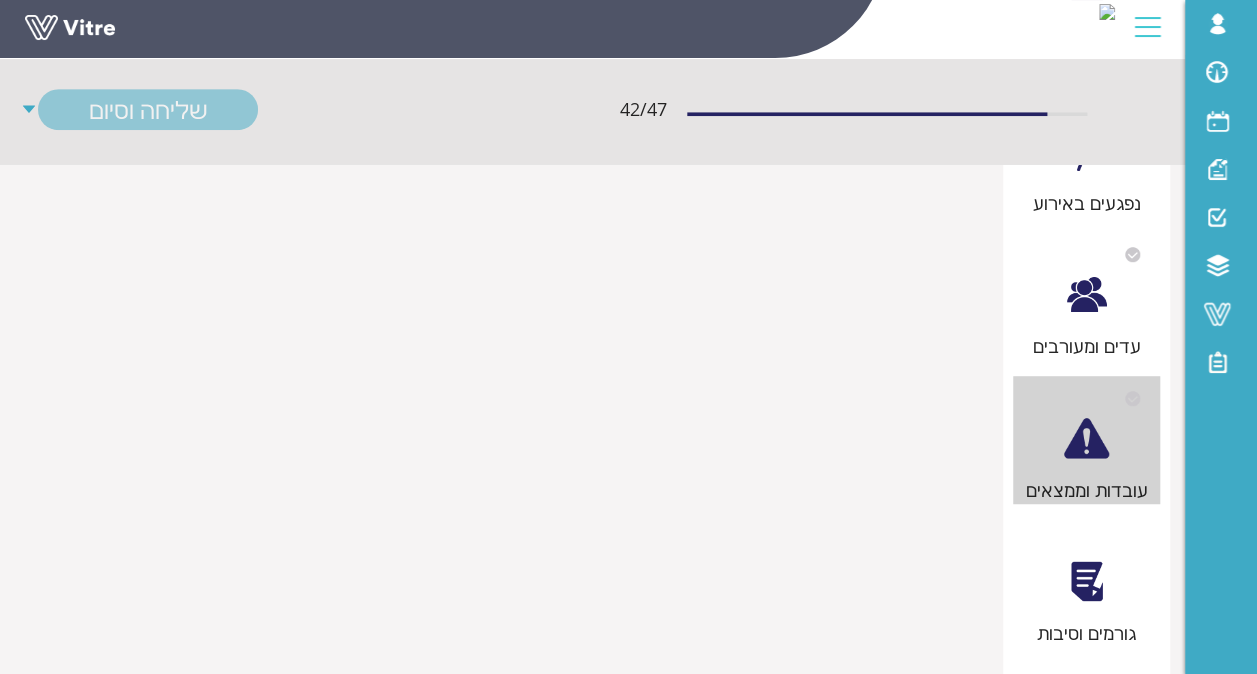scroll, scrollTop: 500, scrollLeft: 0, axis: vertical 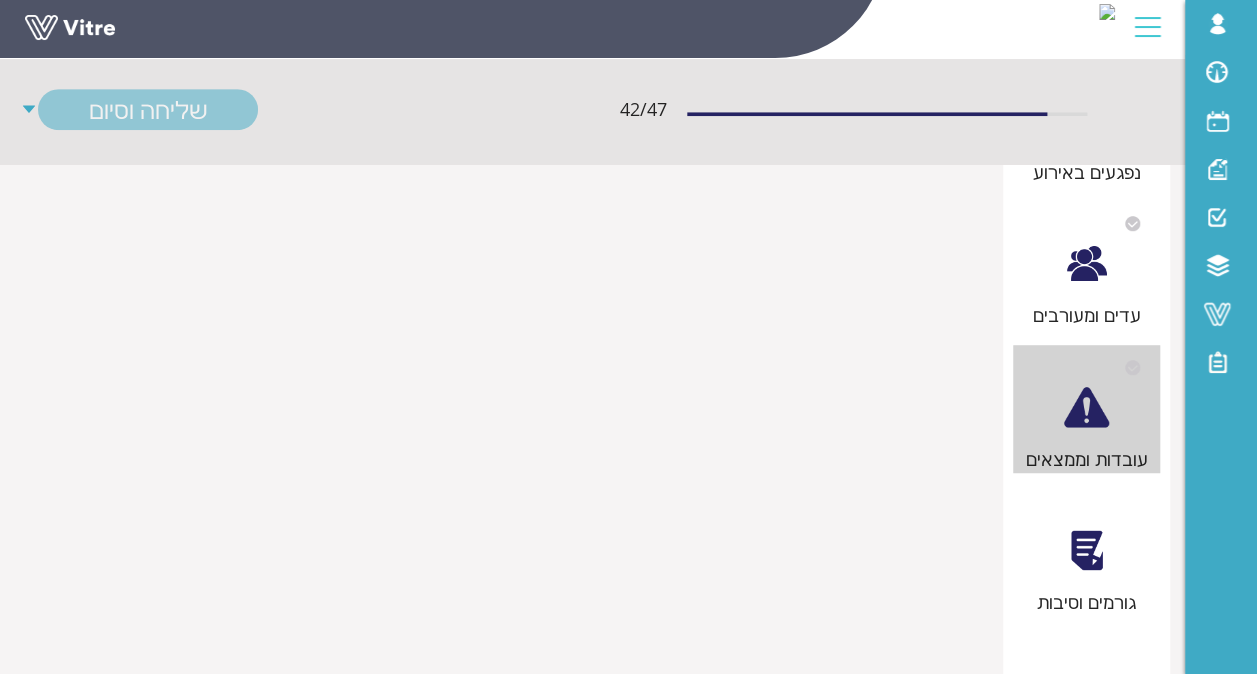 click on "גורמים וסיבות" at bounding box center [1087, 552] 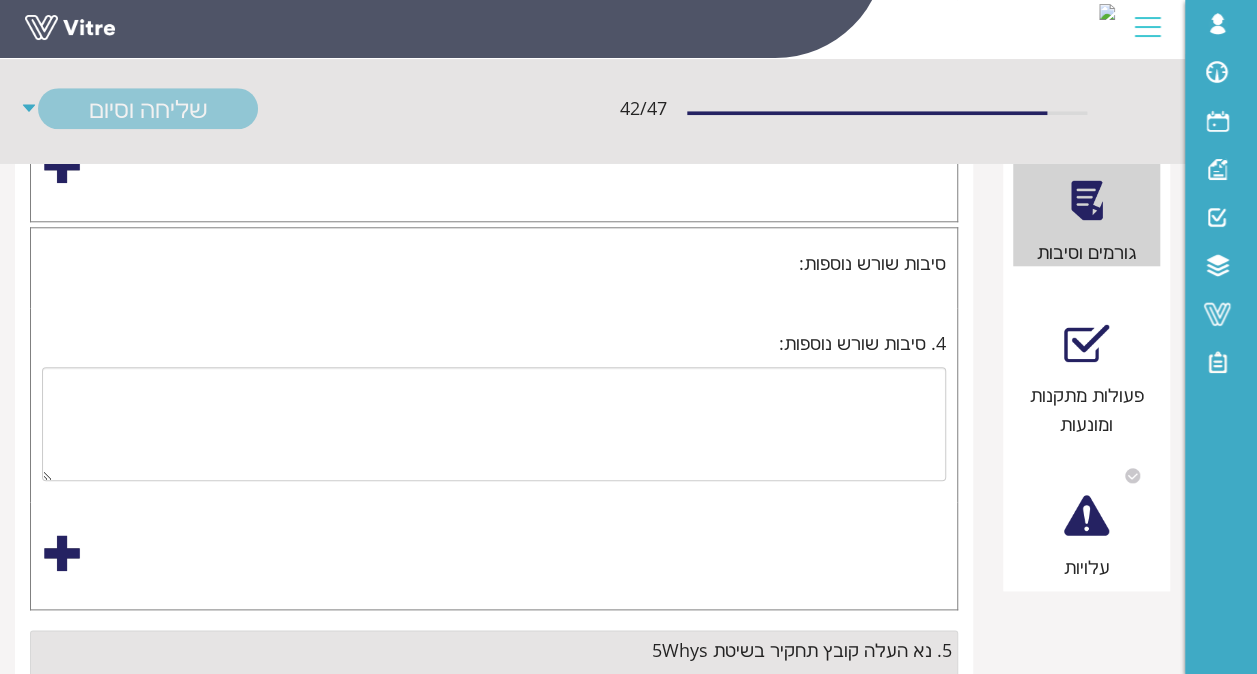 scroll, scrollTop: 987, scrollLeft: 0, axis: vertical 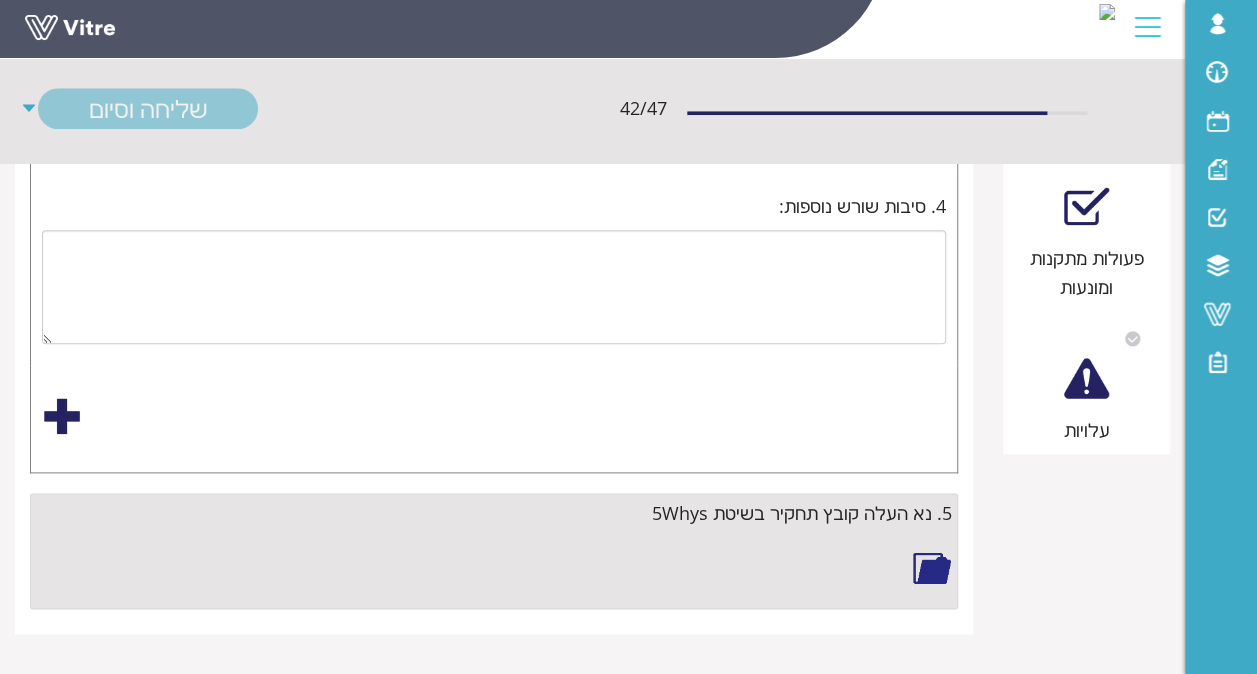 click at bounding box center (932, 568) 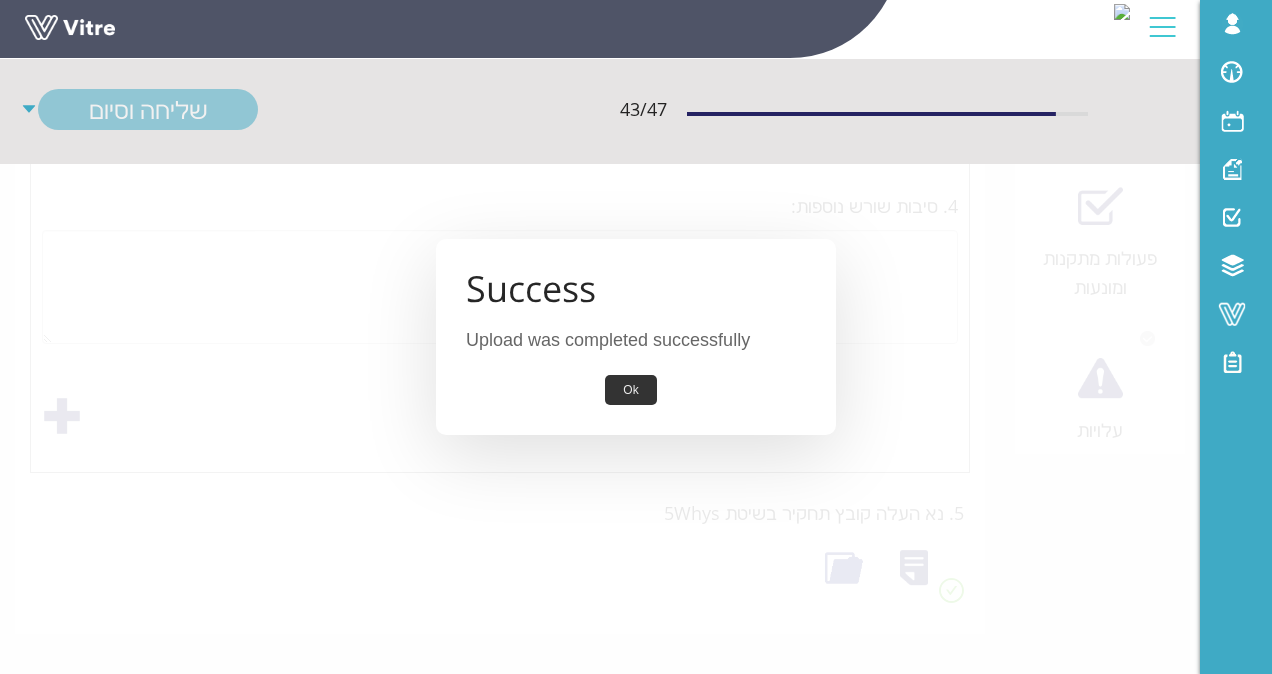 click on "Ok" at bounding box center [630, 390] 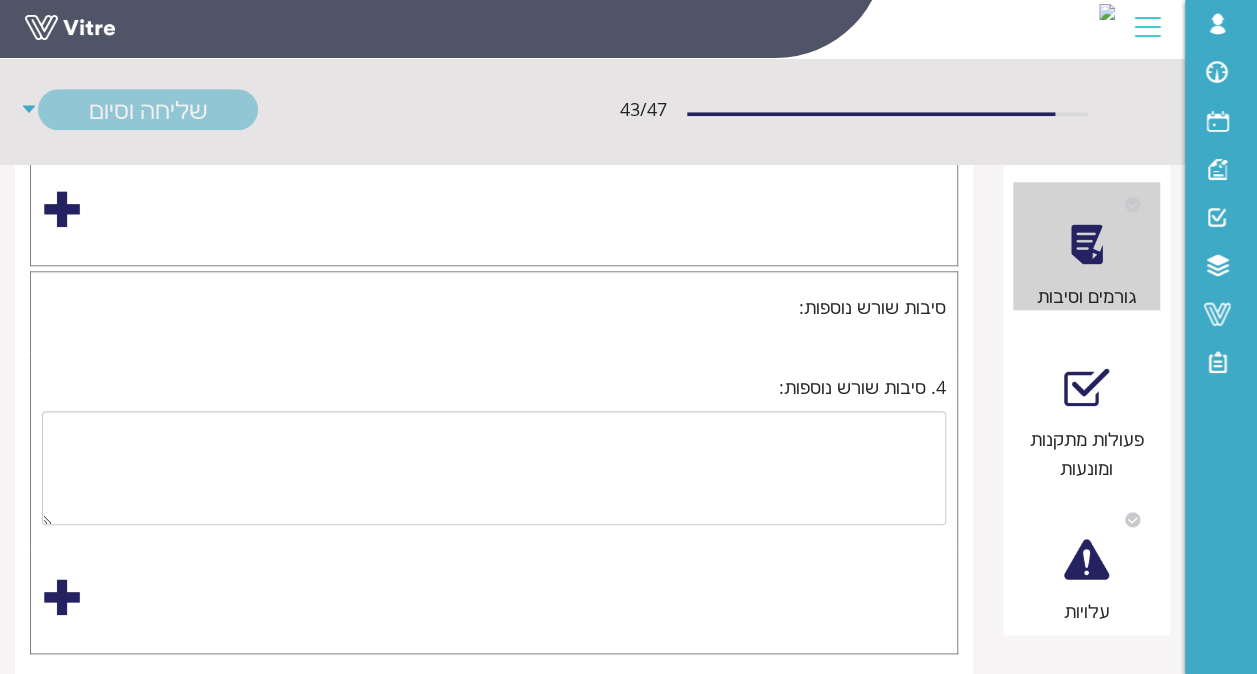 scroll, scrollTop: 787, scrollLeft: 0, axis: vertical 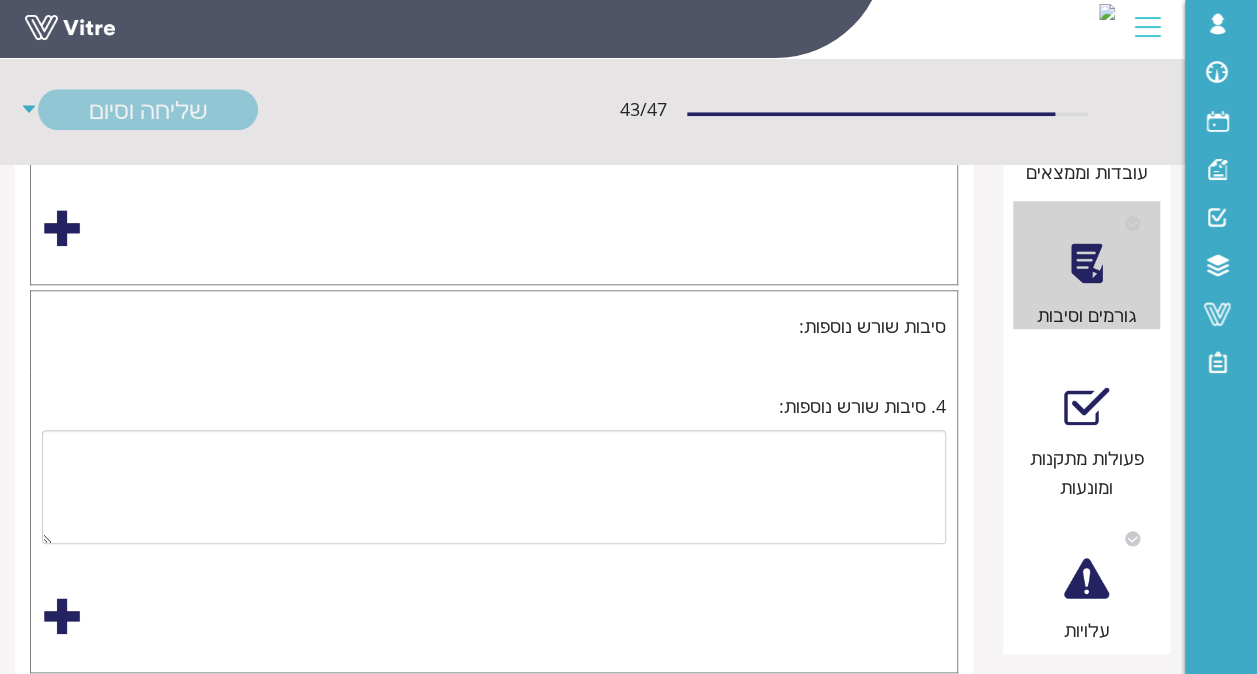 click on "פעולות מתקנות ומונעות" at bounding box center [1087, 422] 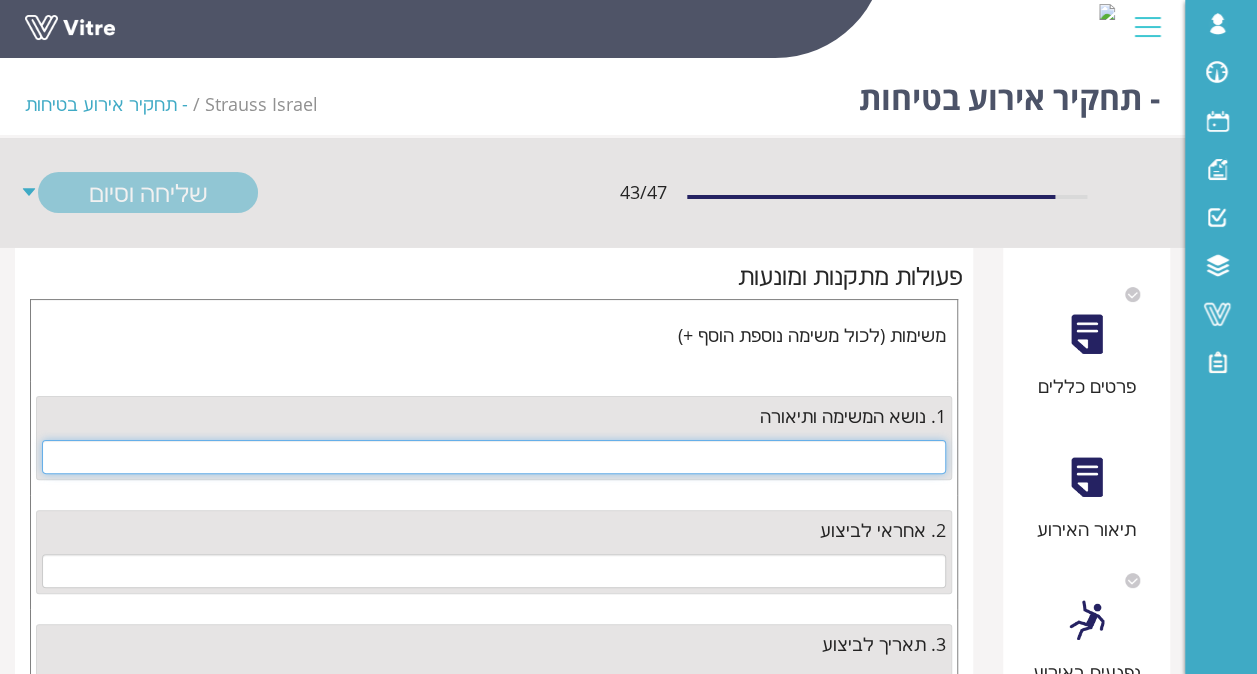 click at bounding box center [494, 457] 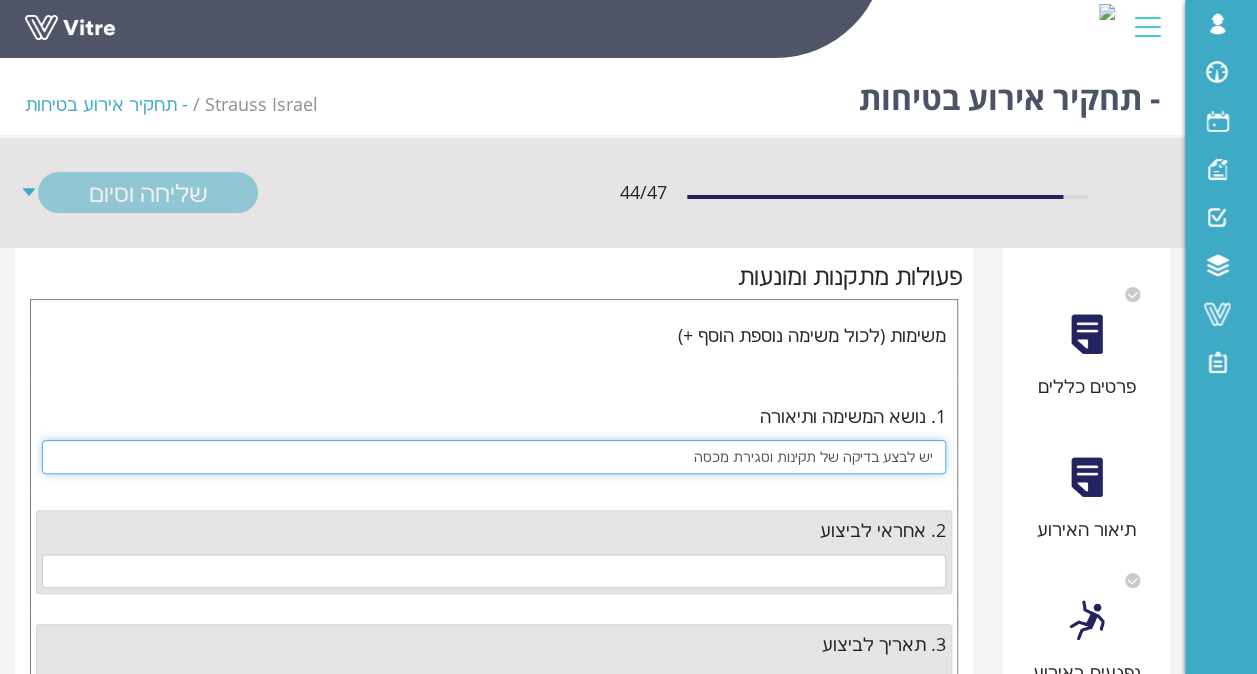 type on "יש לבצע בדיקה של תקינות וסגירת מכסה" 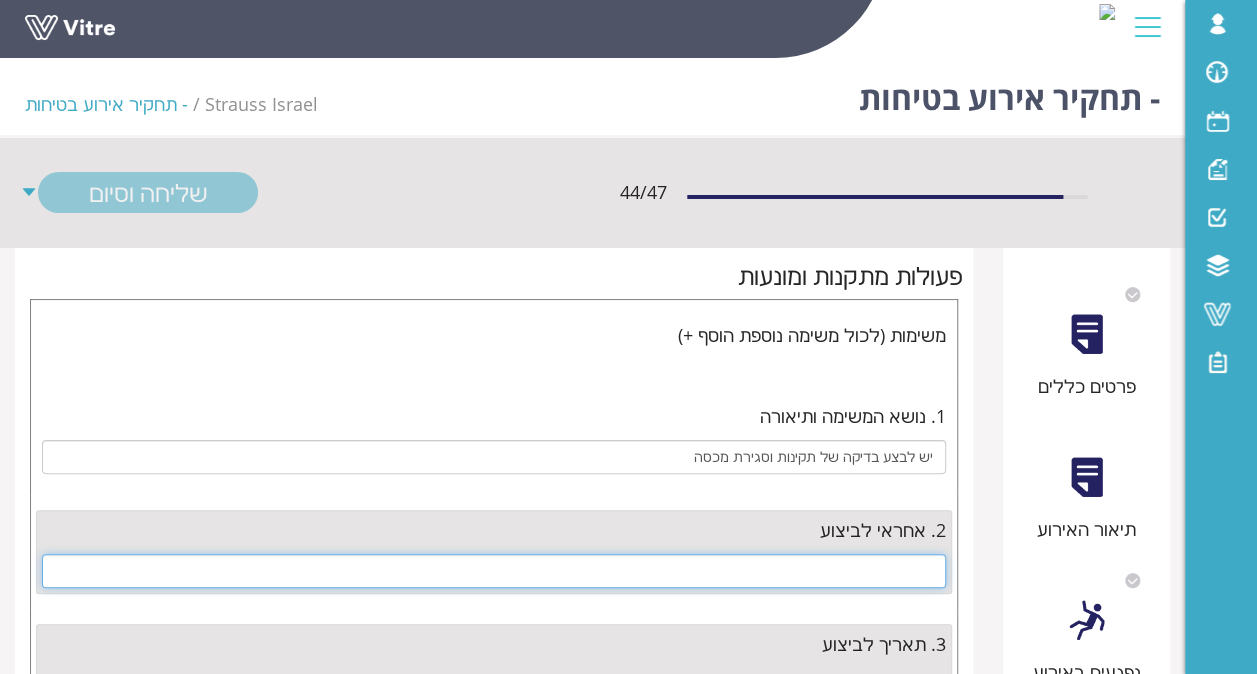click at bounding box center (494, 571) 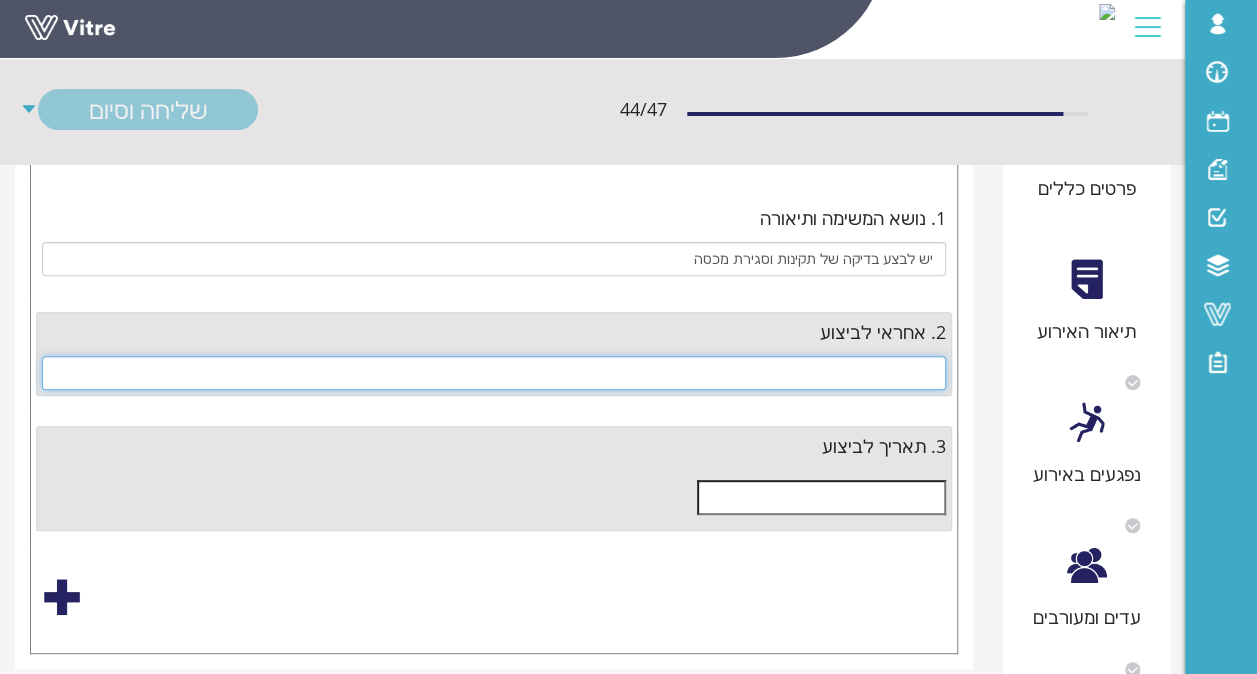 scroll, scrollTop: 200, scrollLeft: 0, axis: vertical 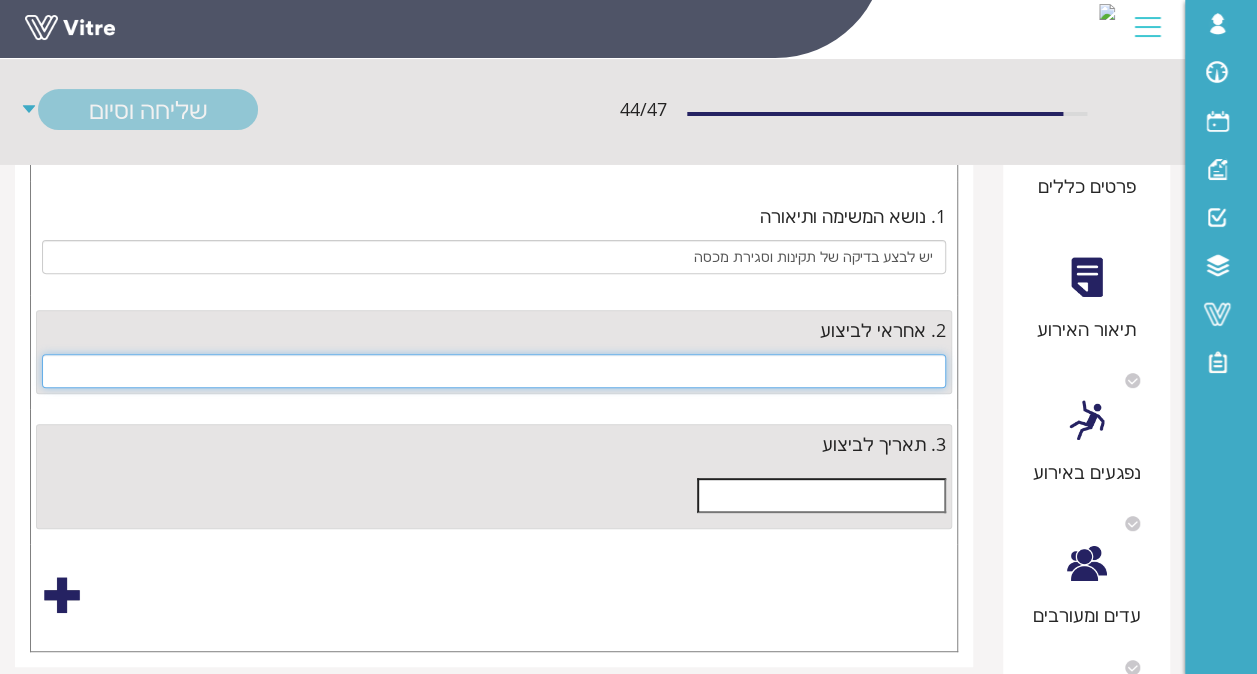 click at bounding box center [494, 371] 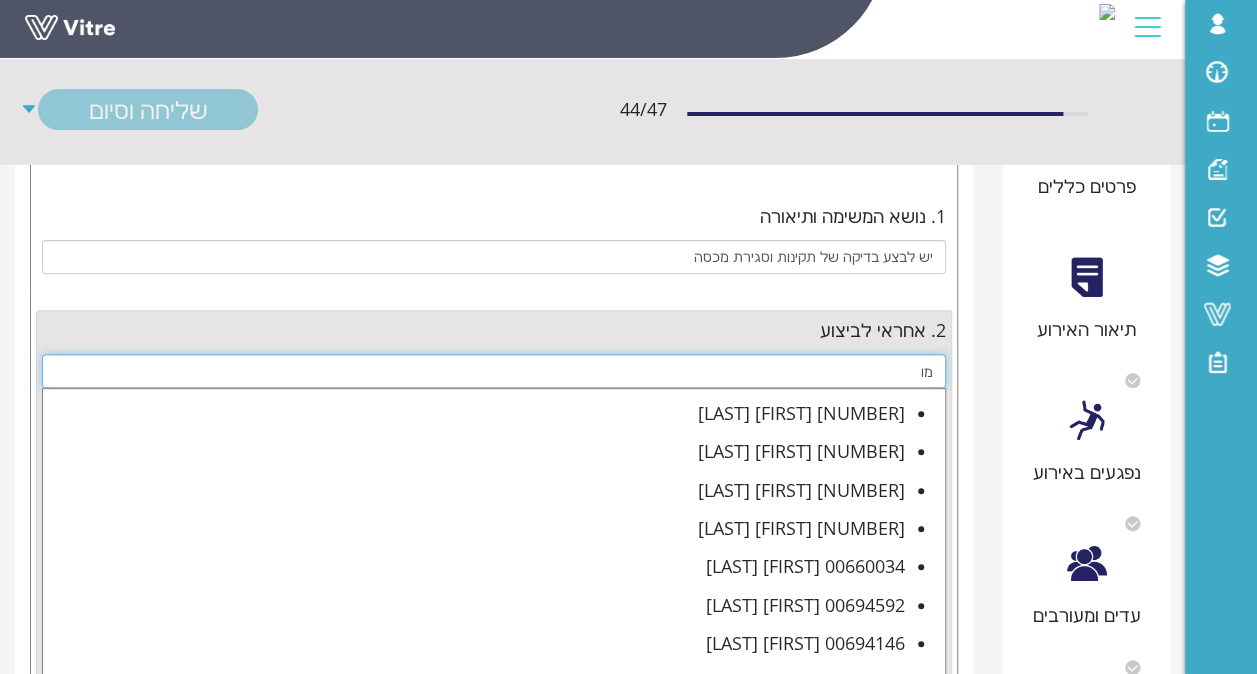 type on "מ" 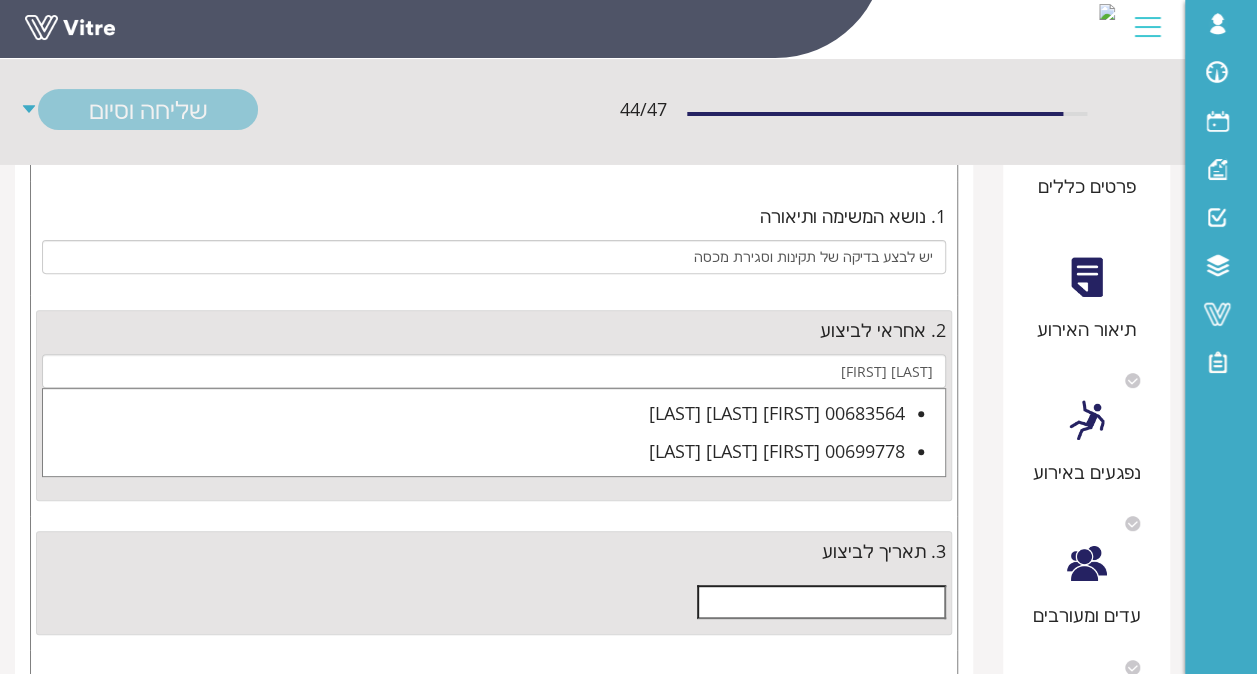 click on "00683564 מרדכי כהן ישר" at bounding box center (474, 413) 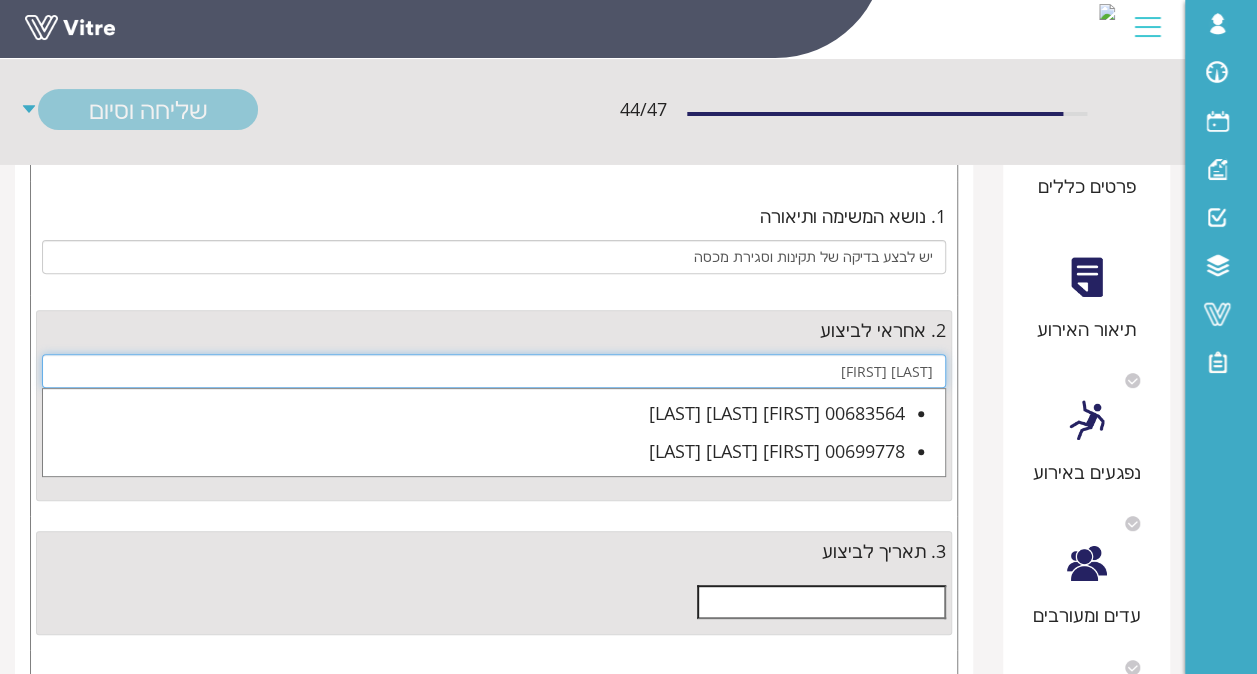 type on "00683564 מרדכי כהן ישר" 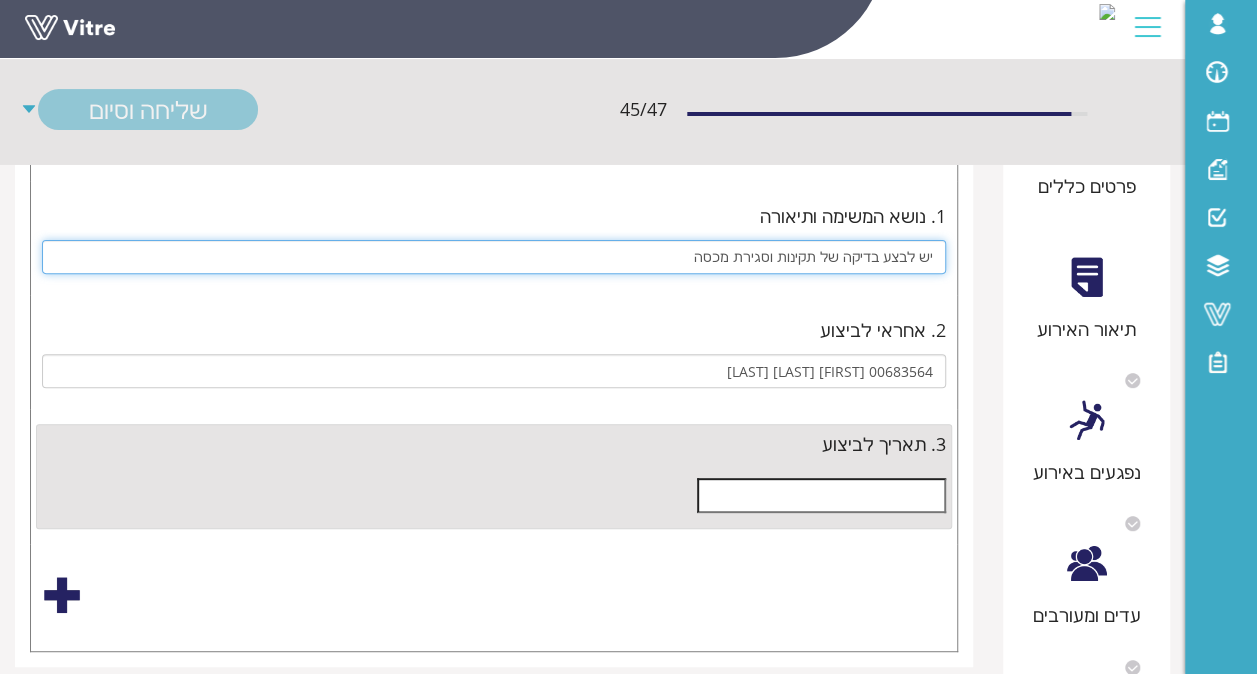 click on "יש לבצע בדיקה של תקינות וסגירת מכסה" at bounding box center (494, 257) 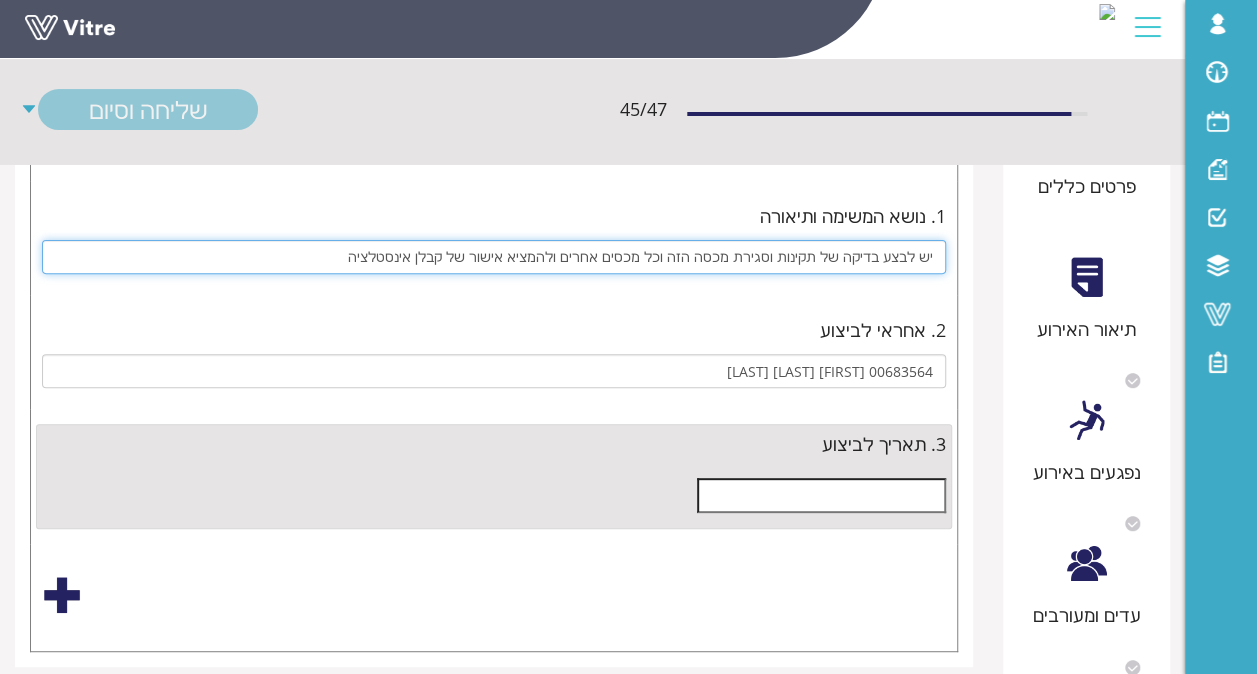 type on "יש לבצע בדיקה של תקינות וסגירת מכסה הזה וכל מכסים אחרים ולהמציא אישור של קבלן אינסטלציה" 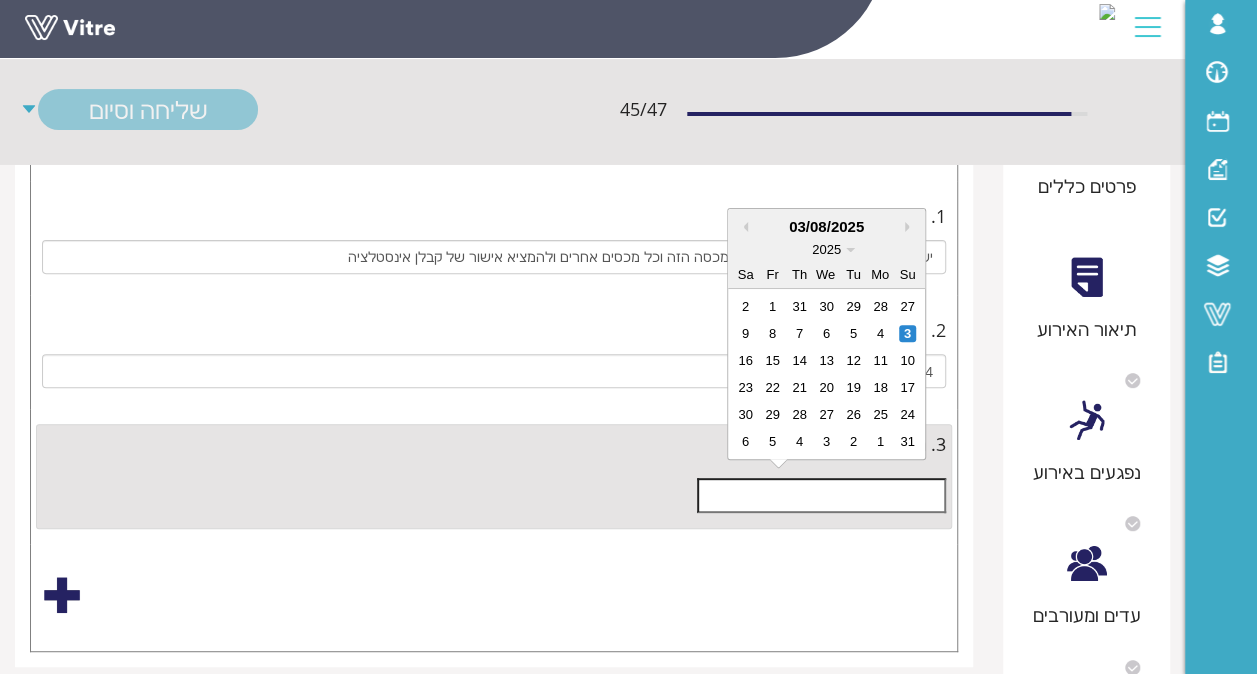 click at bounding box center (821, 495) 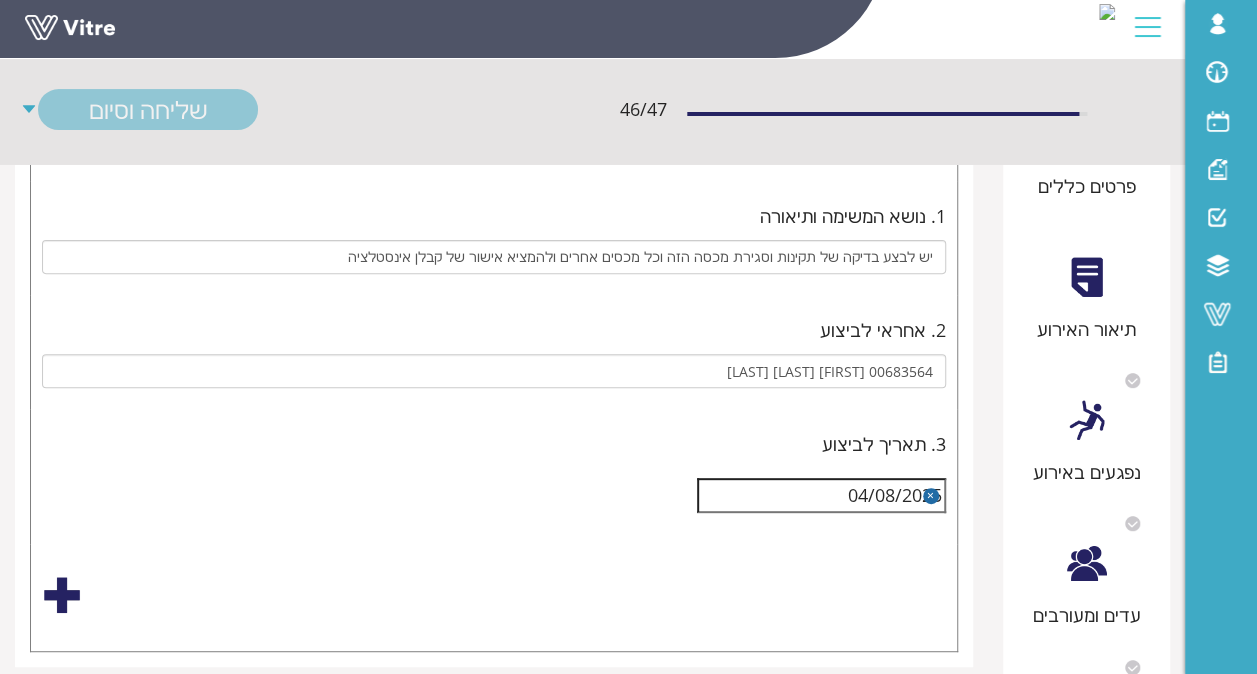 scroll, scrollTop: 600, scrollLeft: 0, axis: vertical 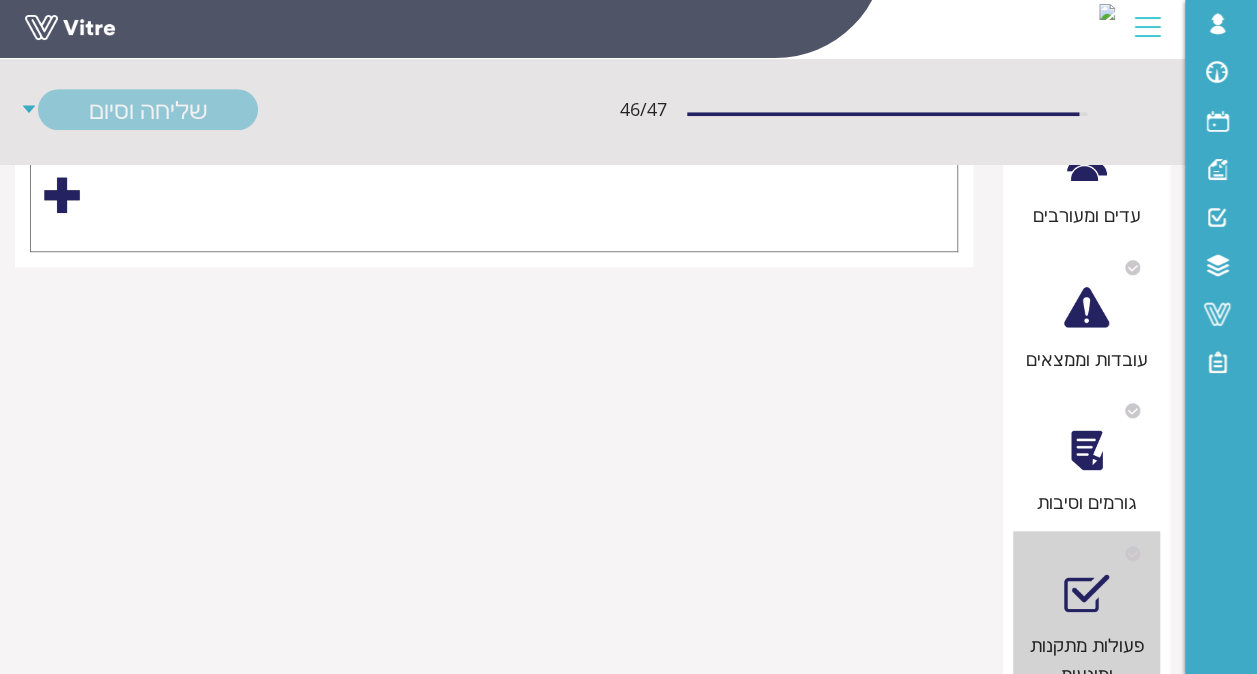 click at bounding box center (62, 195) 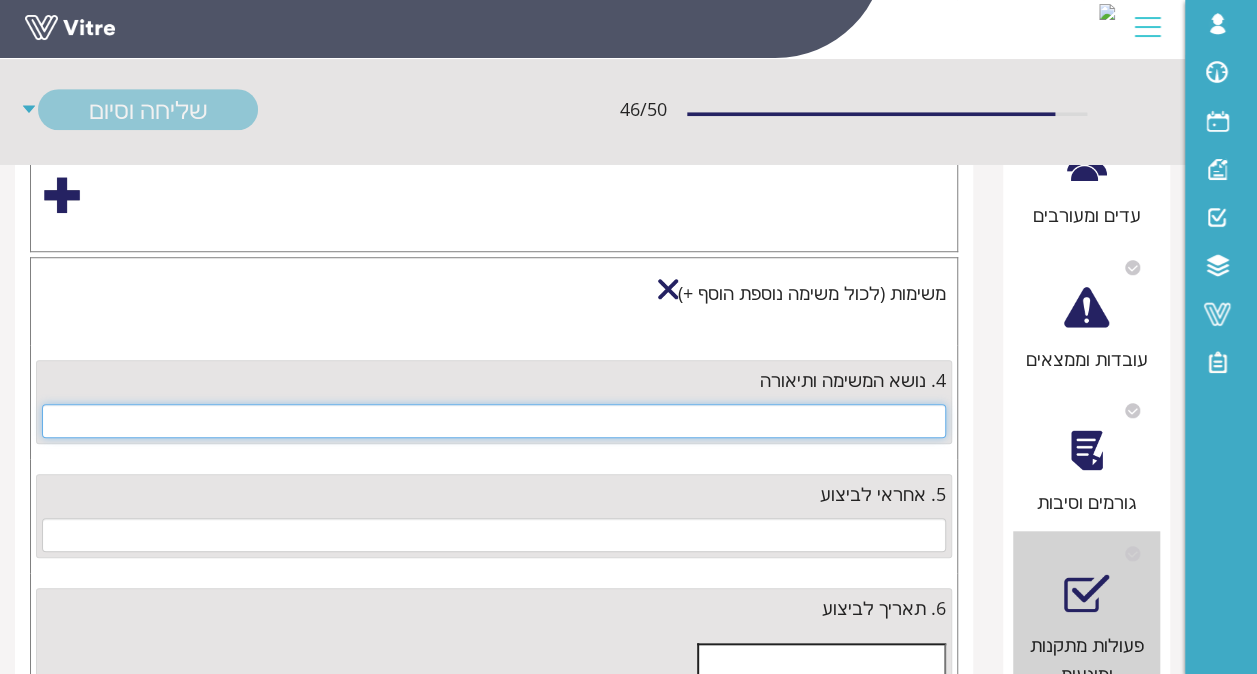 click at bounding box center [494, 421] 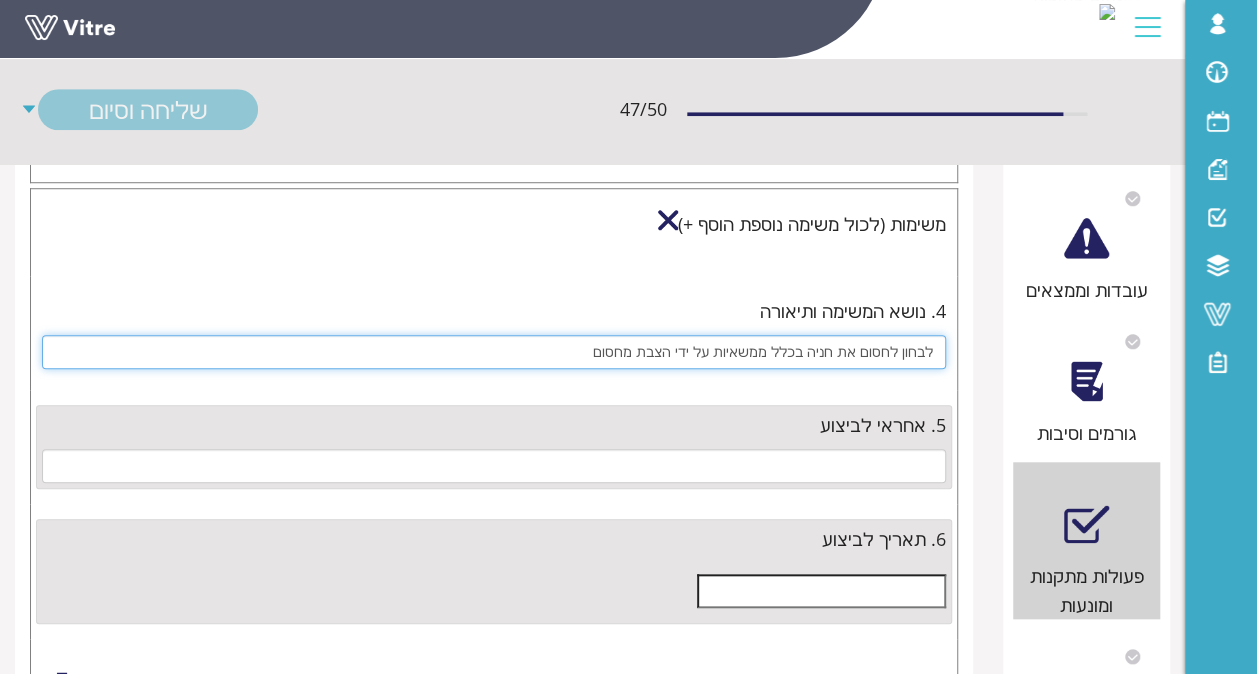 scroll, scrollTop: 700, scrollLeft: 0, axis: vertical 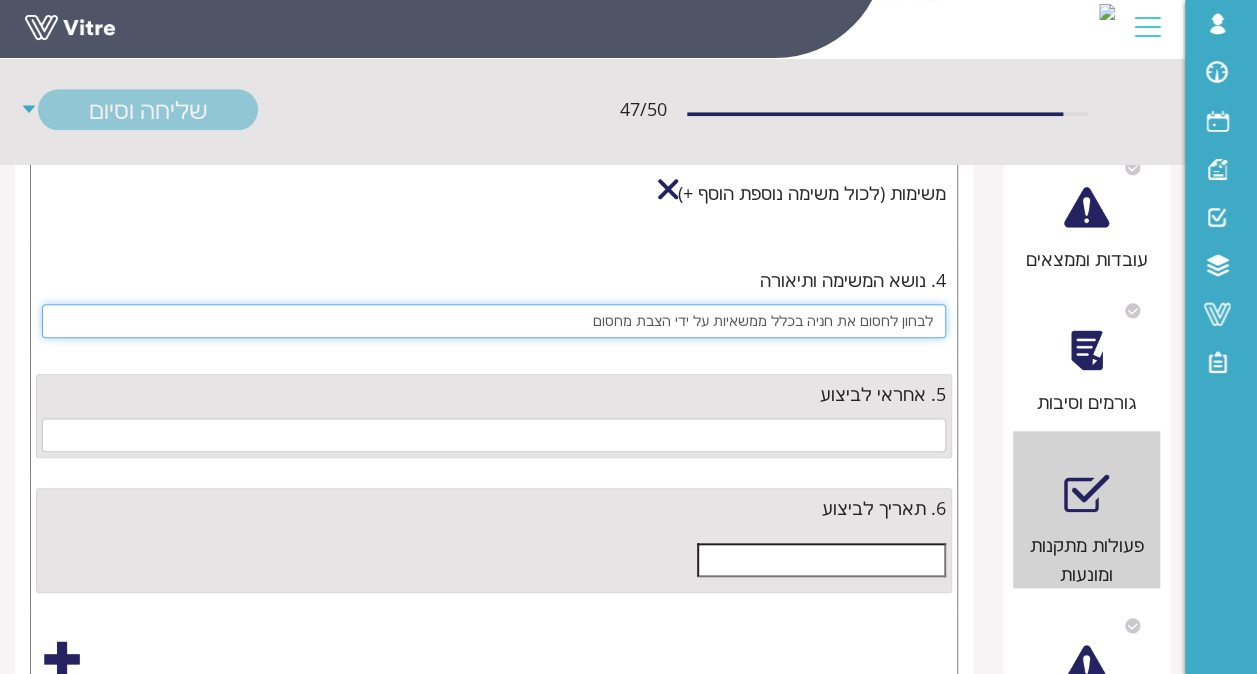 type on "לבחון לחסום את חניה בכלל ממשאיות על ידי הצבת מחסום" 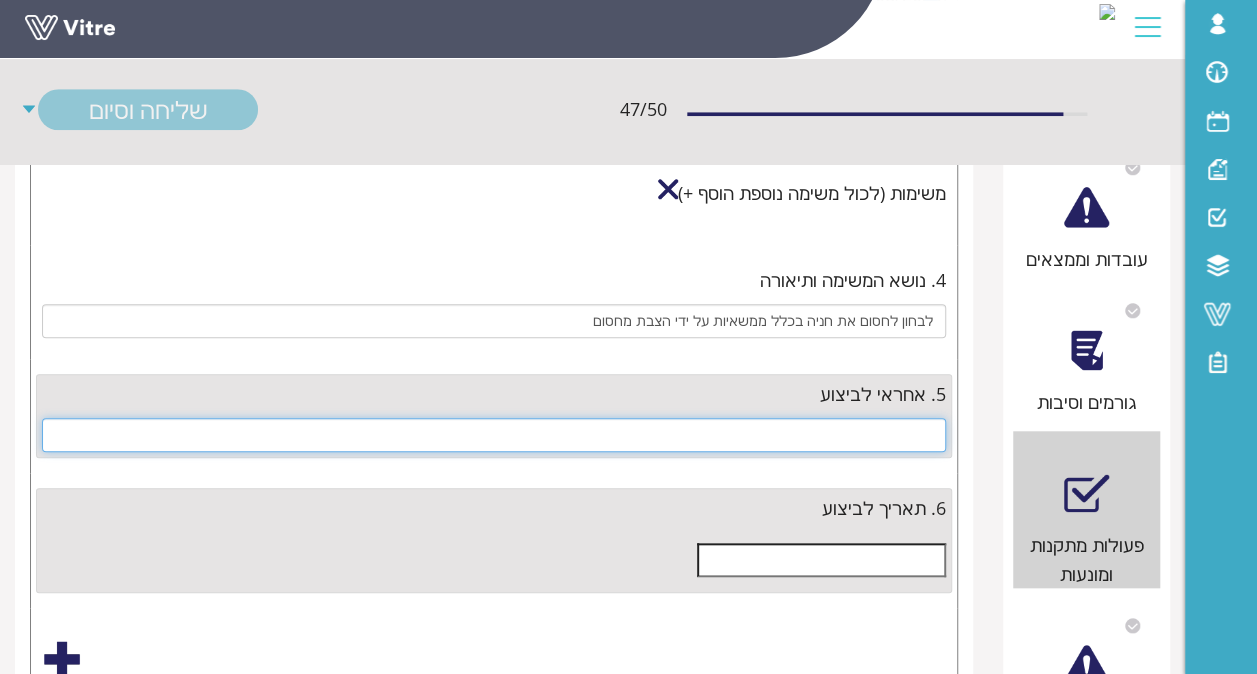 click at bounding box center (494, 435) 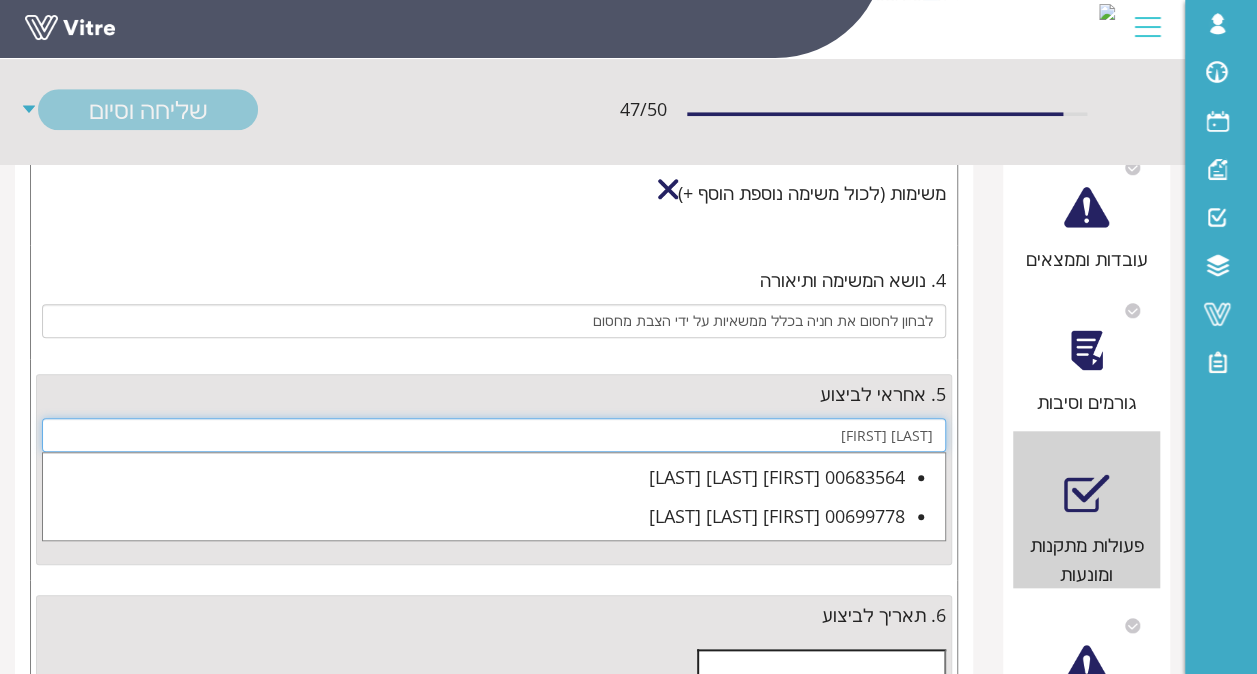 click on "00683564 מרדכי כהן ישר 00699778 שני כהן ישר" at bounding box center (494, 496) 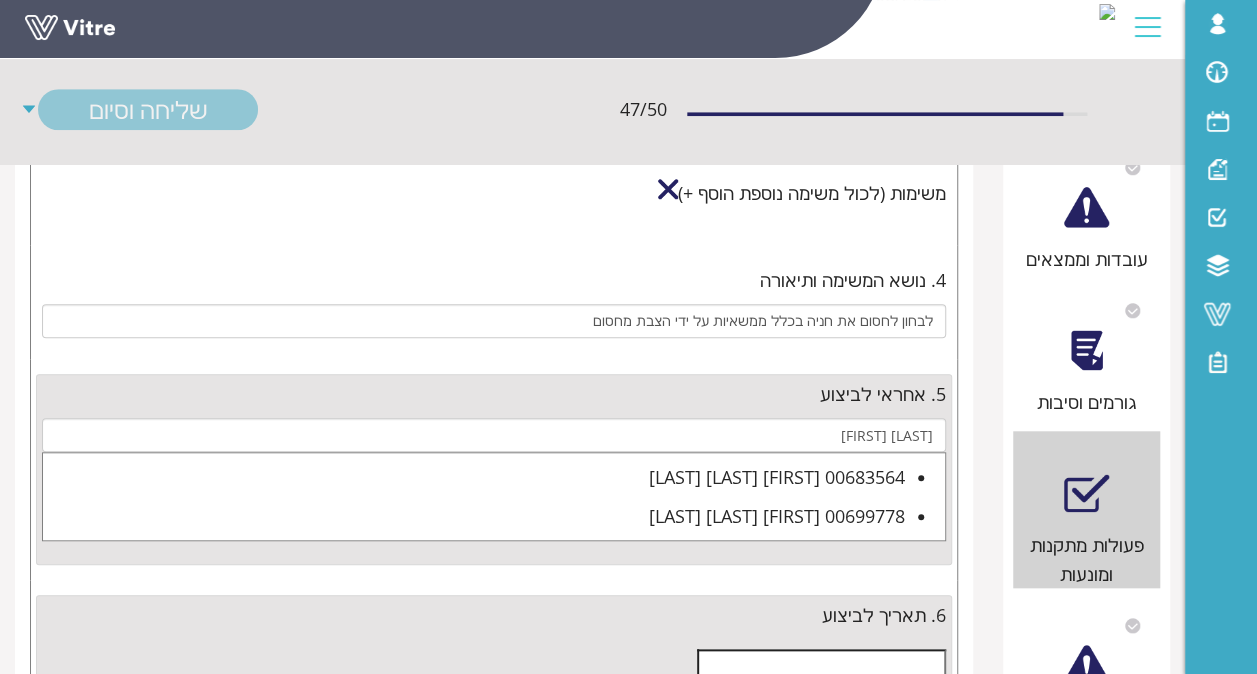 click on "00683564 מרדכי כהן ישר" at bounding box center [474, 477] 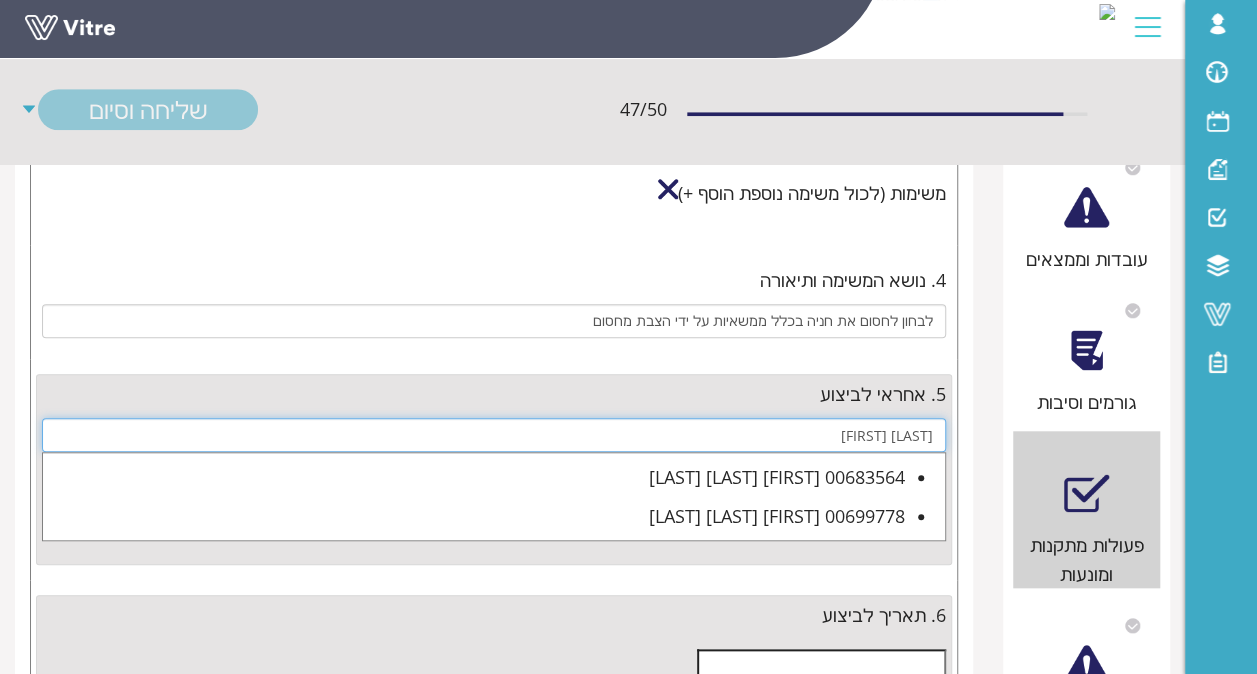type on "00683564 מרדכי כהן ישר" 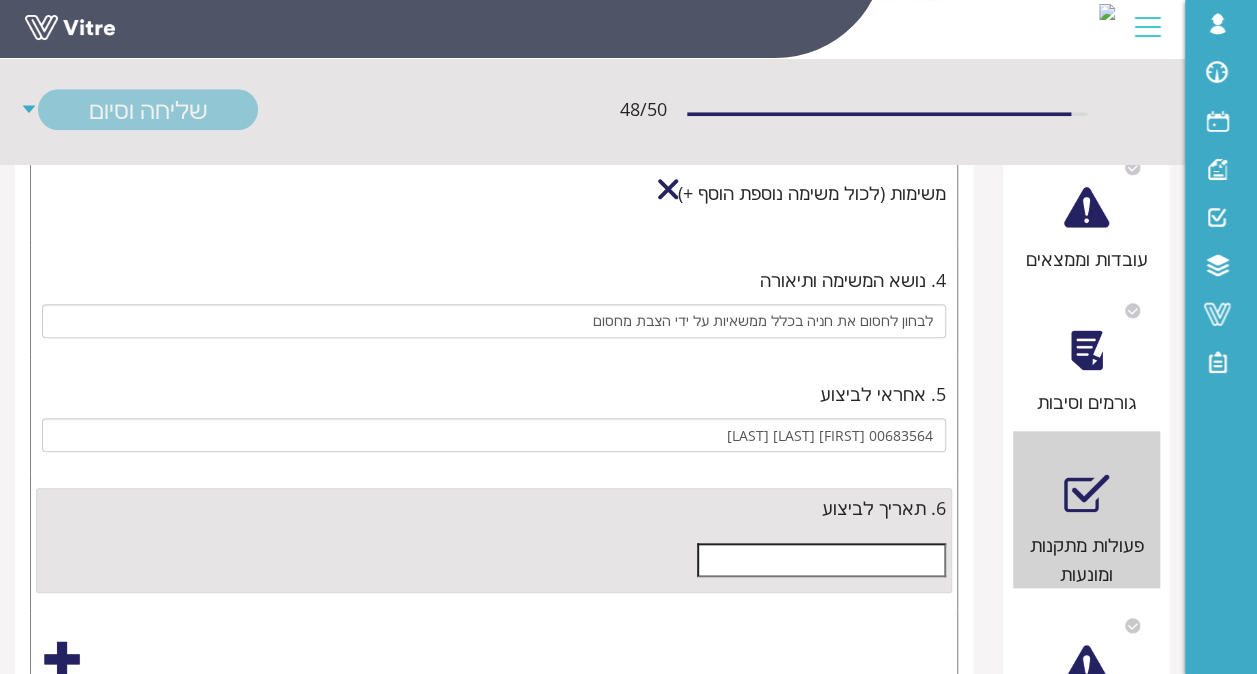 click at bounding box center (494, 560) 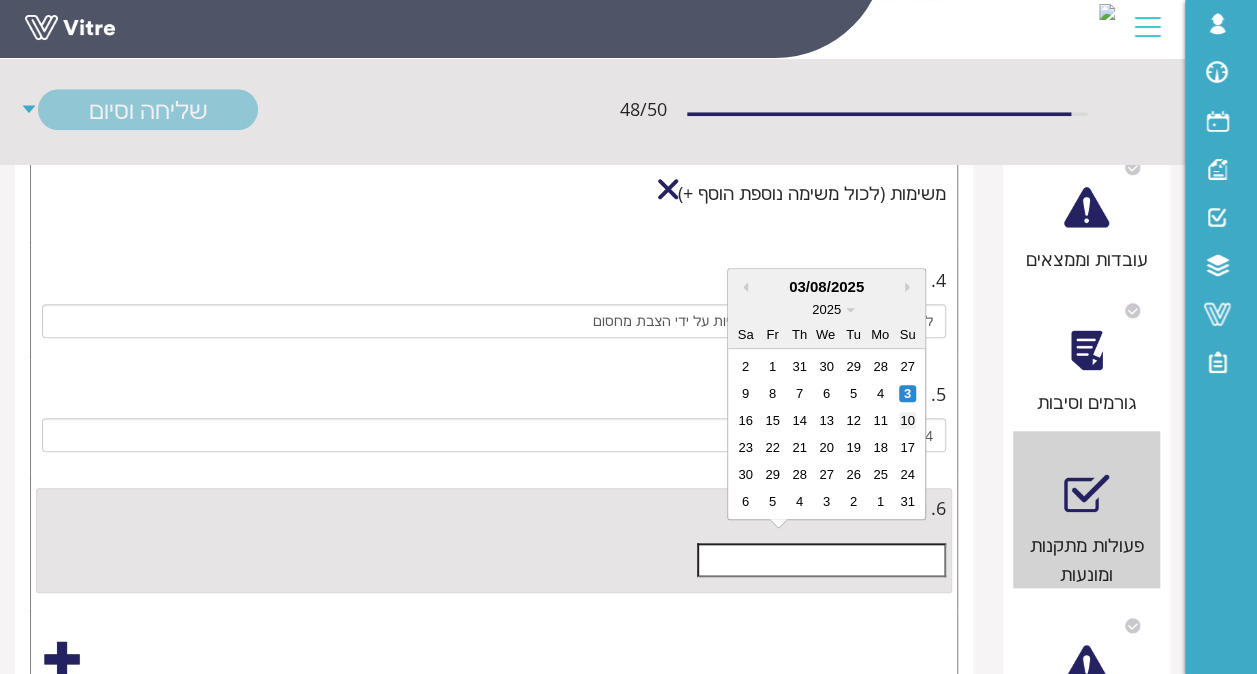 click on "10" at bounding box center (907, 420) 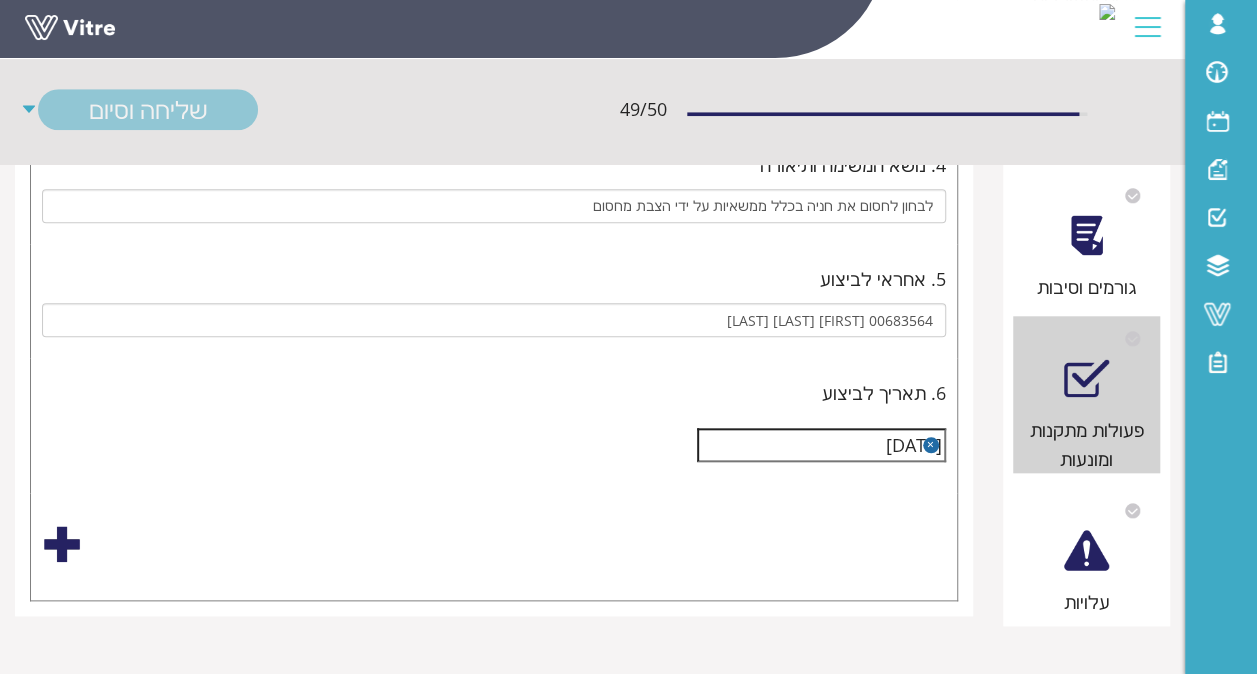 scroll, scrollTop: 817, scrollLeft: 0, axis: vertical 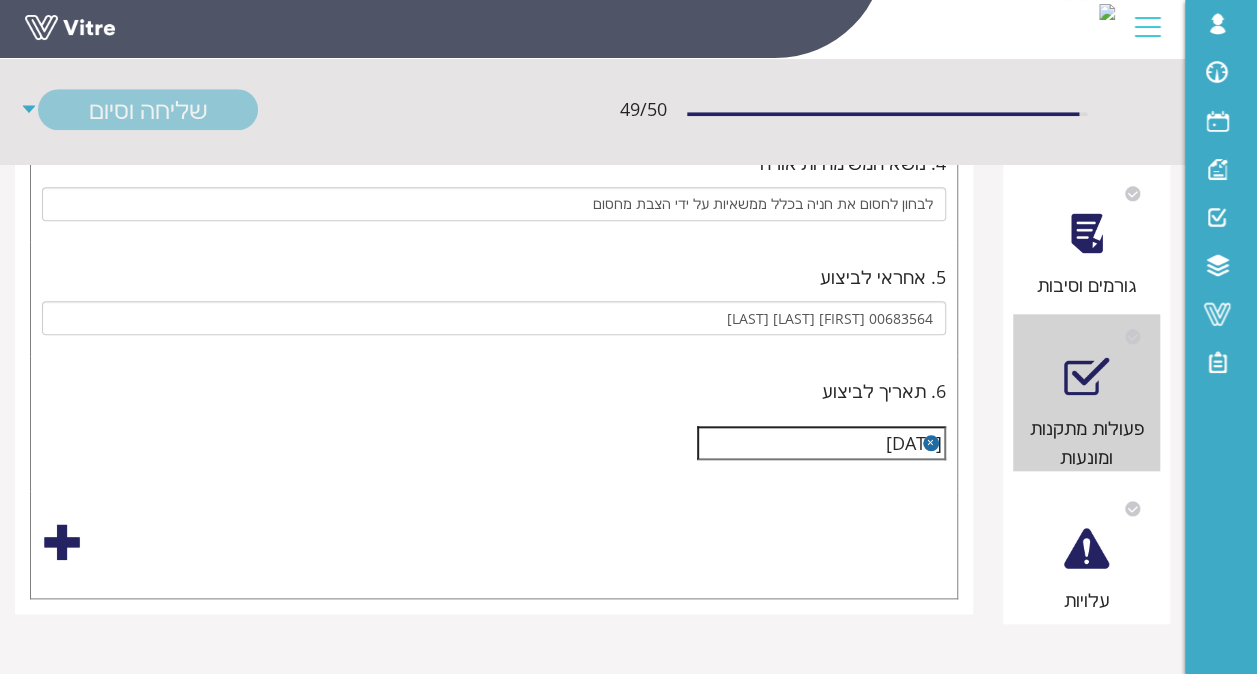click at bounding box center (62, 542) 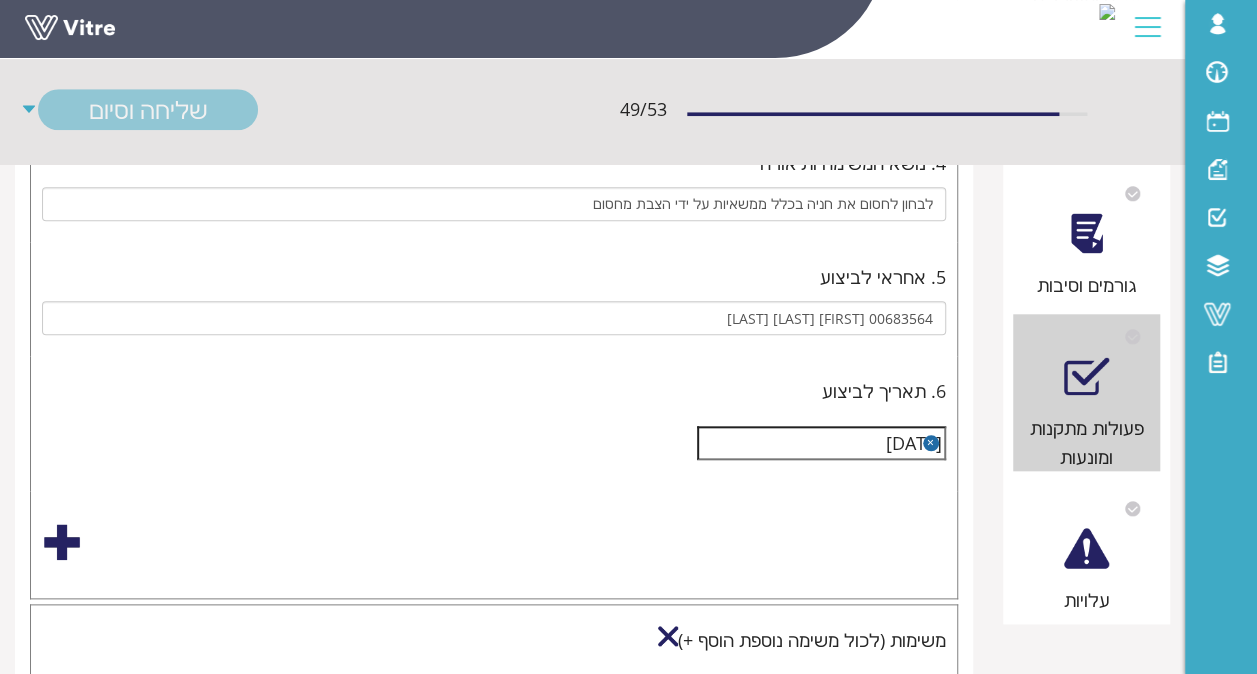 scroll, scrollTop: 1017, scrollLeft: 0, axis: vertical 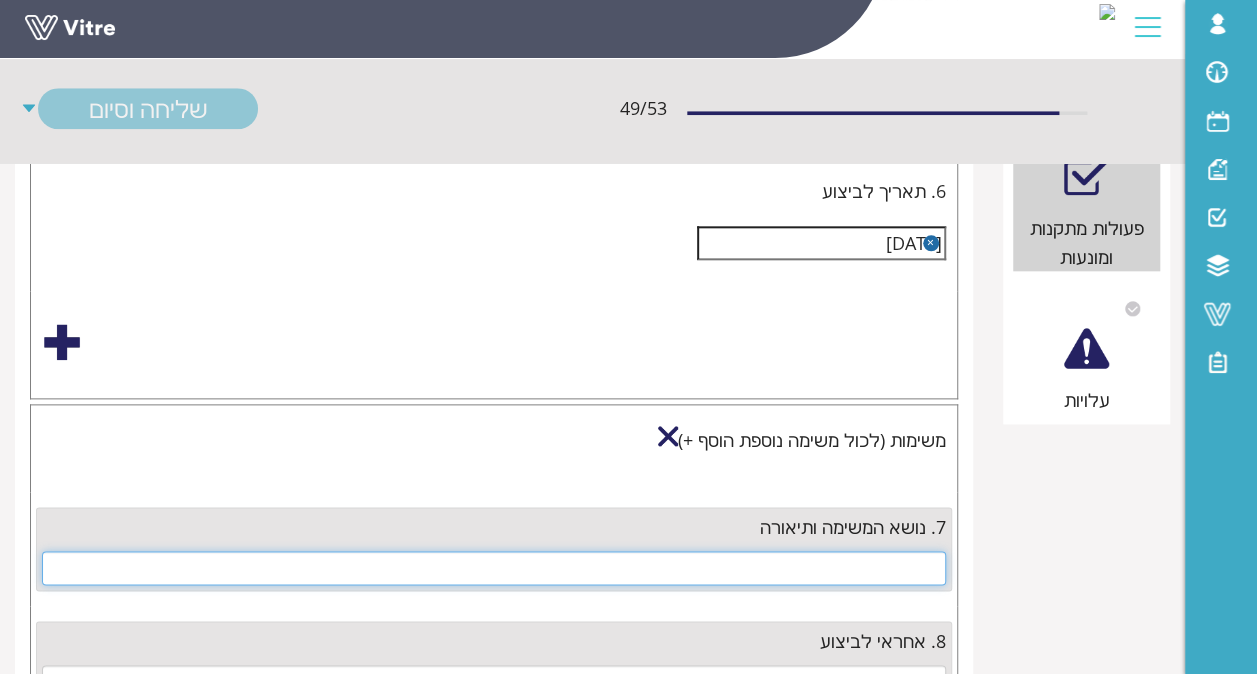 click at bounding box center [494, 568] 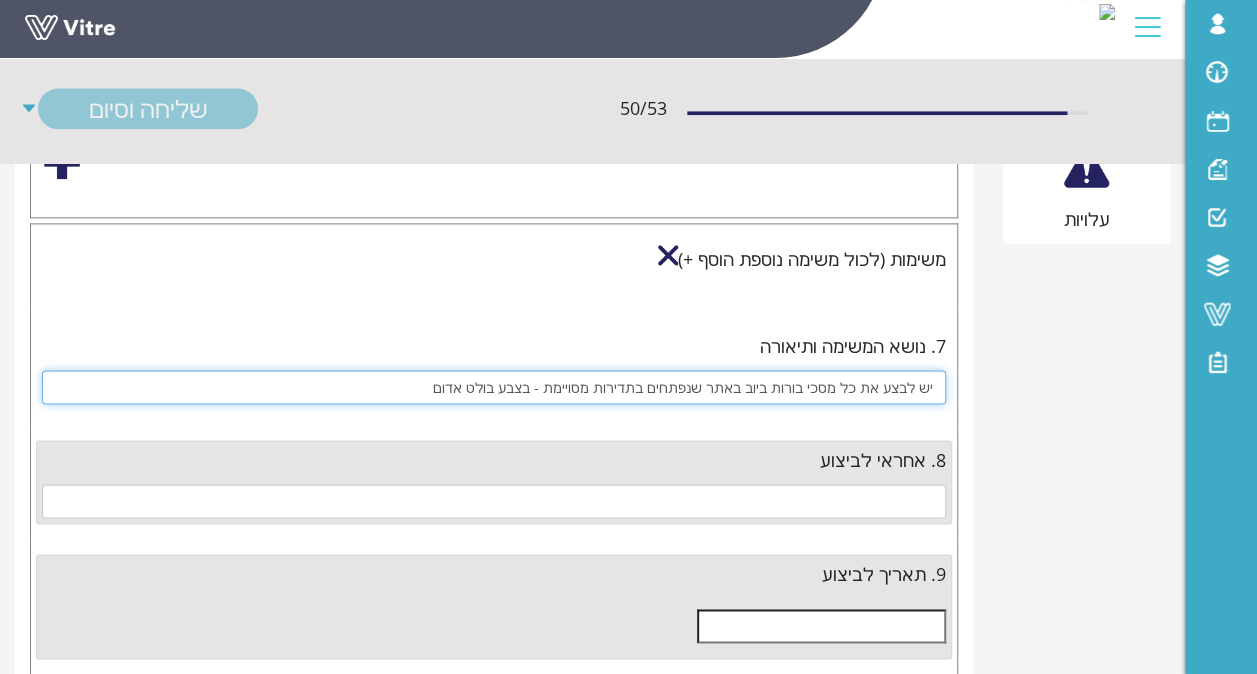 scroll, scrollTop: 1217, scrollLeft: 0, axis: vertical 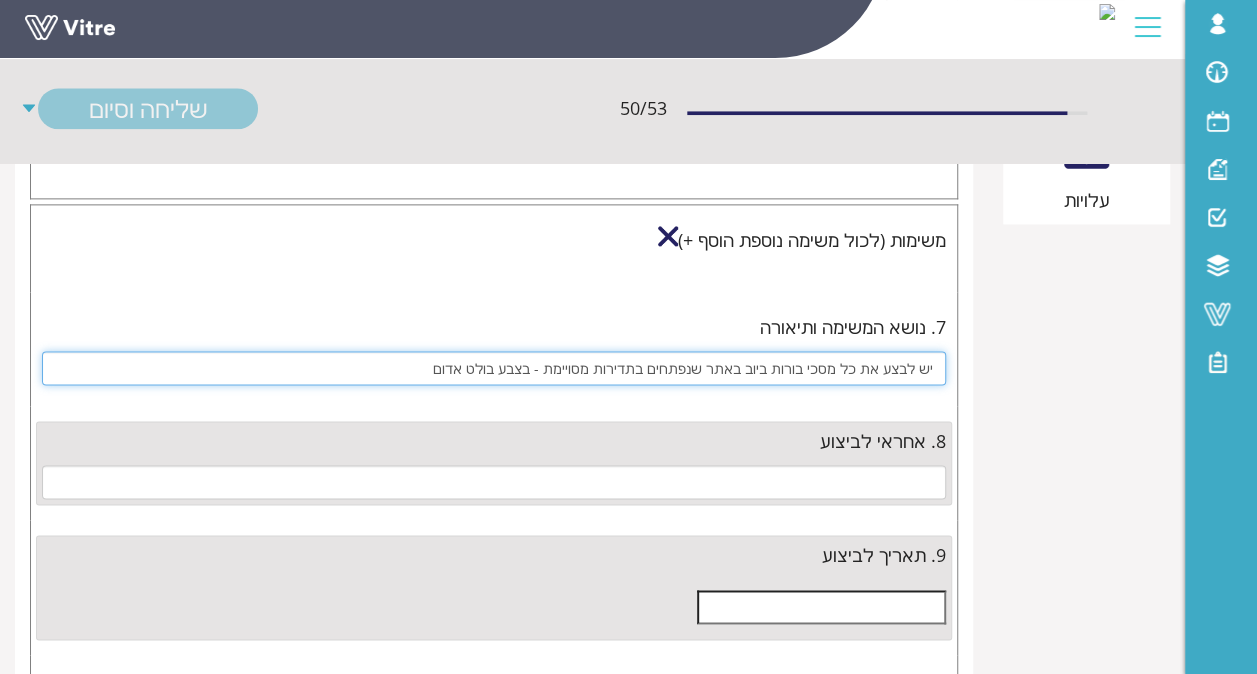 type on "יש לבצע את כל מסכי בורות ביוב באתר שנפתחים בתדירות מסויימת - בצבע בולט אדום" 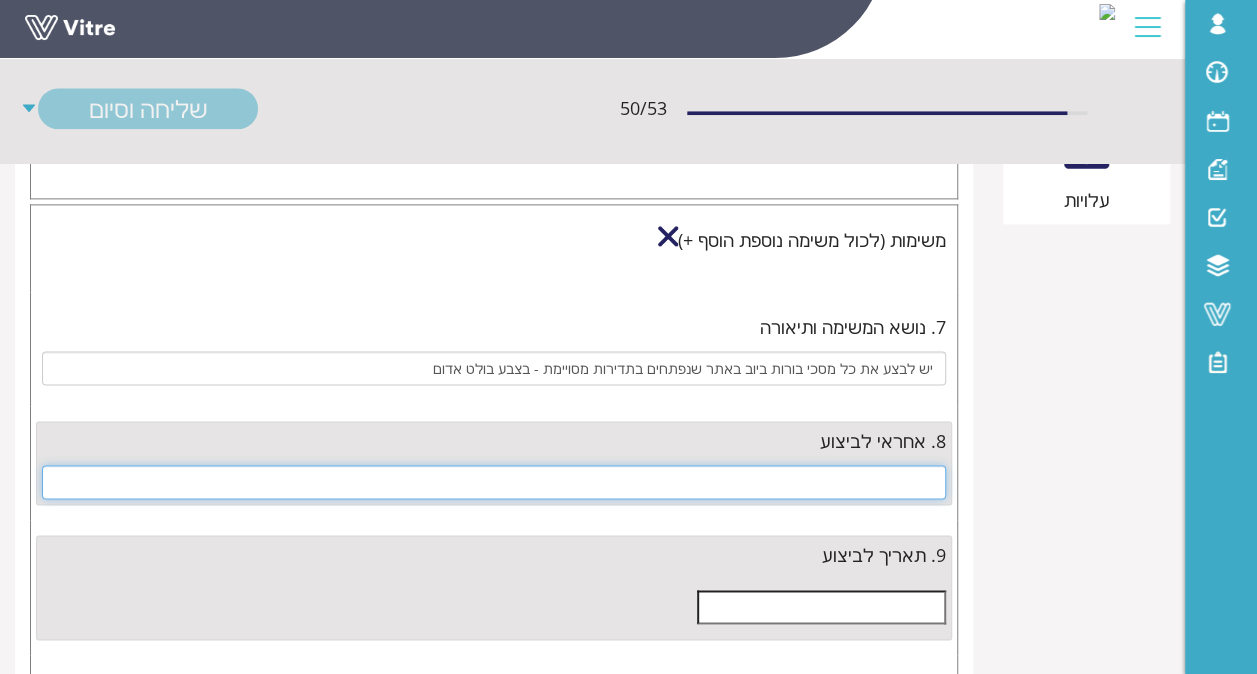 click at bounding box center (494, 482) 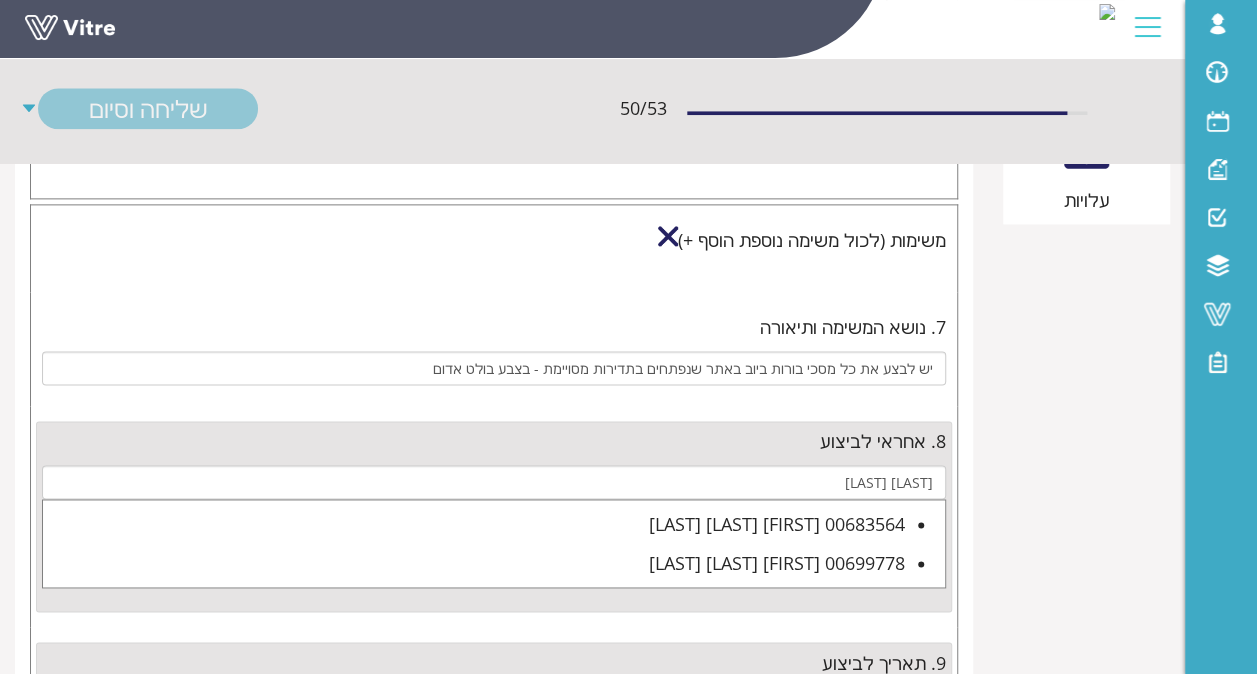 click on "00683564 מרדכי כהן ישר" at bounding box center (474, 524) 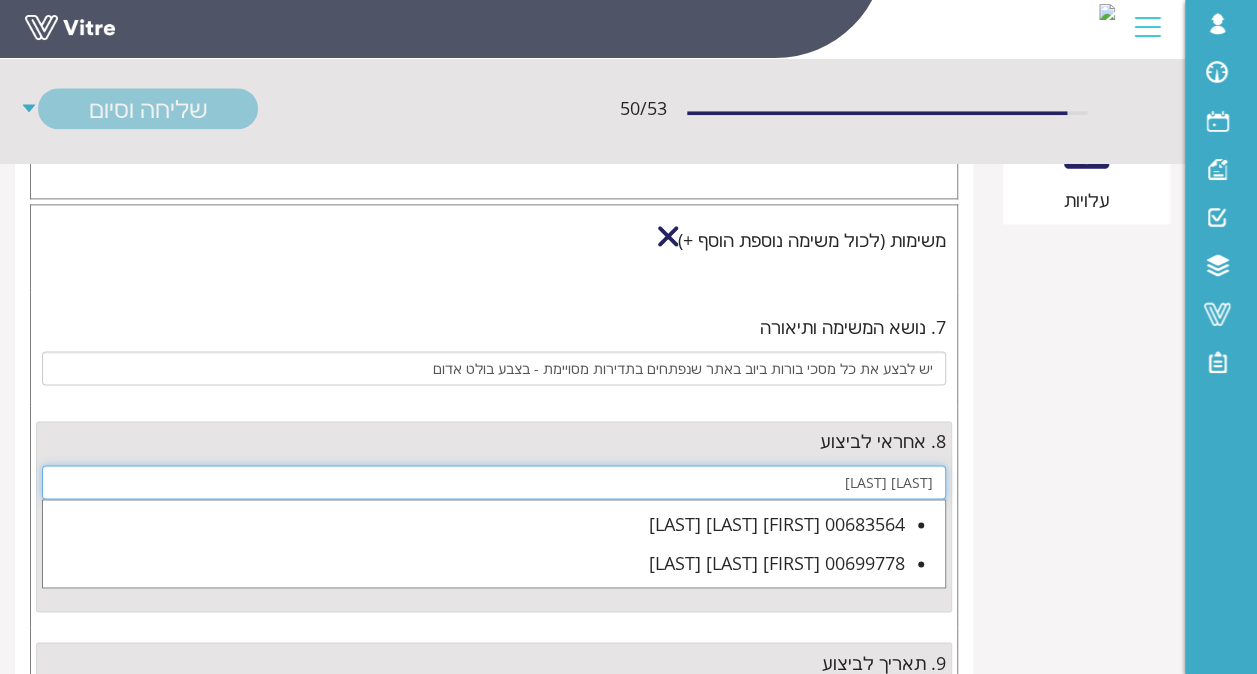 type on "00683564 מרדכי כהן ישר" 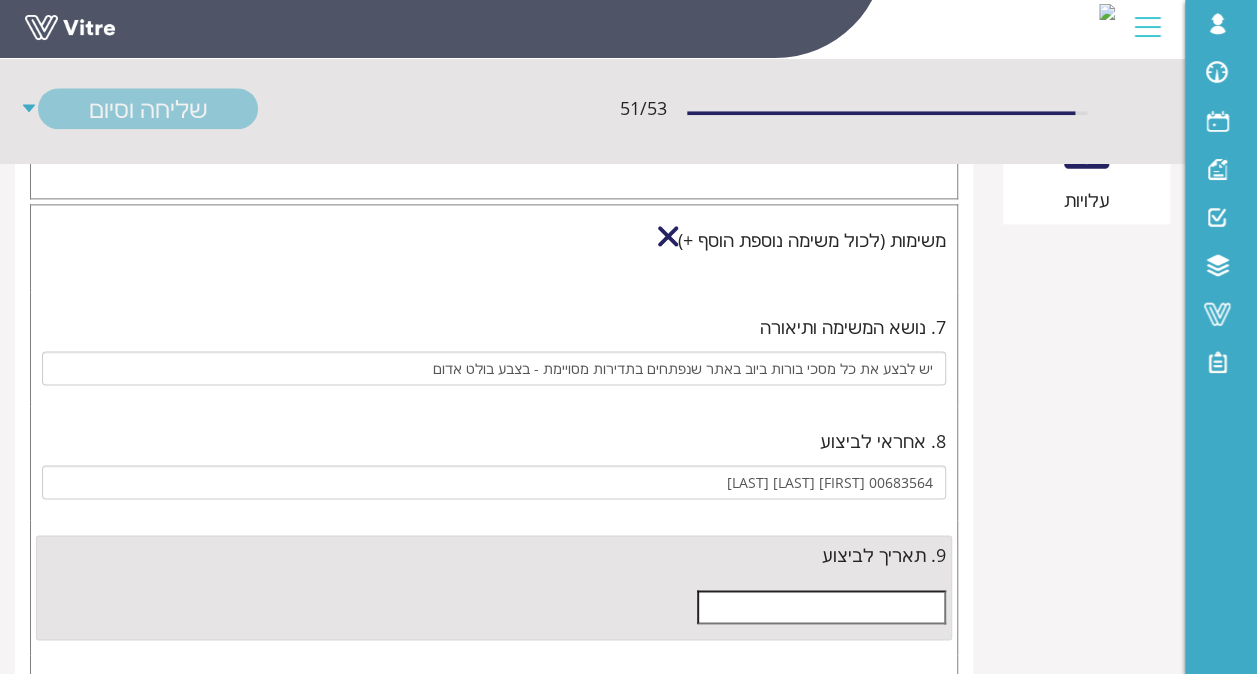 click at bounding box center [821, 607] 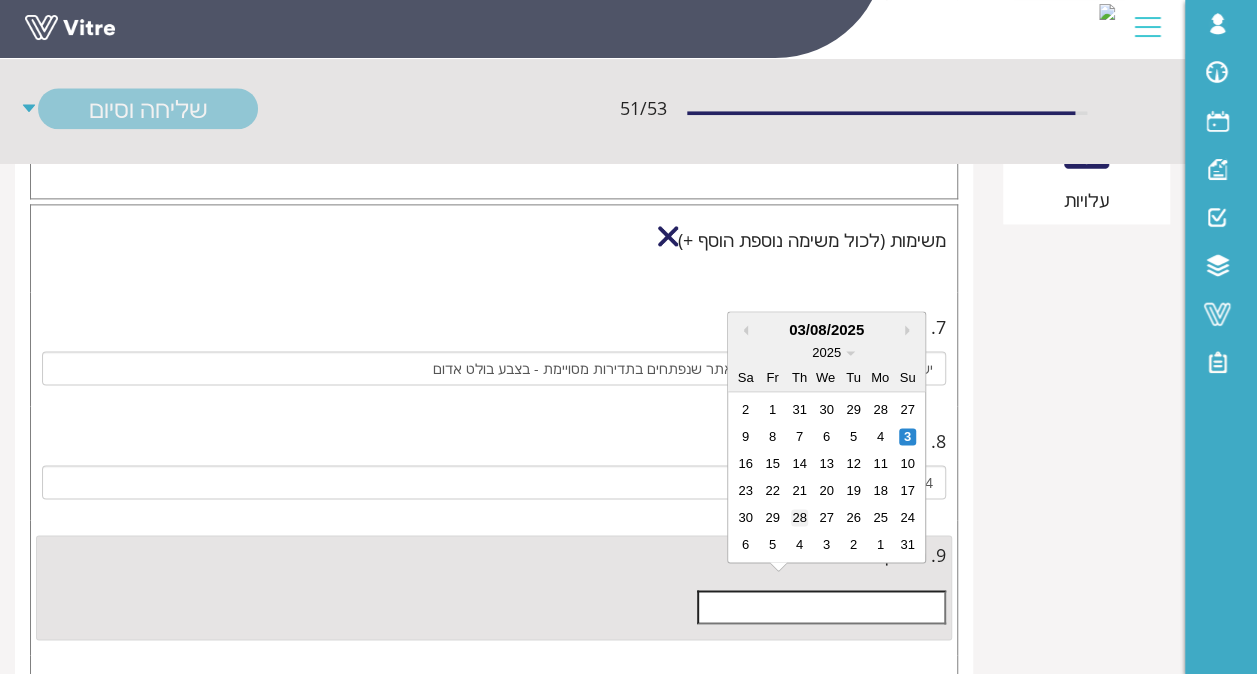 click on "28" at bounding box center (799, 517) 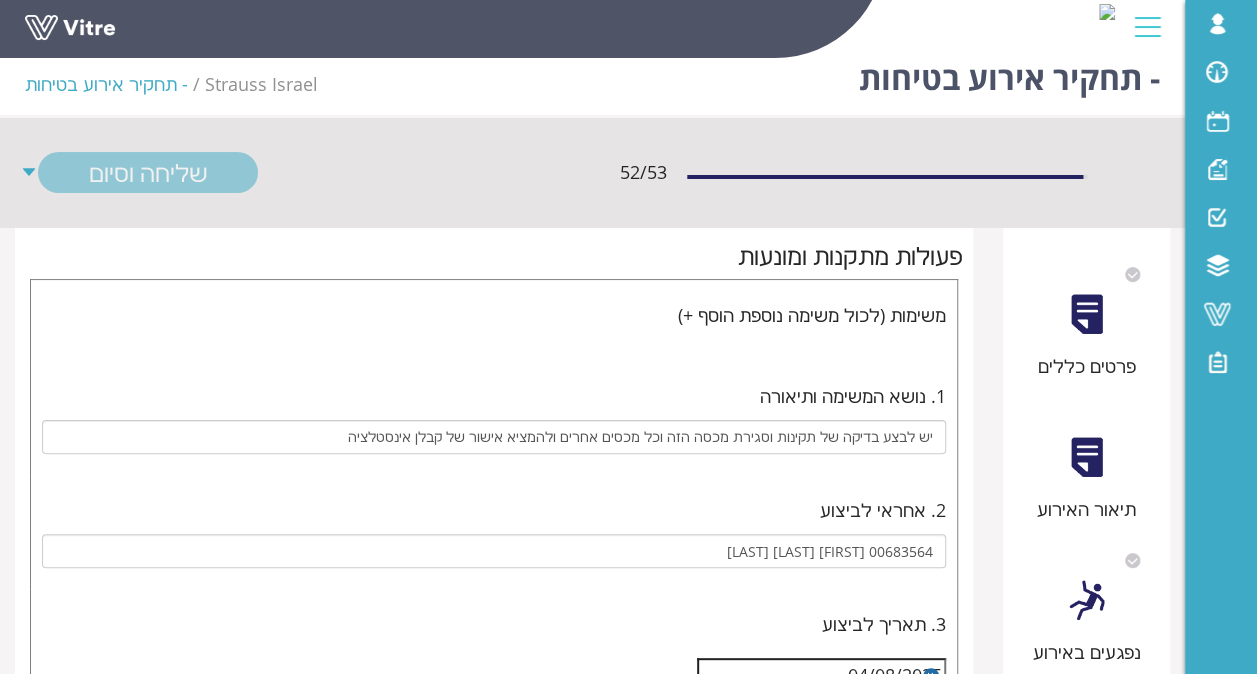 scroll, scrollTop: 0, scrollLeft: 0, axis: both 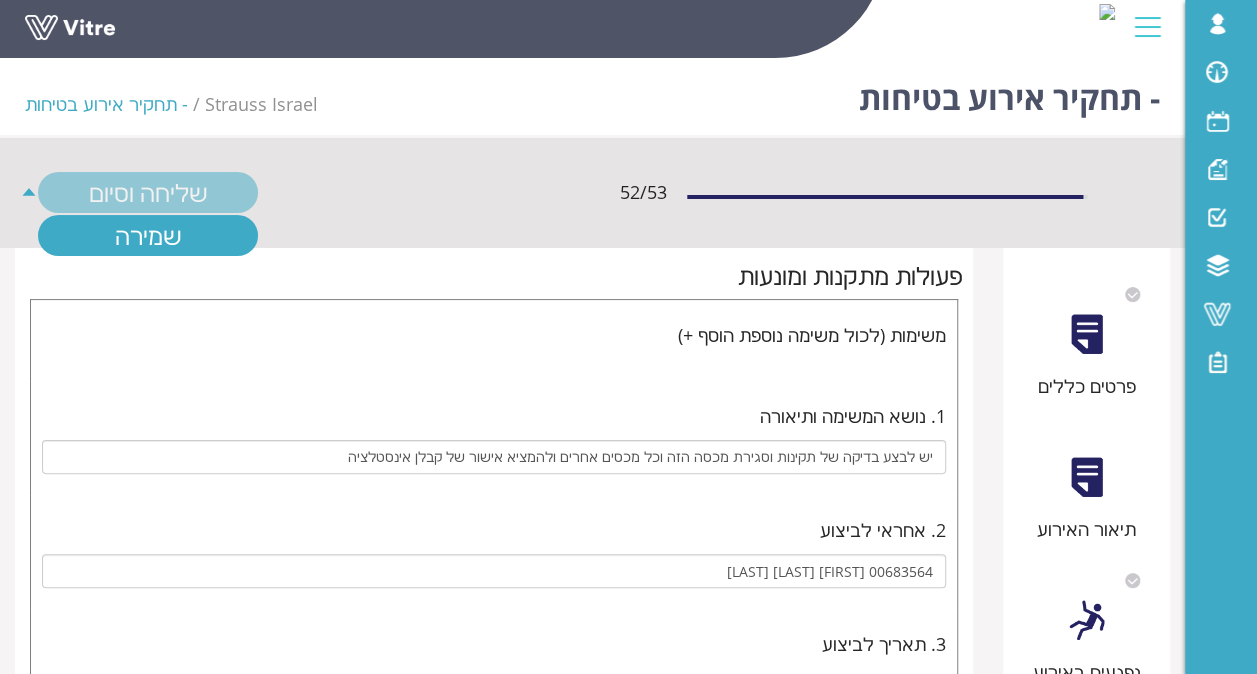 click on "שליחה וסיום" at bounding box center (148, 192) 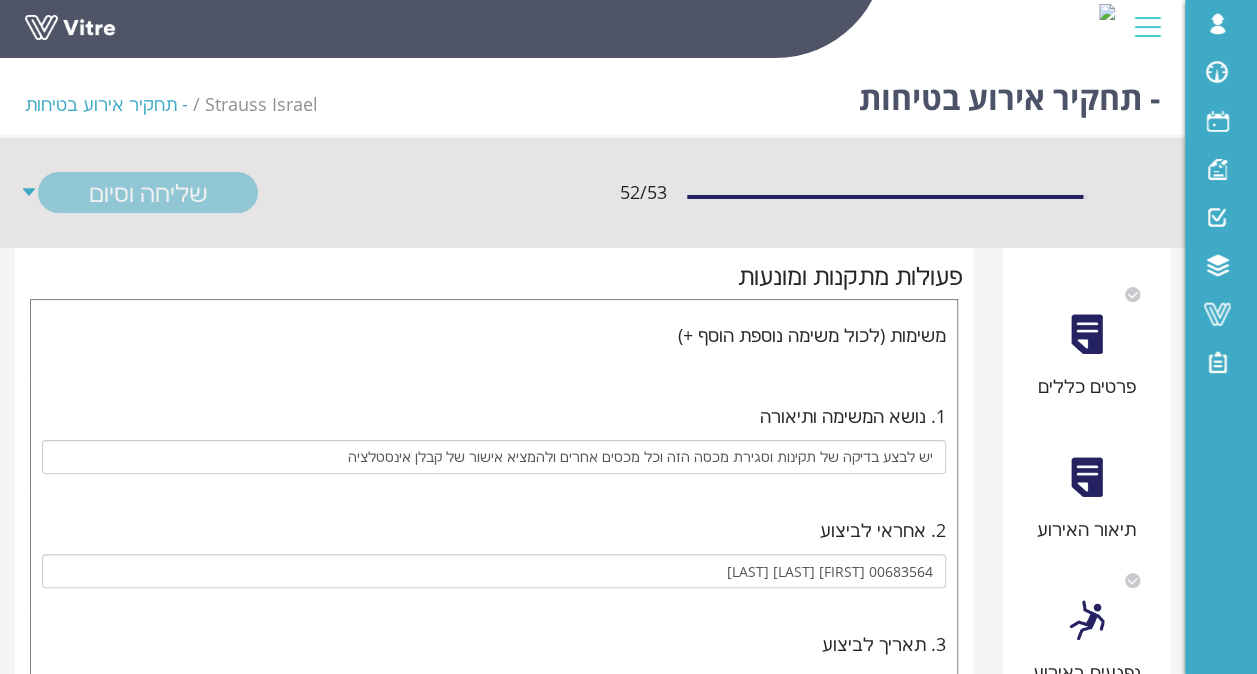 click on "תיאור האירוע" at bounding box center [1087, 479] 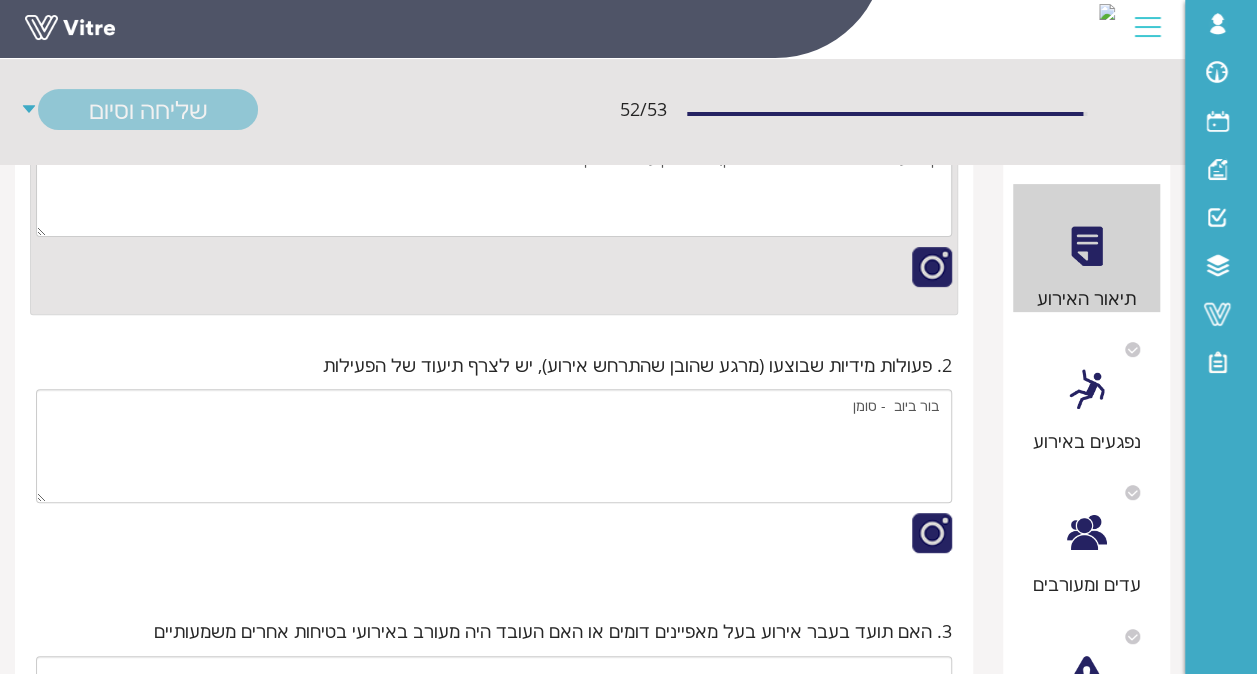 scroll, scrollTop: 200, scrollLeft: 0, axis: vertical 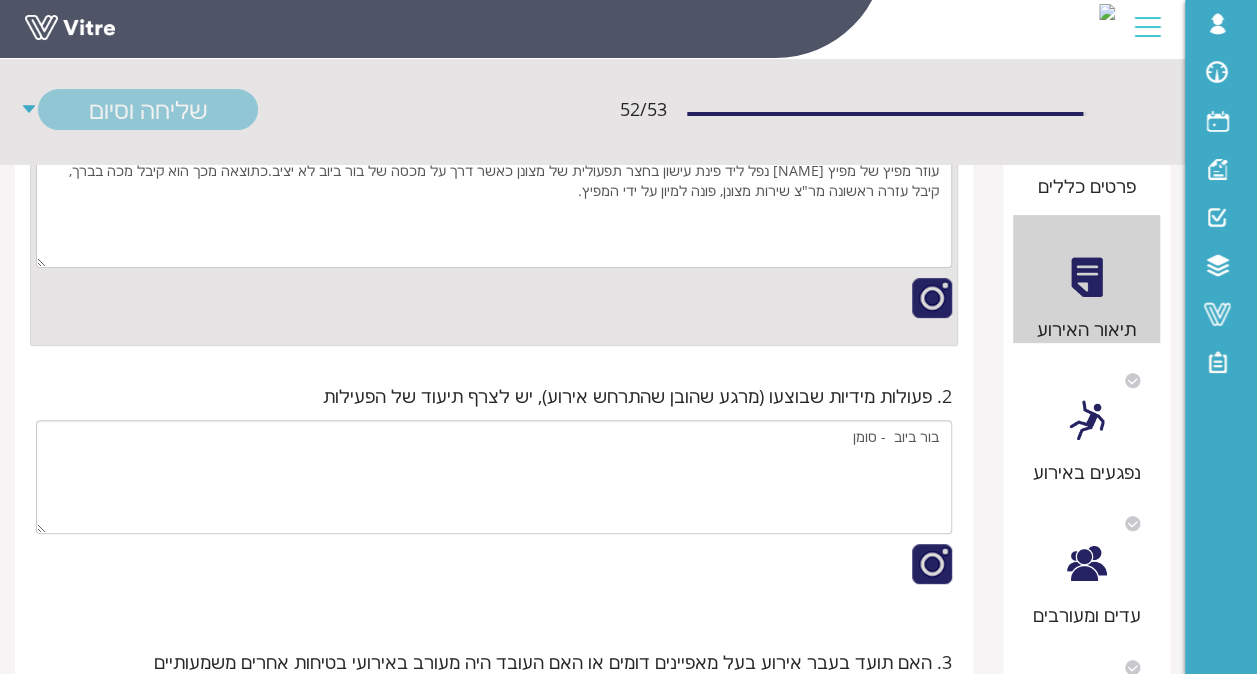 click at bounding box center [932, 300] 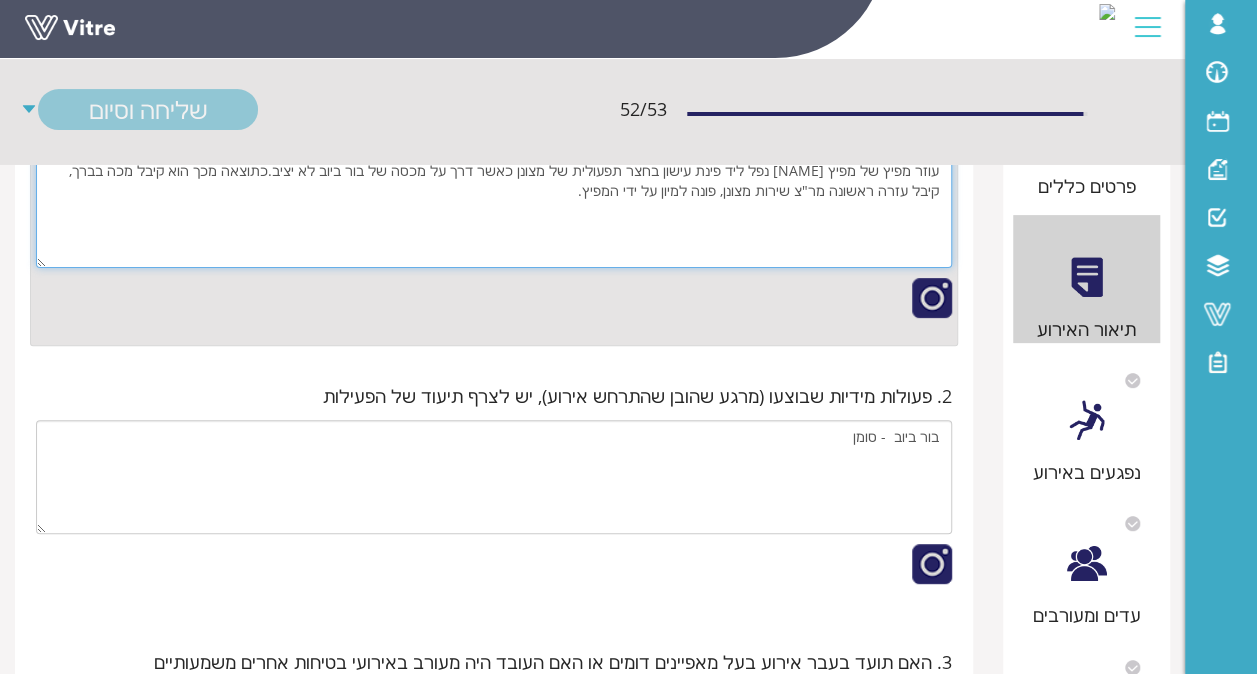 click on "עוזר מפיץ של מפיץ מנצור זיאן נפל ליד פינת עישון בחצר תפעולית של מצונן כאשר דרך על מכסה של בור ביוב לא יציב.כתוצאה מכך הוא קיבל מכה בברך, קיבל עזרה ראשונה מר"צ שירות מצונן, פונה למיון על ידי המפיץ." at bounding box center (494, 211) 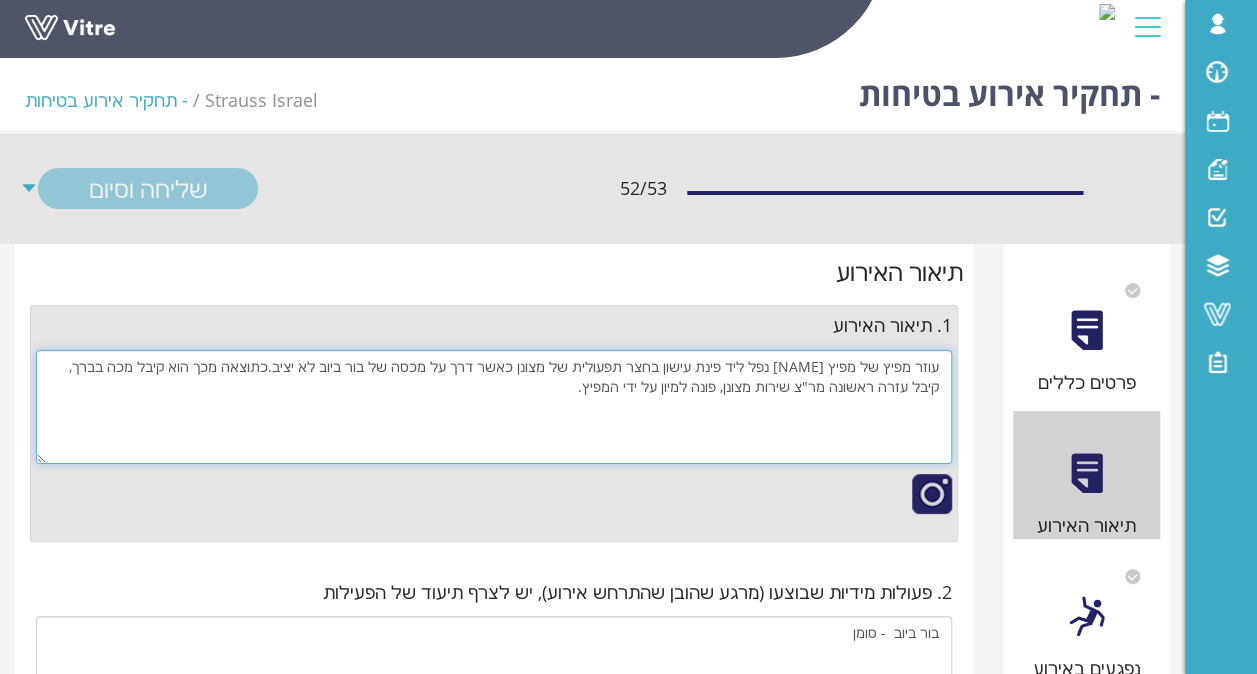 scroll, scrollTop: 0, scrollLeft: 0, axis: both 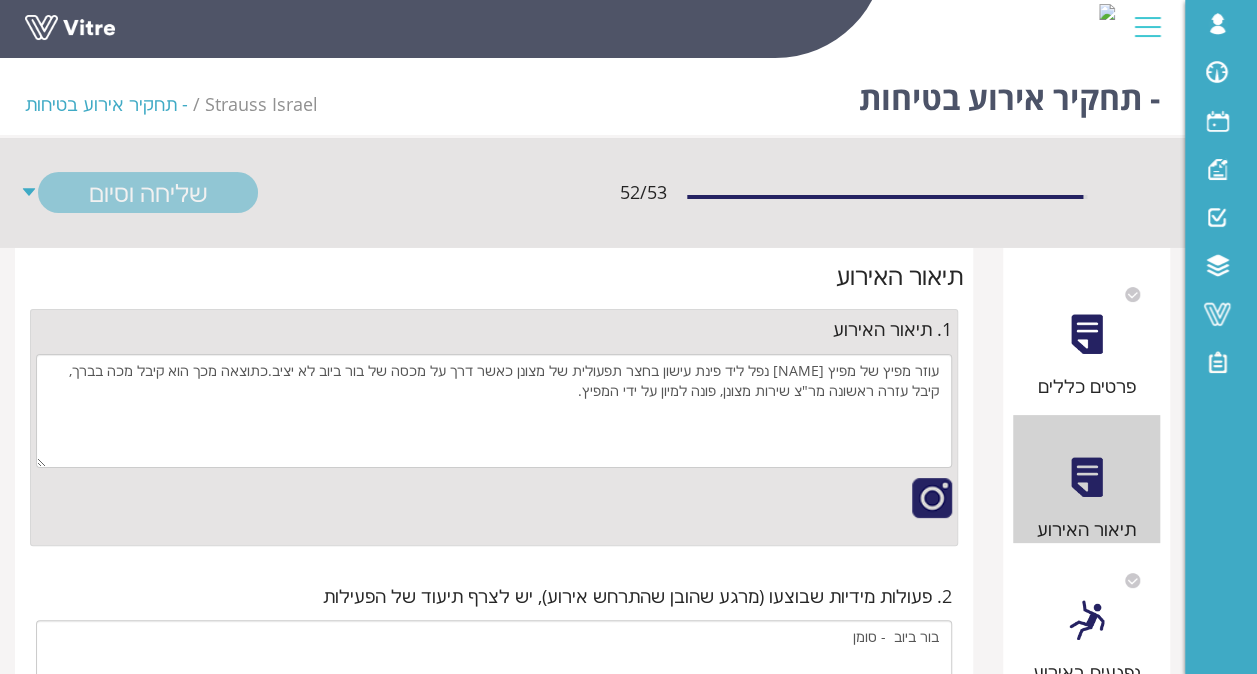 click on "2. פעולות מידיות שבוצעו (מרגע שהובן שהתרחש אירוע), יש לצרף תיעוד של הפעילות  בור ביוב  - סומן" at bounding box center [494, 694] 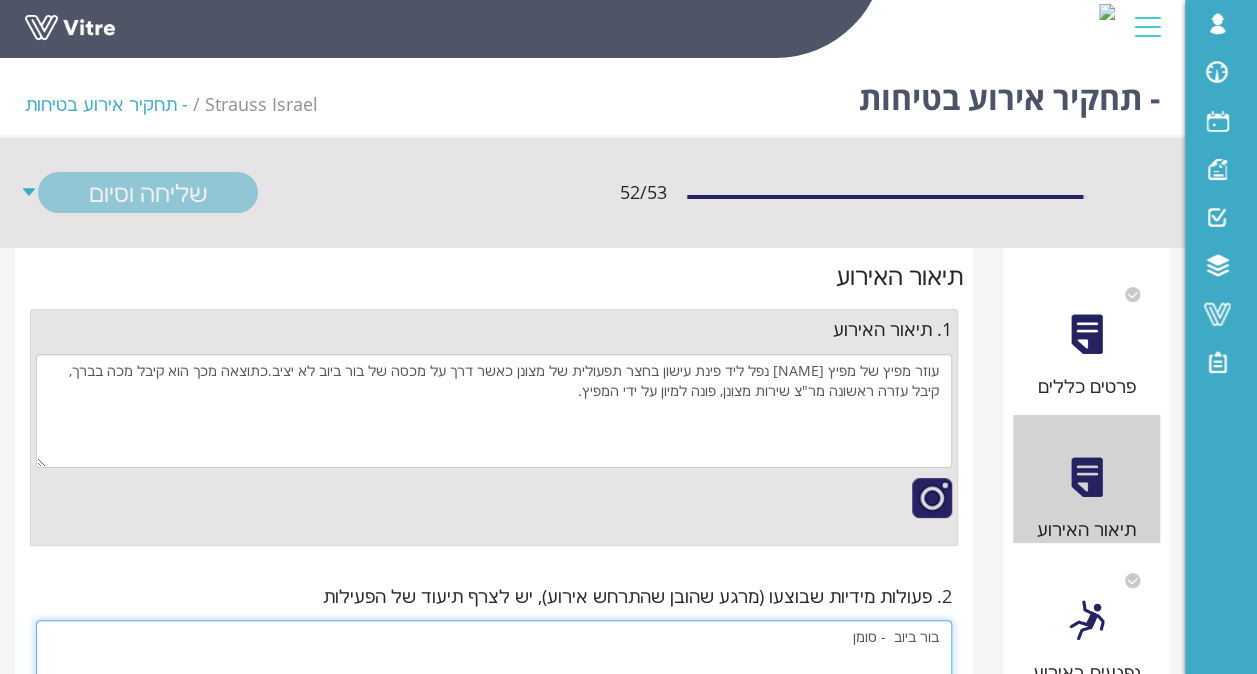 click on "בור ביוב  - סומן" at bounding box center (494, 677) 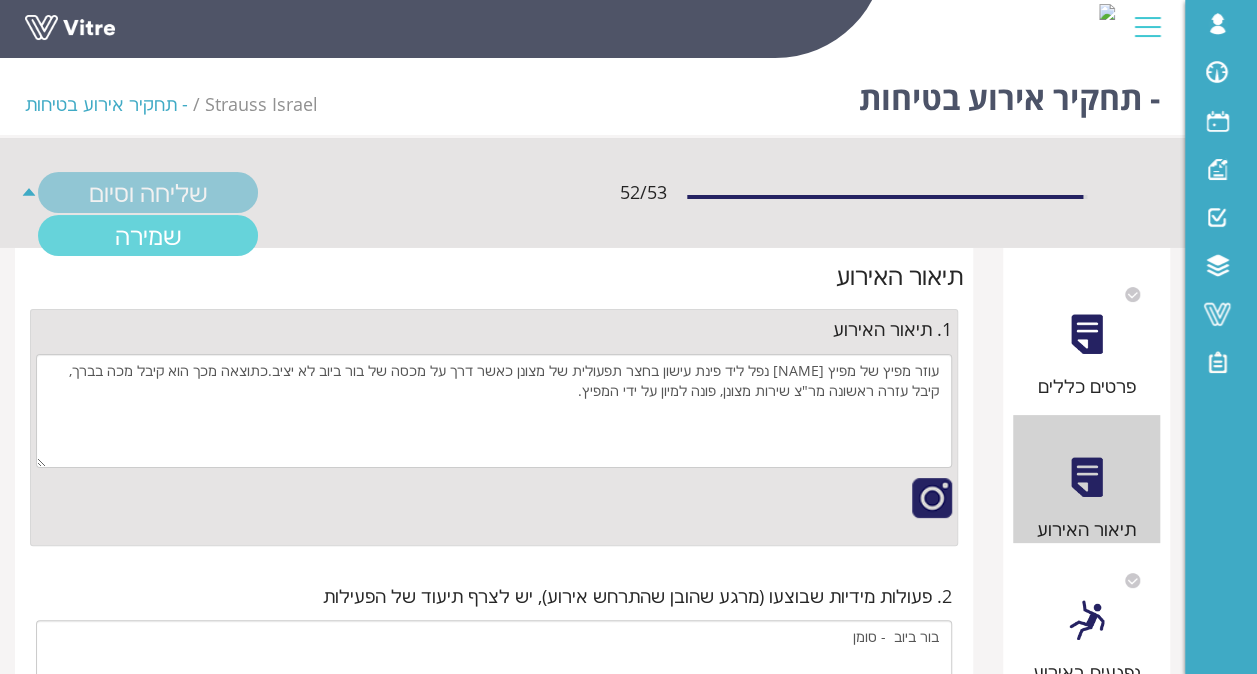 click on "שמירה" at bounding box center [148, 235] 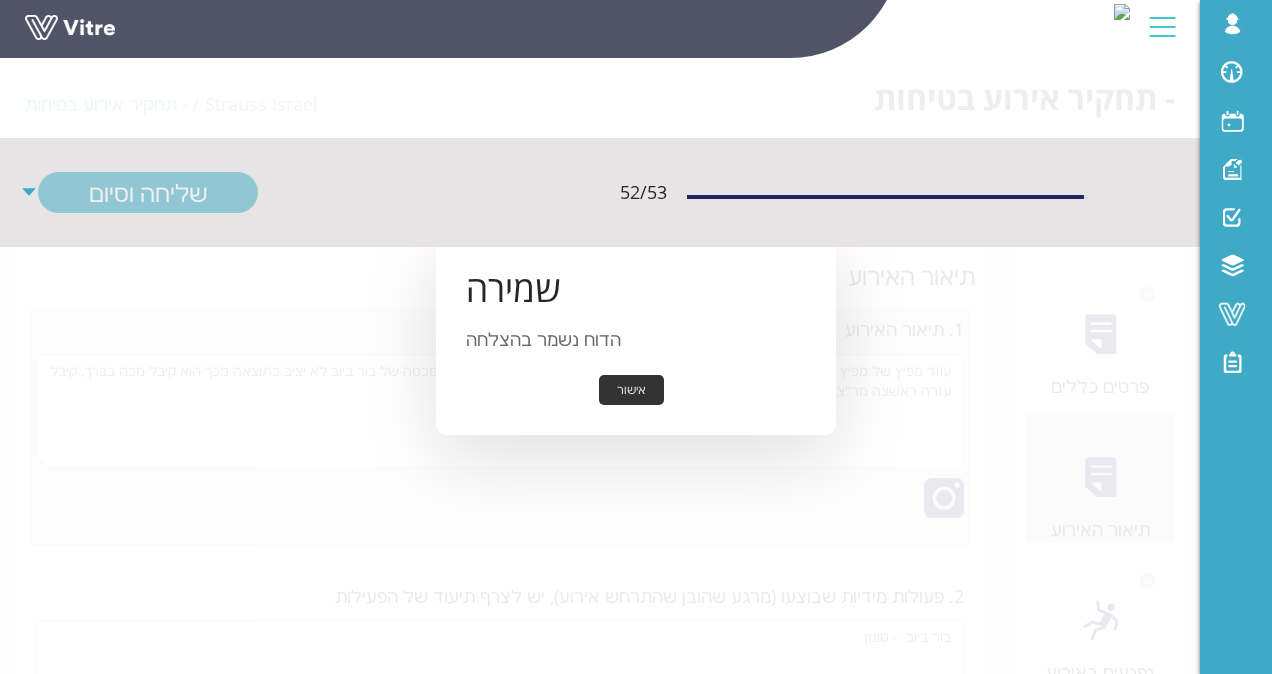 click on "אישור" at bounding box center [631, 390] 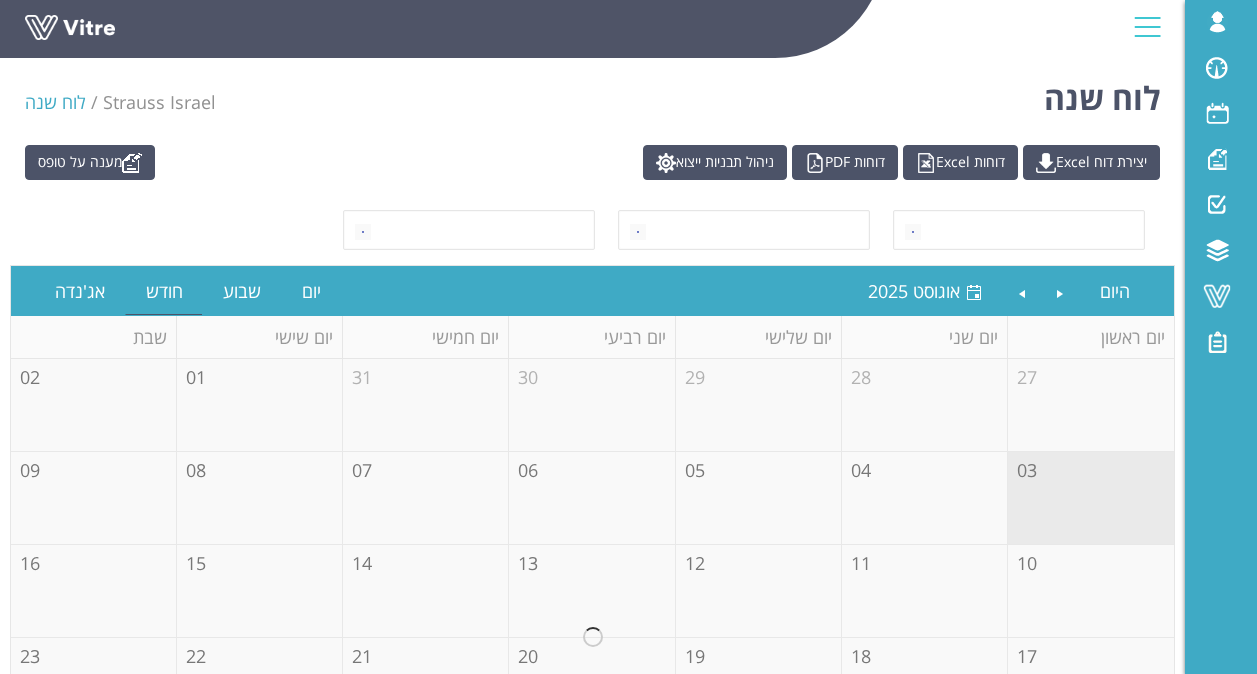 scroll, scrollTop: 0, scrollLeft: 0, axis: both 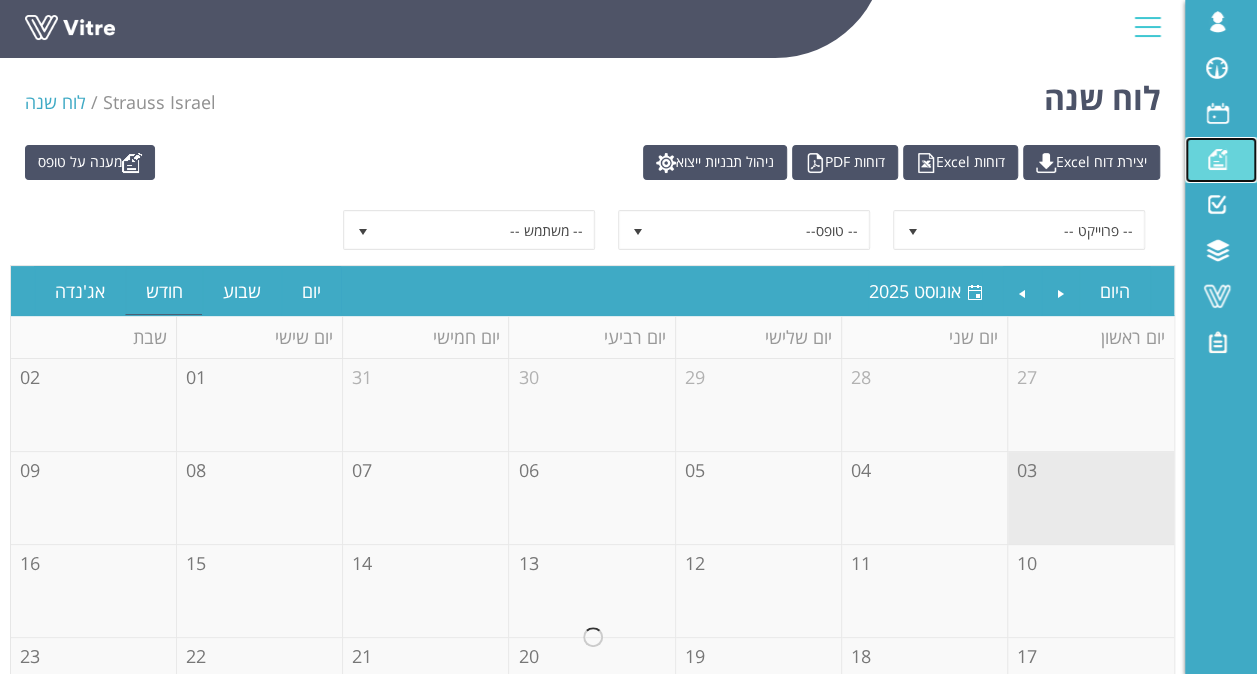 click at bounding box center [1217, 159] 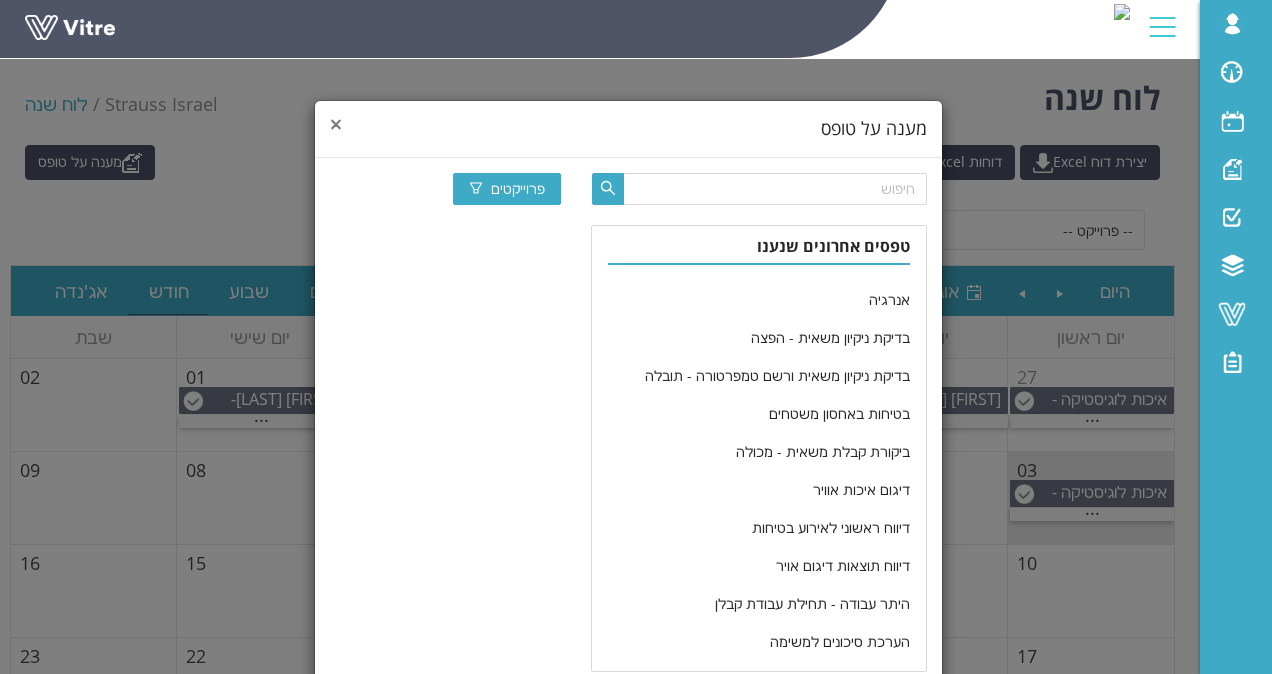 click on "×" at bounding box center (336, 124) 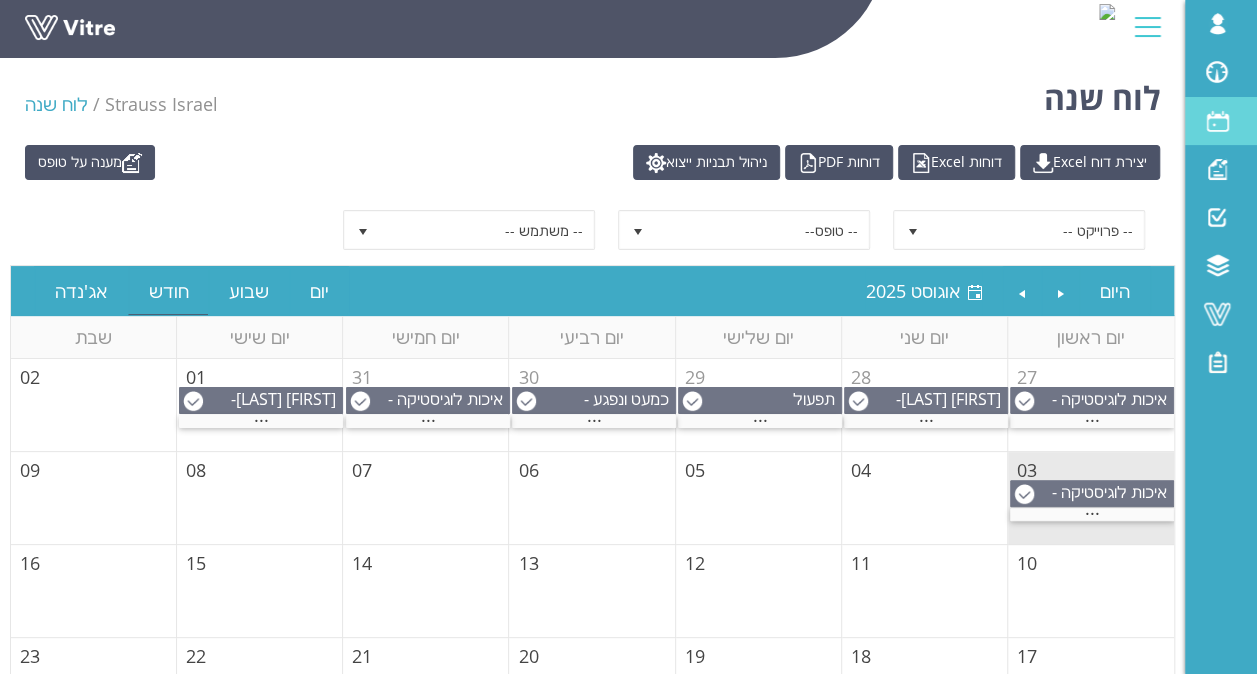 click at bounding box center (1217, 121) 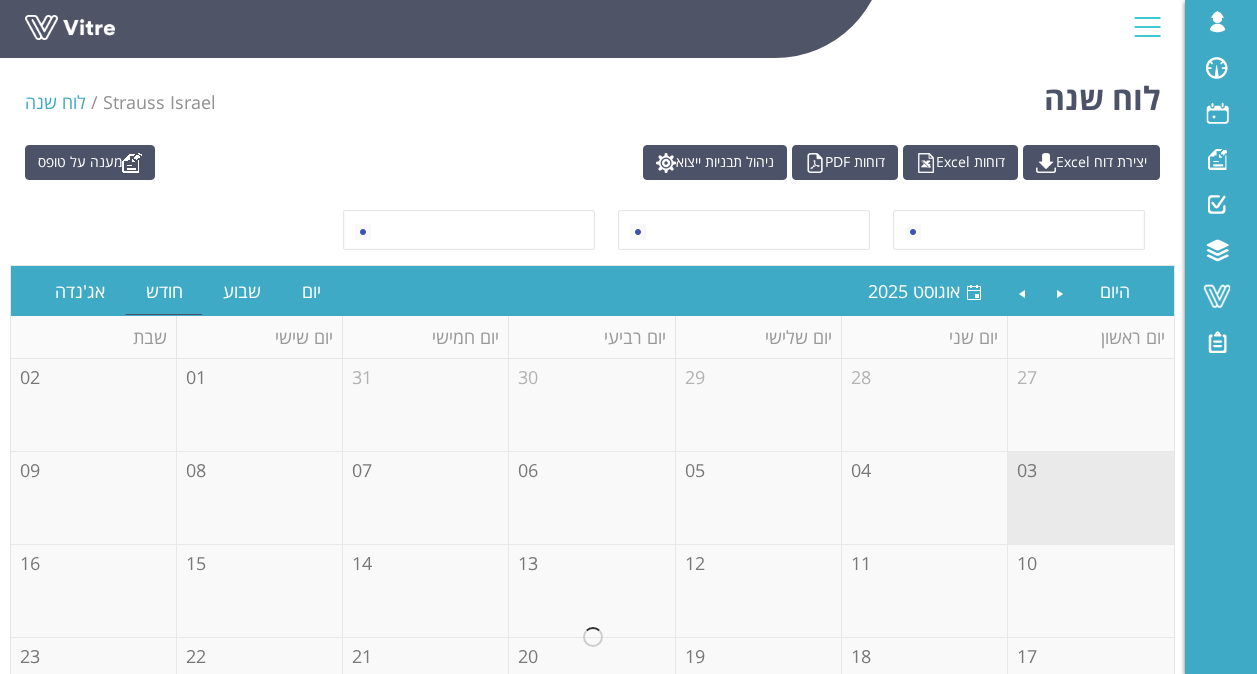 scroll, scrollTop: 0, scrollLeft: 0, axis: both 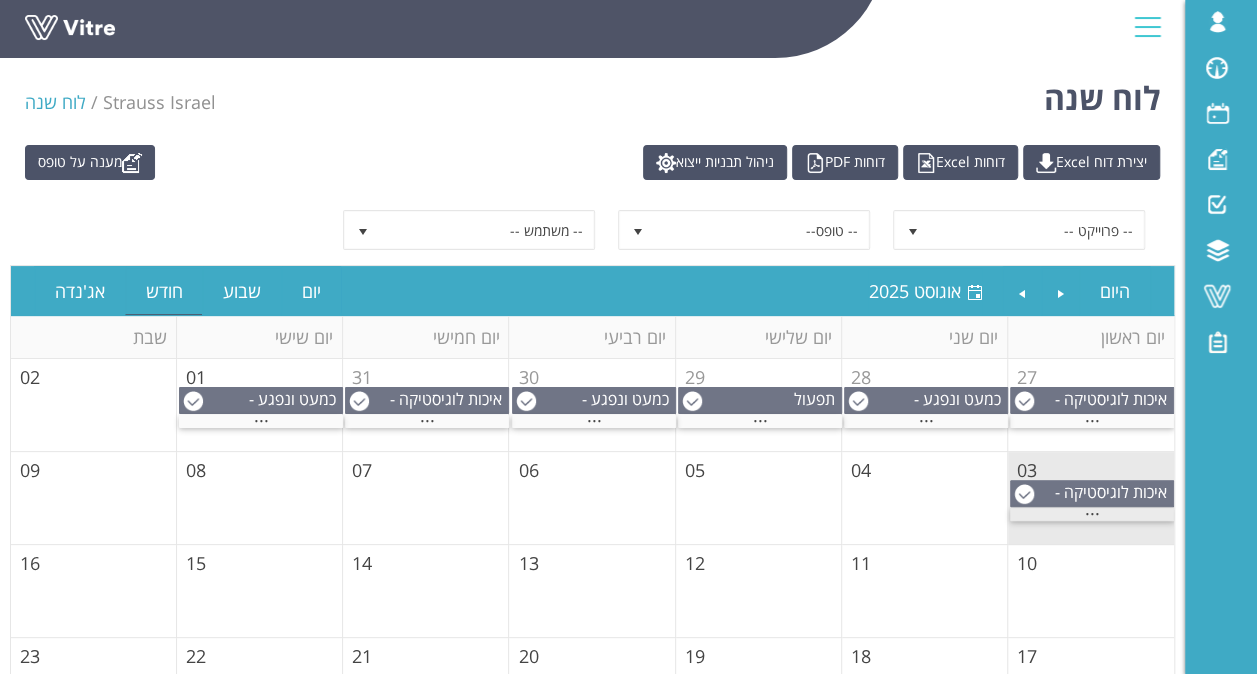 click on "..." at bounding box center (1092, 509) 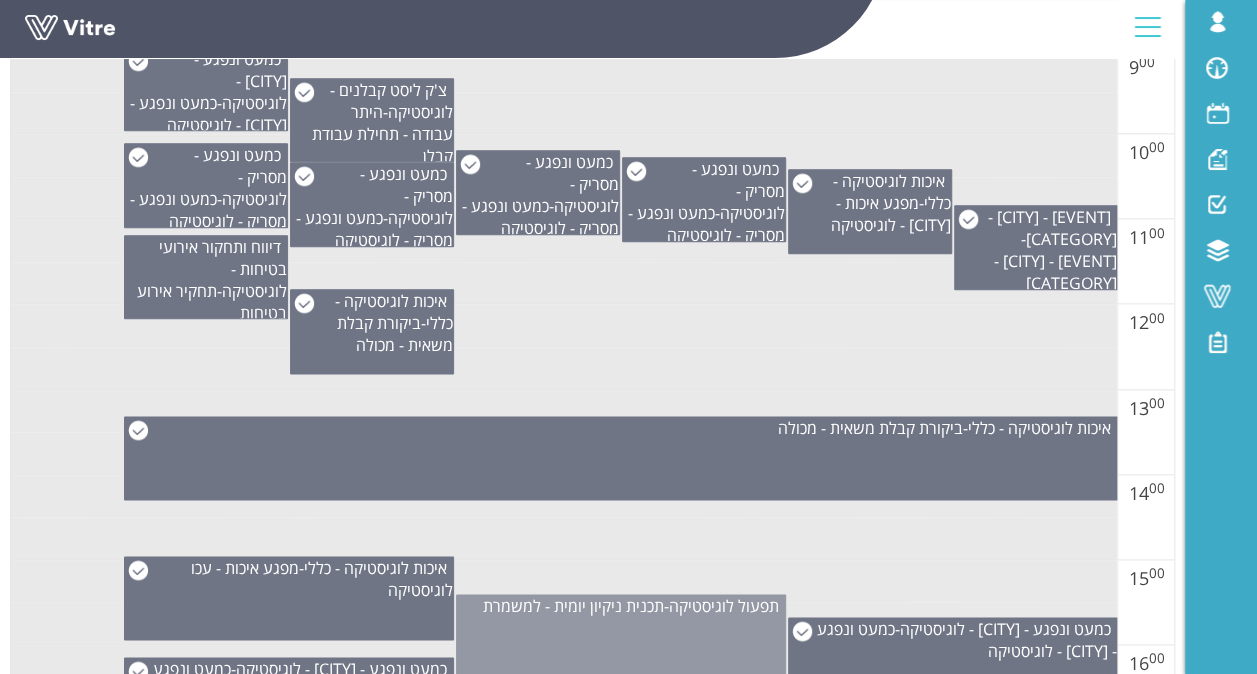 scroll, scrollTop: 1036, scrollLeft: 0, axis: vertical 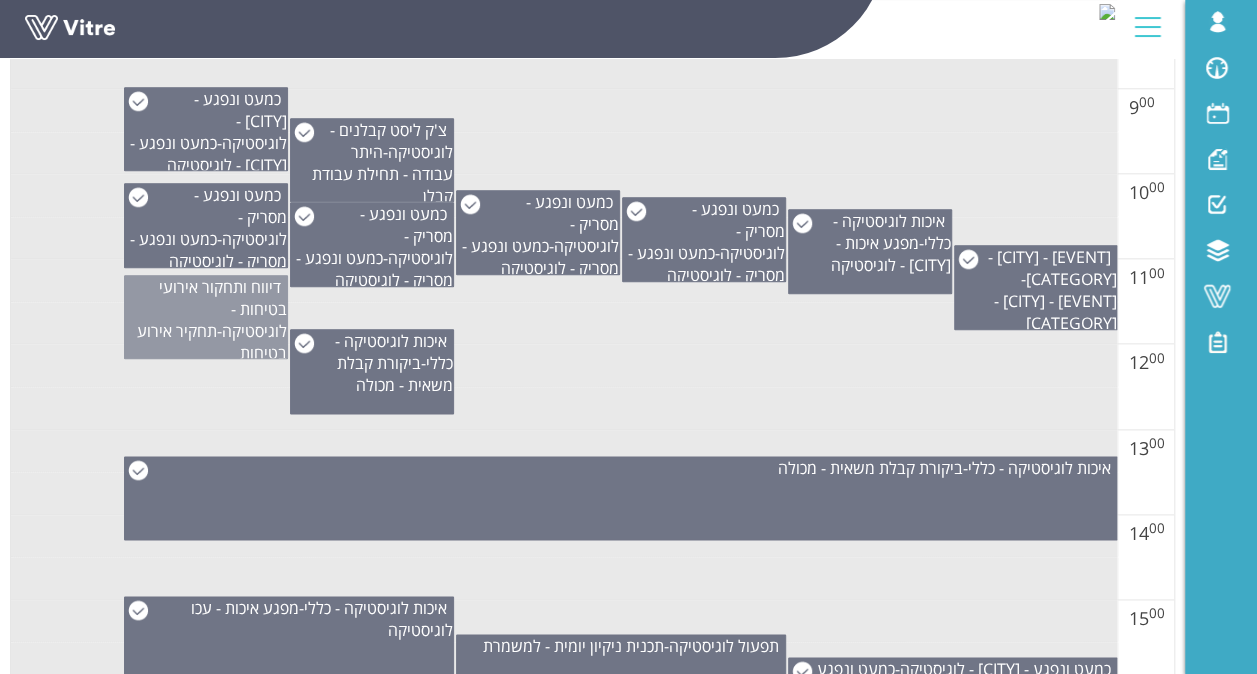 click on "דיווח ותחקור אירועי בטיחות - לוגיסטיקה" at bounding box center (223, 309) 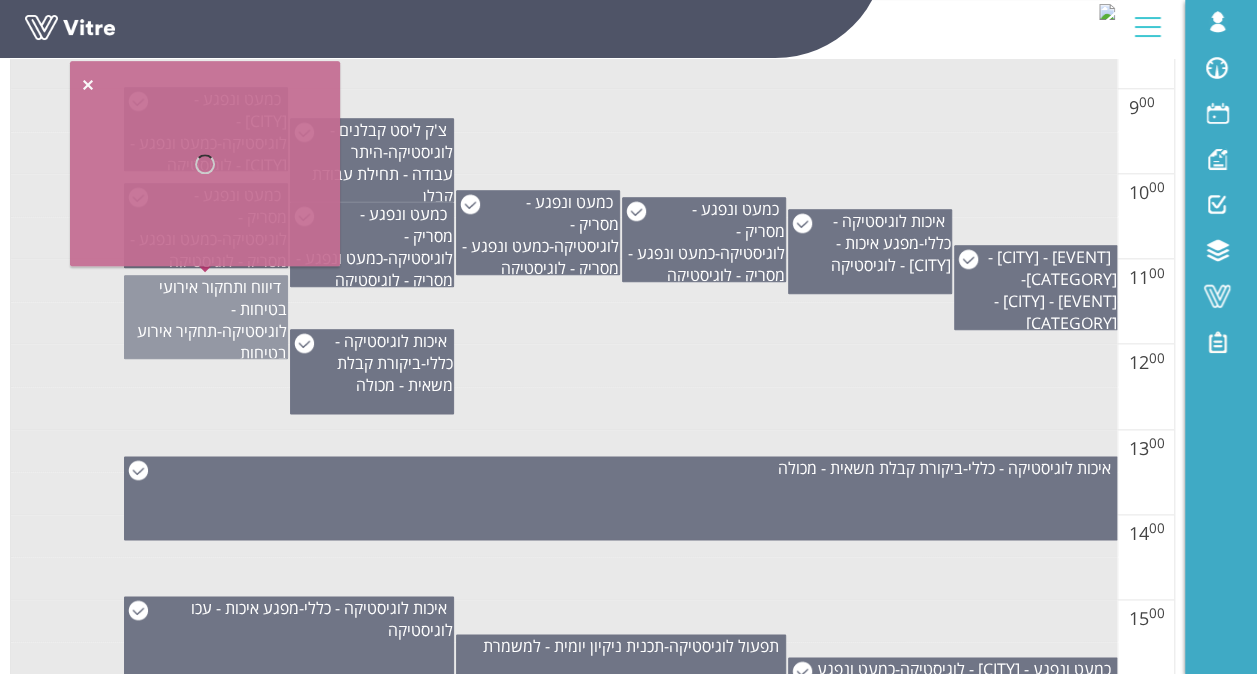 click on "דיווח ותחקור אירועי בטיחות - לוגיסטיקה" at bounding box center (223, 309) 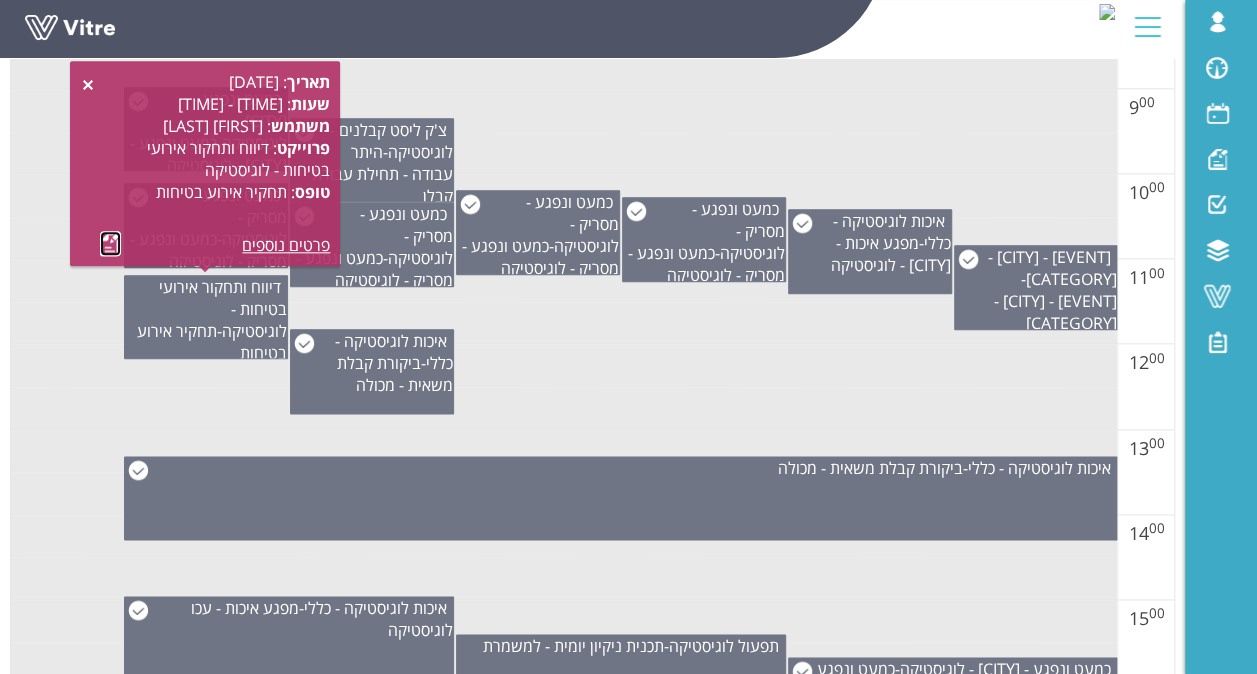 click at bounding box center [110, 243] 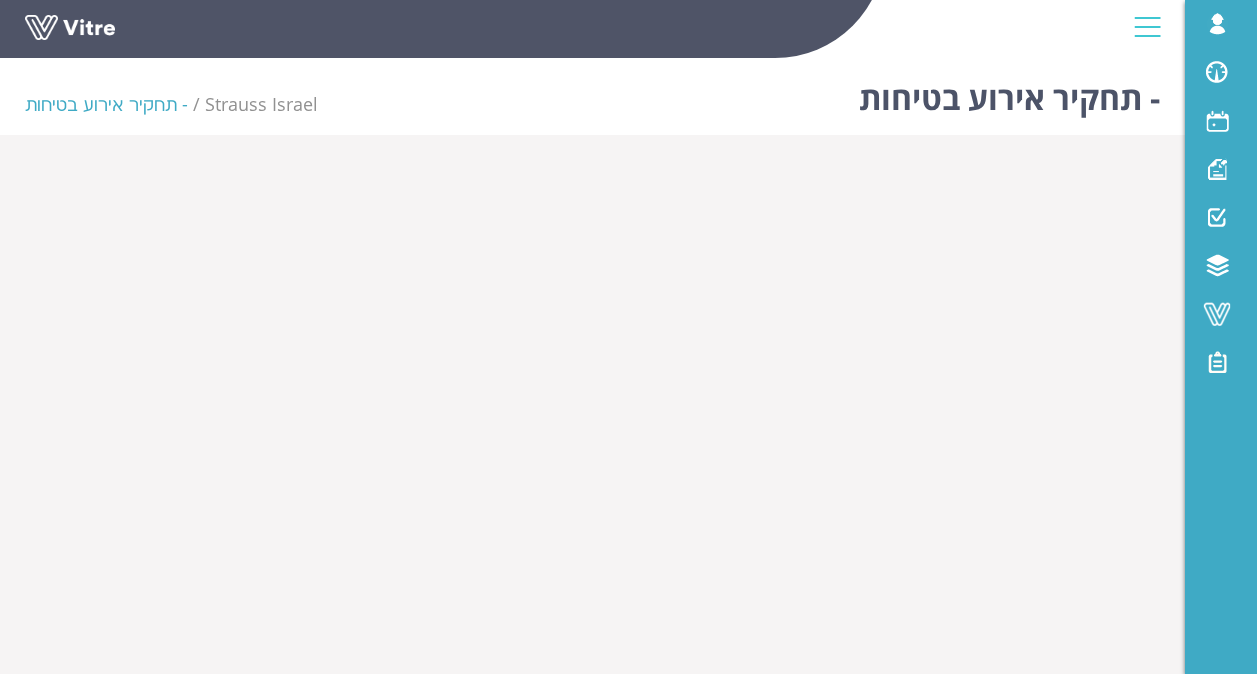 scroll, scrollTop: 0, scrollLeft: 0, axis: both 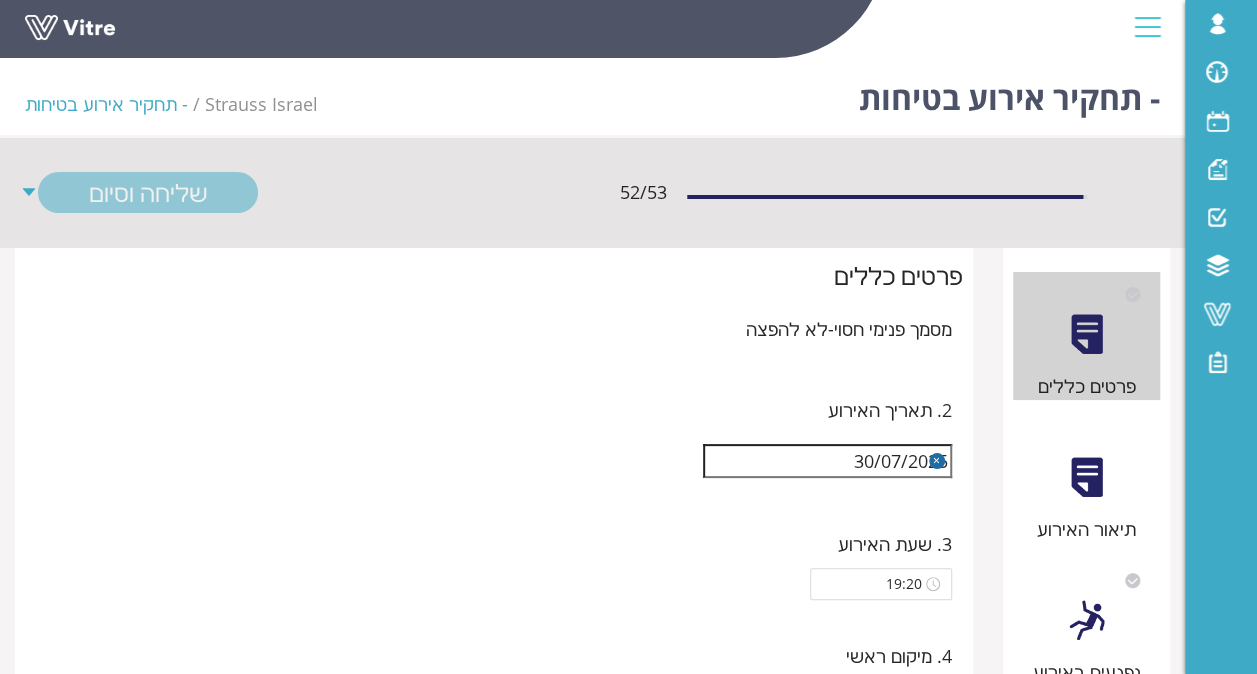click on "תיאור האירוע" at bounding box center [1087, 479] 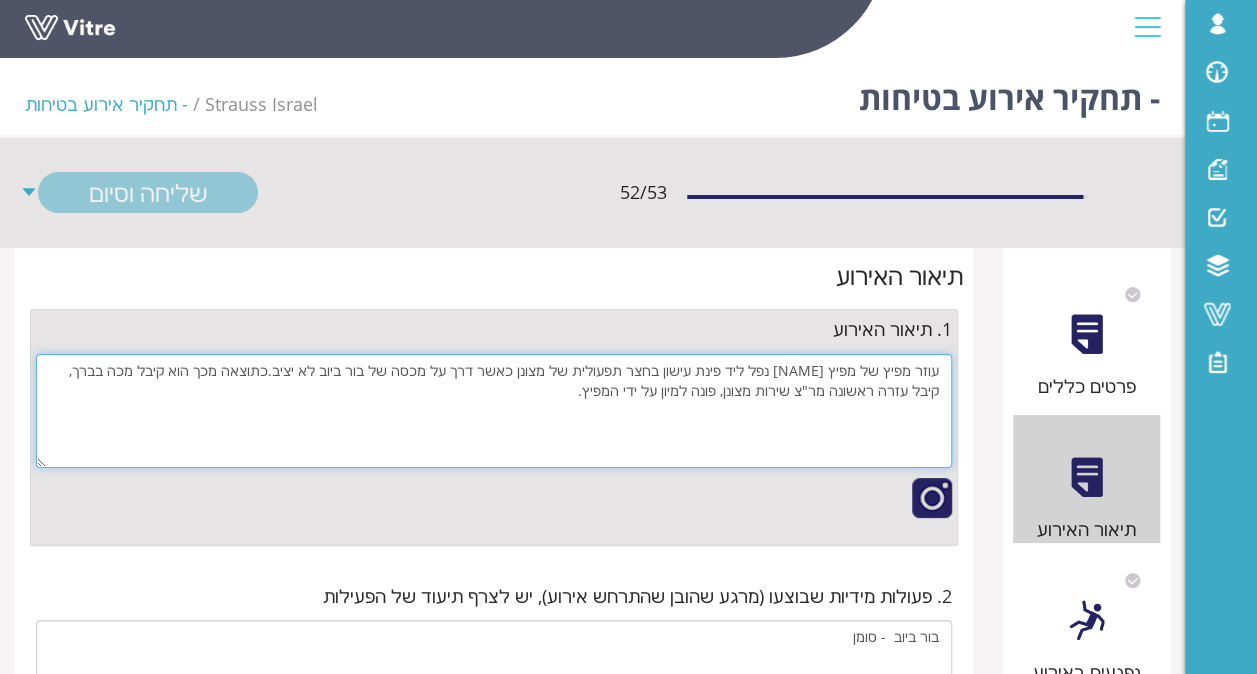 click on "עוזר מפיץ של מפיץ מנצור זיאן נפל ליד פינת עישון בחצר תפעולית של מצונן כאשר דרך על מכסה של בור ביוב לא יציב.כתוצאה מכך הוא קיבל מכה בברך, קיבל עזרה ראשונה מר"צ שירות מצונן, פונה למיון על ידי המפיץ." at bounding box center (494, 411) 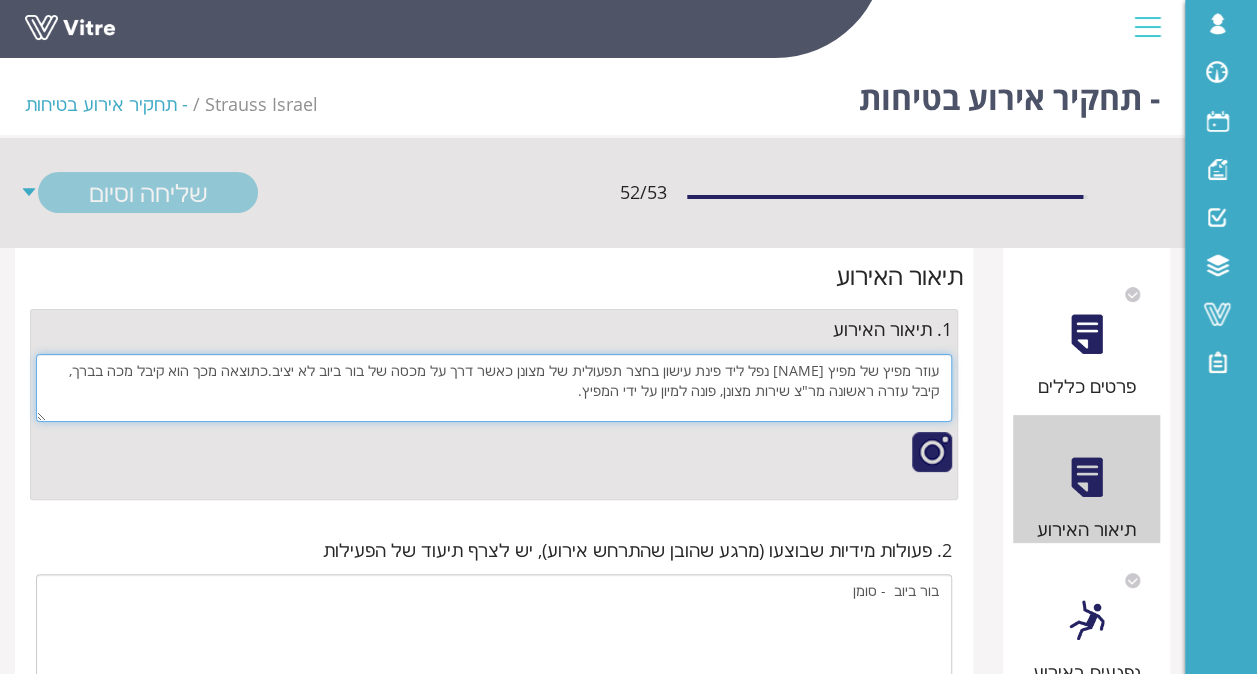drag, startPoint x: 38, startPoint y: 460, endPoint x: 52, endPoint y: 415, distance: 47.127487 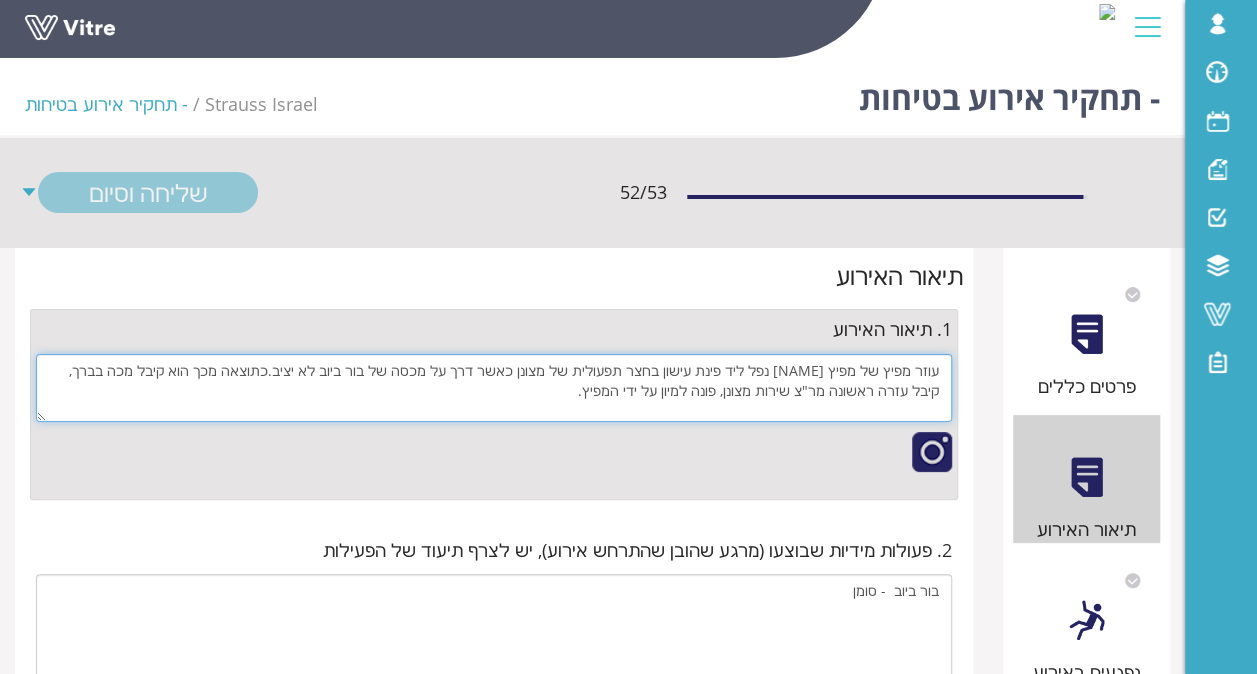 click on "עוזר מפיץ של מפיץ מנצור זיאן נפל ליד פינת עישון בחצר תפעולית של מצונן כאשר דרך על מכסה של בור ביוב לא יציב.כתוצאה מכך הוא קיבל מכה בברך, קיבל עזרה ראשונה מר"צ שירות מצונן, פונה למיון על ידי המפיץ." at bounding box center (494, 388) 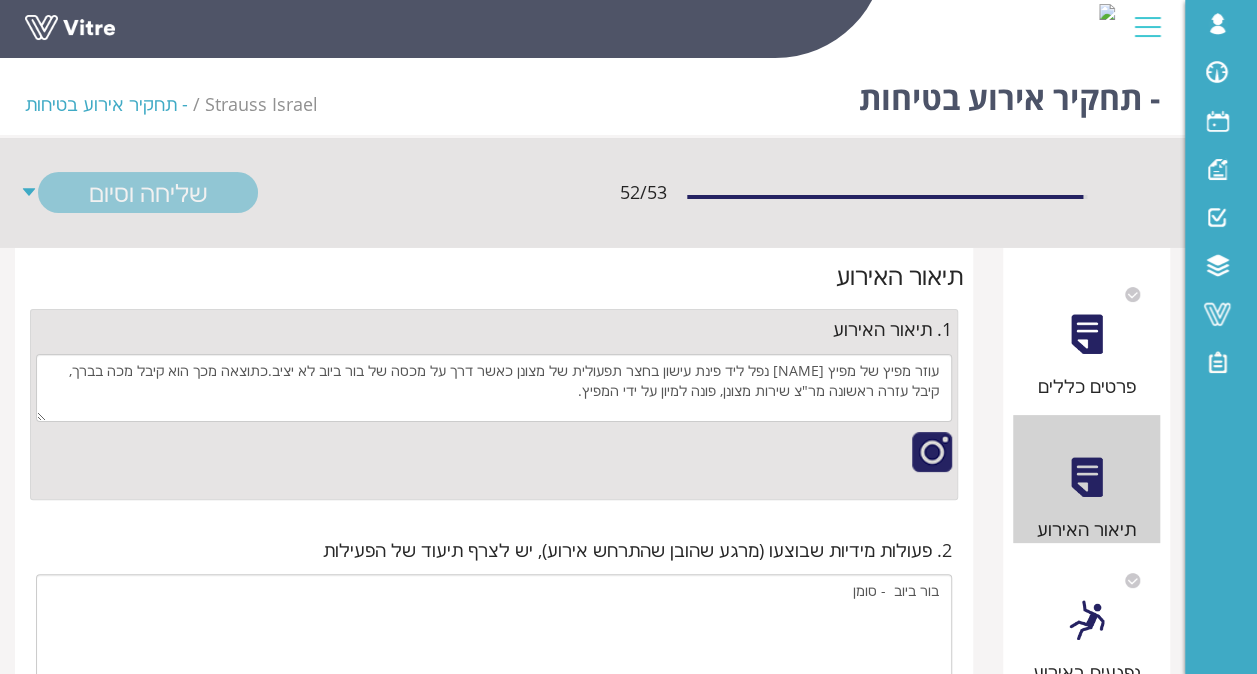 click on "2. פעולות מידיות שבוצעו (מרגע שהובן שהתרחש אירוע), יש לצרף תיעוד של הפעילות  בור ביוב  - סומן" at bounding box center (494, 648) 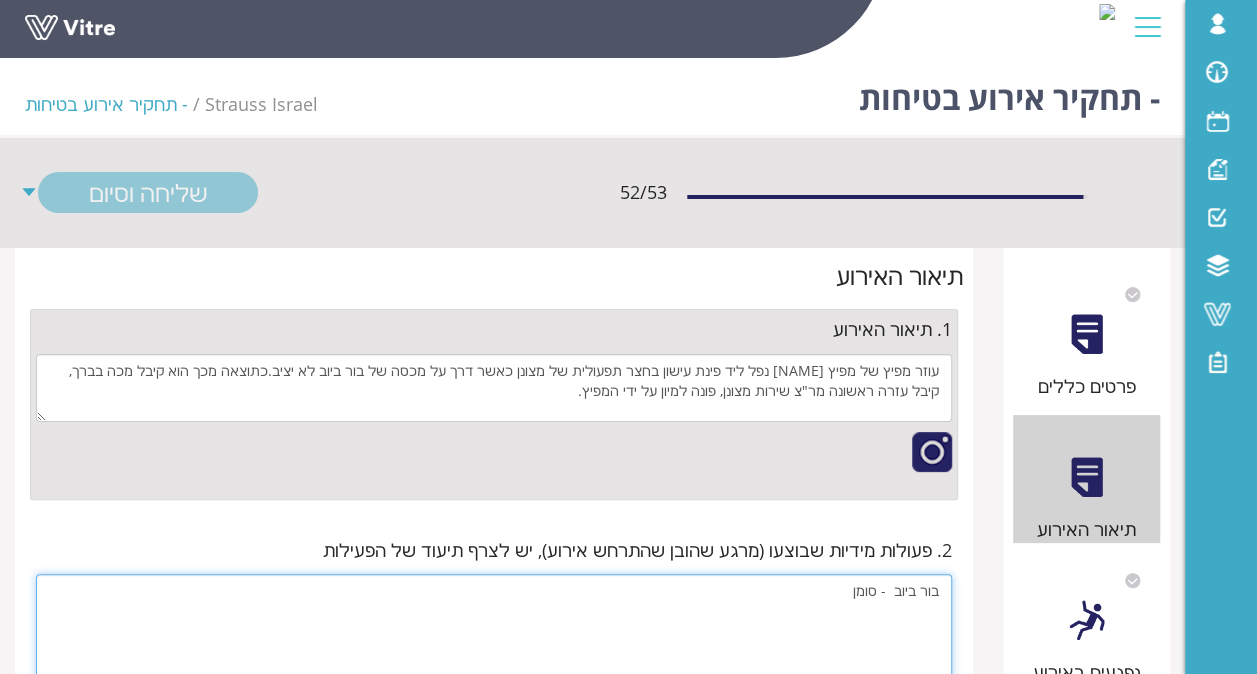 click on "בור ביוב  - סומן" at bounding box center (494, 631) 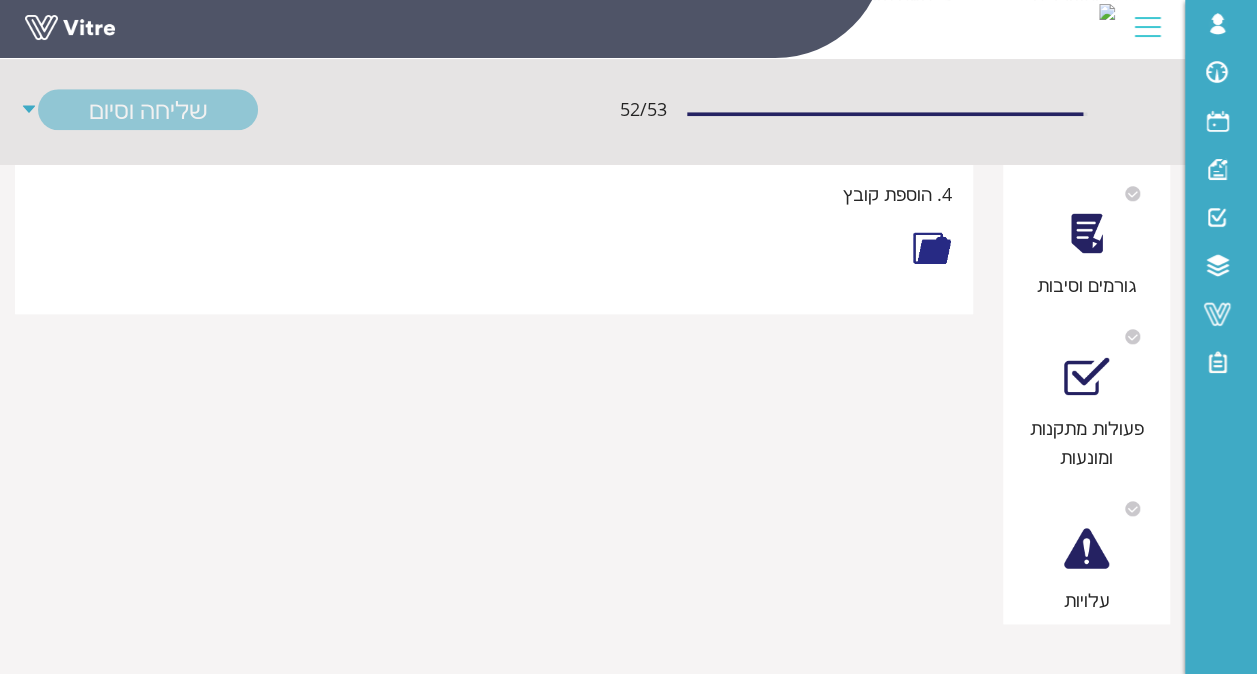 scroll, scrollTop: 517, scrollLeft: 0, axis: vertical 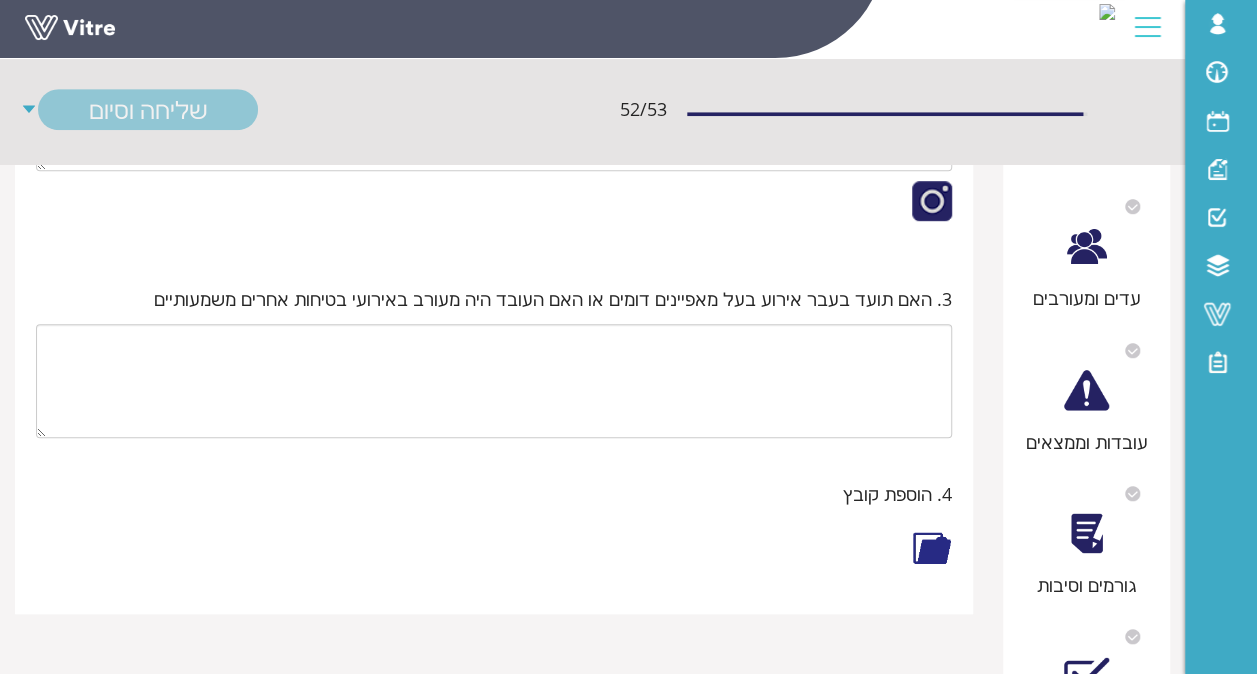 click at bounding box center [932, 548] 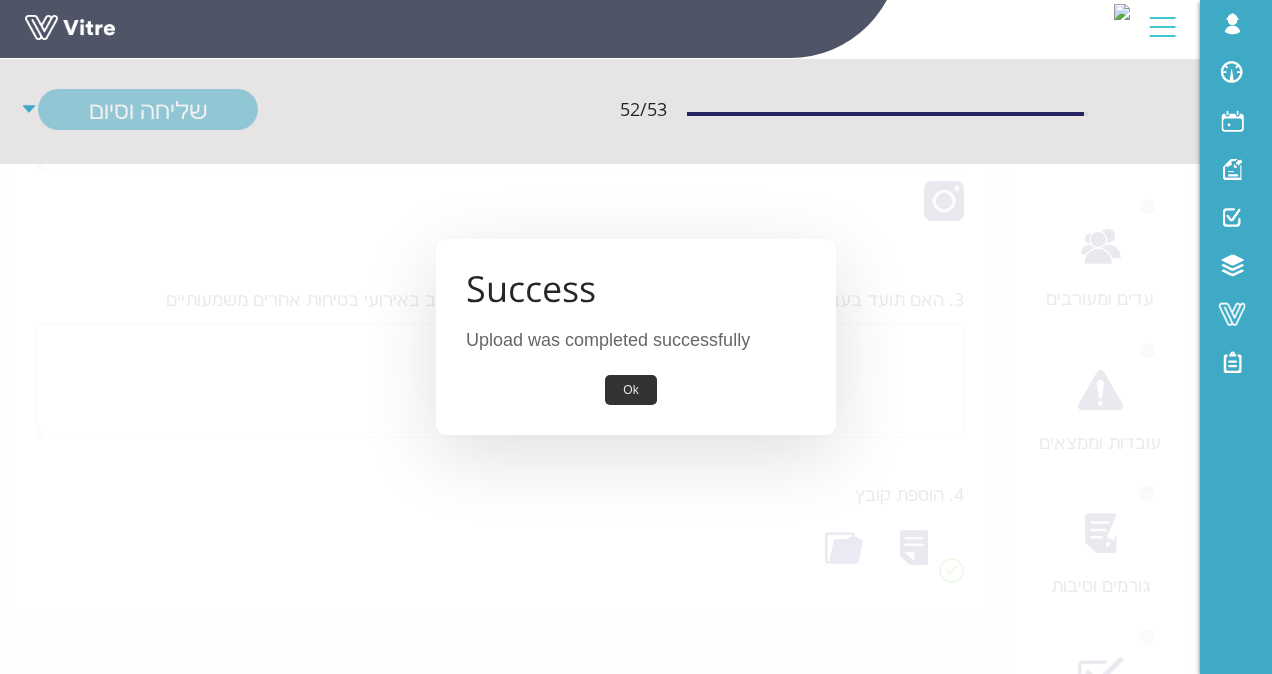 click on "Ok" at bounding box center [630, 390] 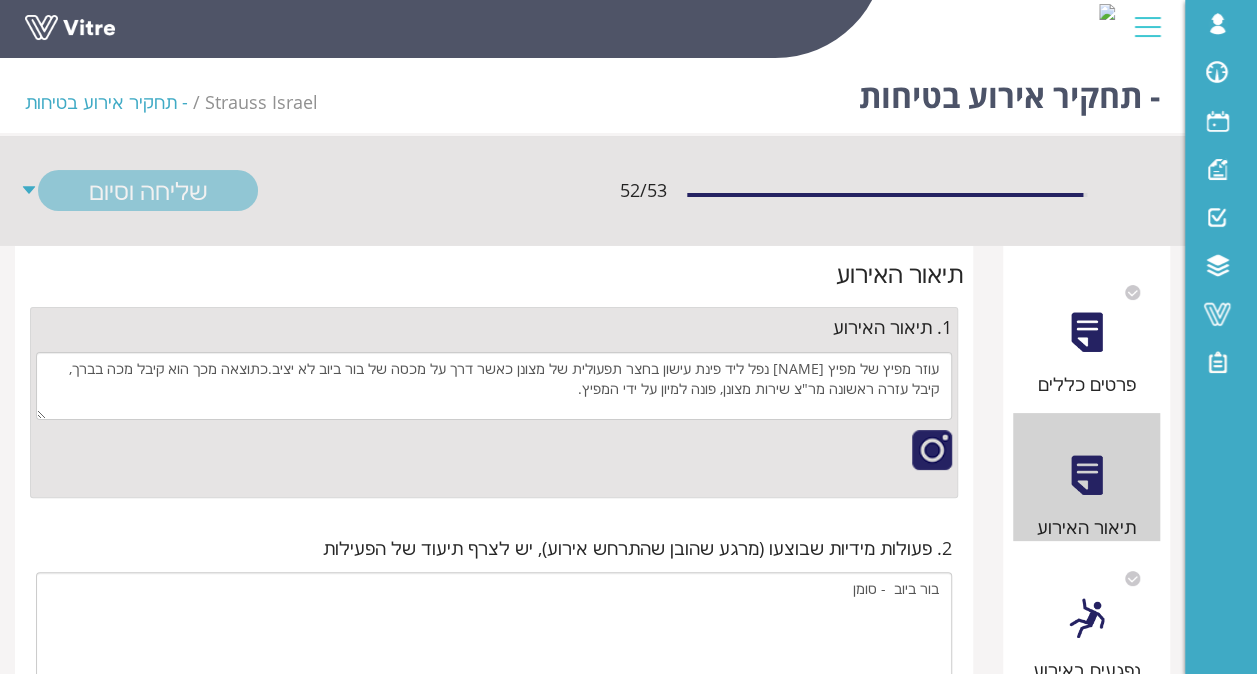 scroll, scrollTop: 0, scrollLeft: 0, axis: both 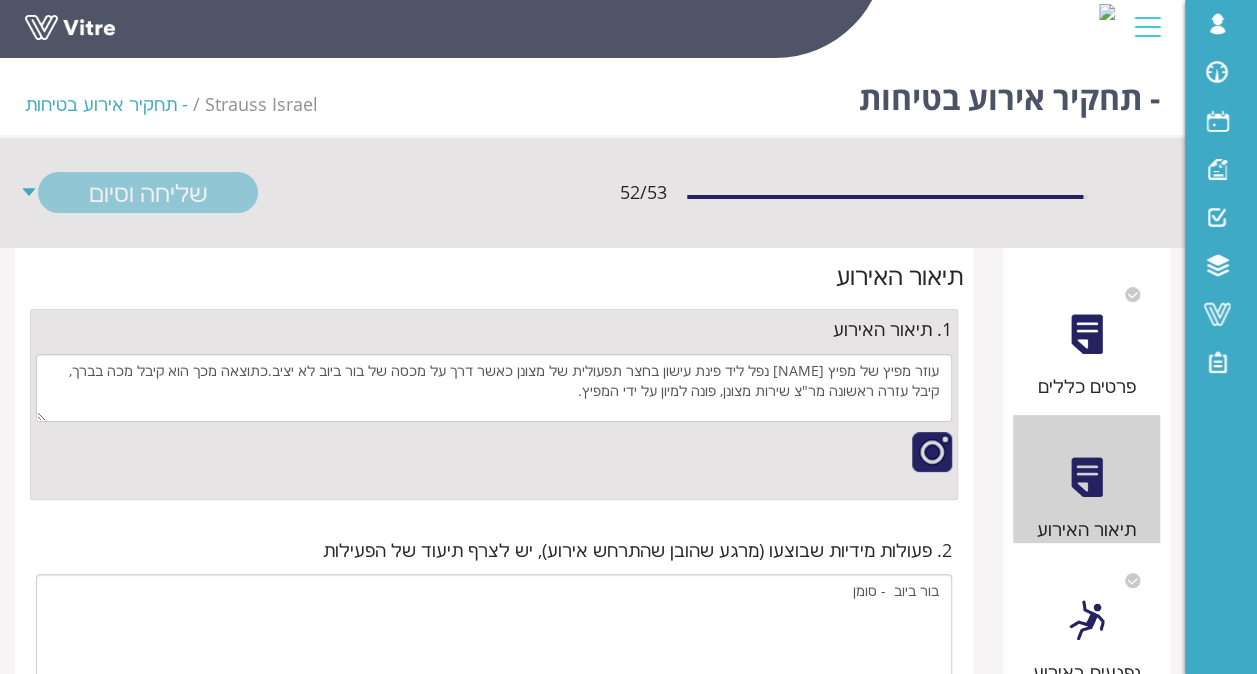 drag, startPoint x: 937, startPoint y: 456, endPoint x: 804, endPoint y: 462, distance: 133.13527 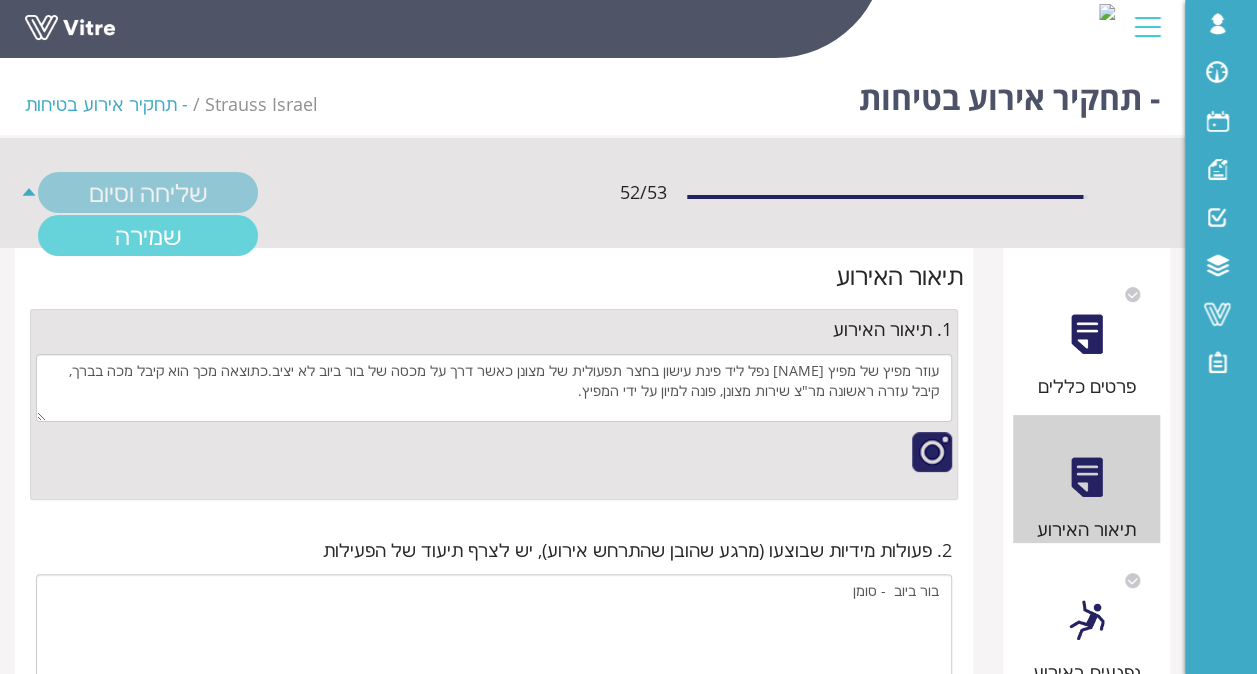 click on "שמירה" at bounding box center (148, 235) 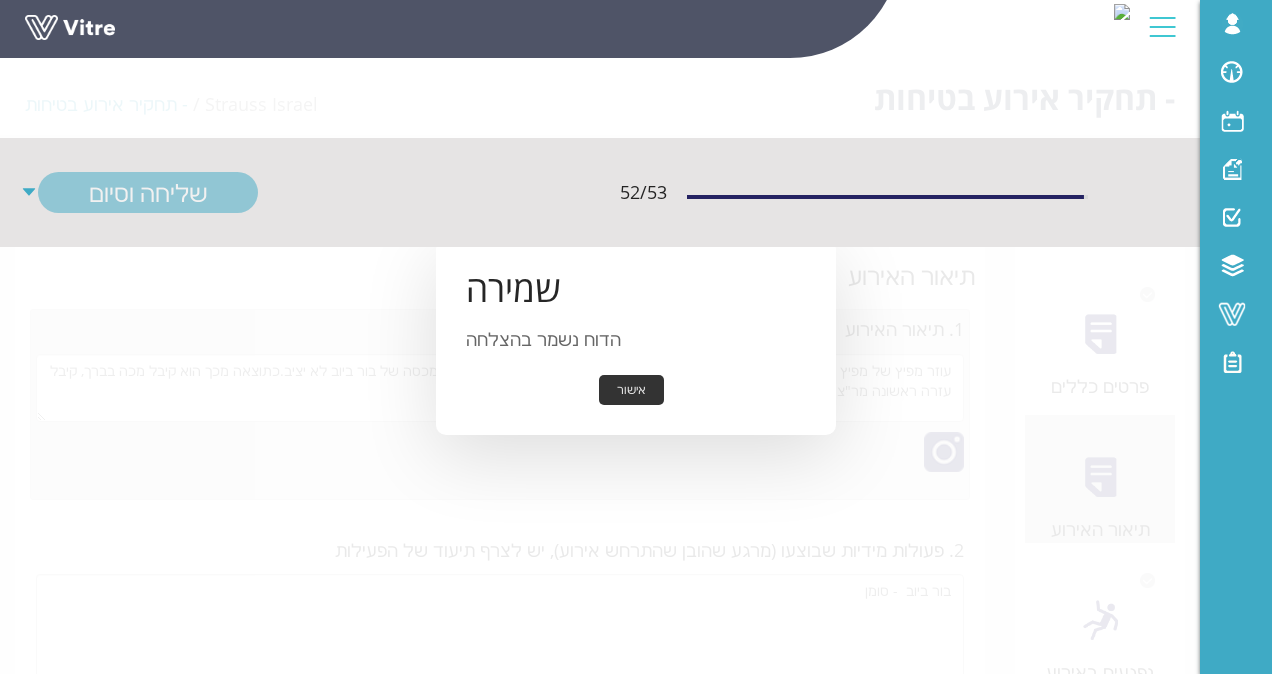 click on "שמירה הדוח נשמר בהצלחה אישור" at bounding box center [636, 337] 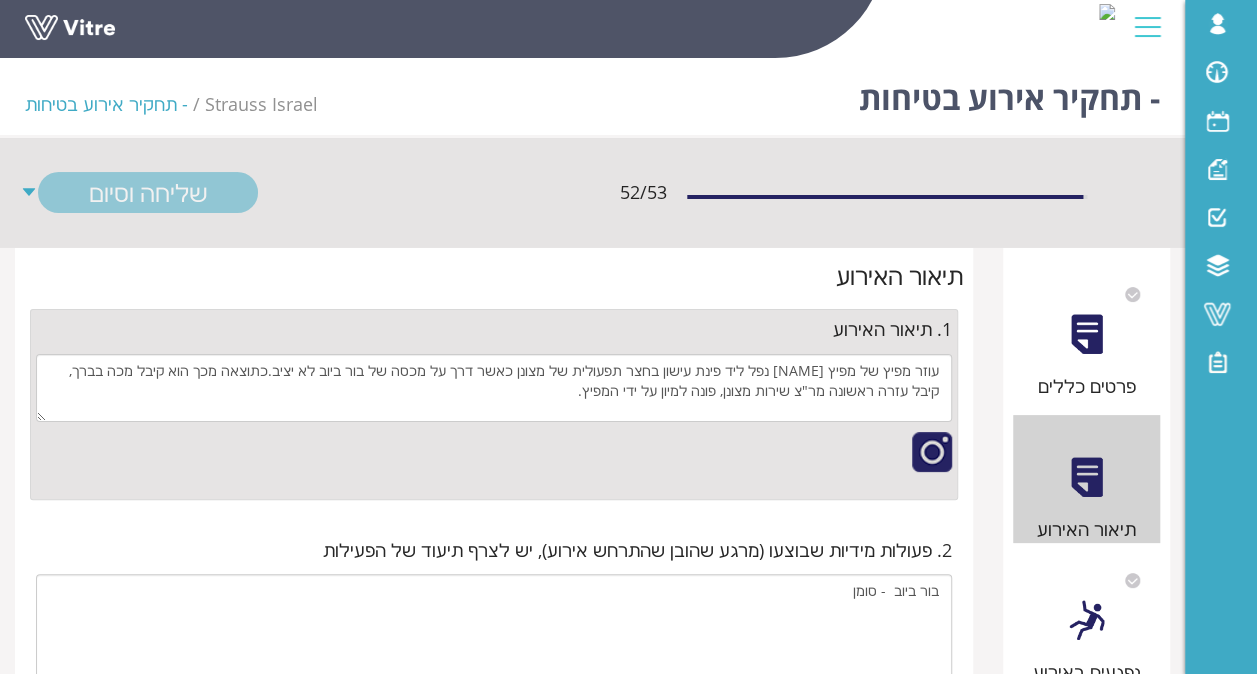 scroll, scrollTop: 0, scrollLeft: 0, axis: both 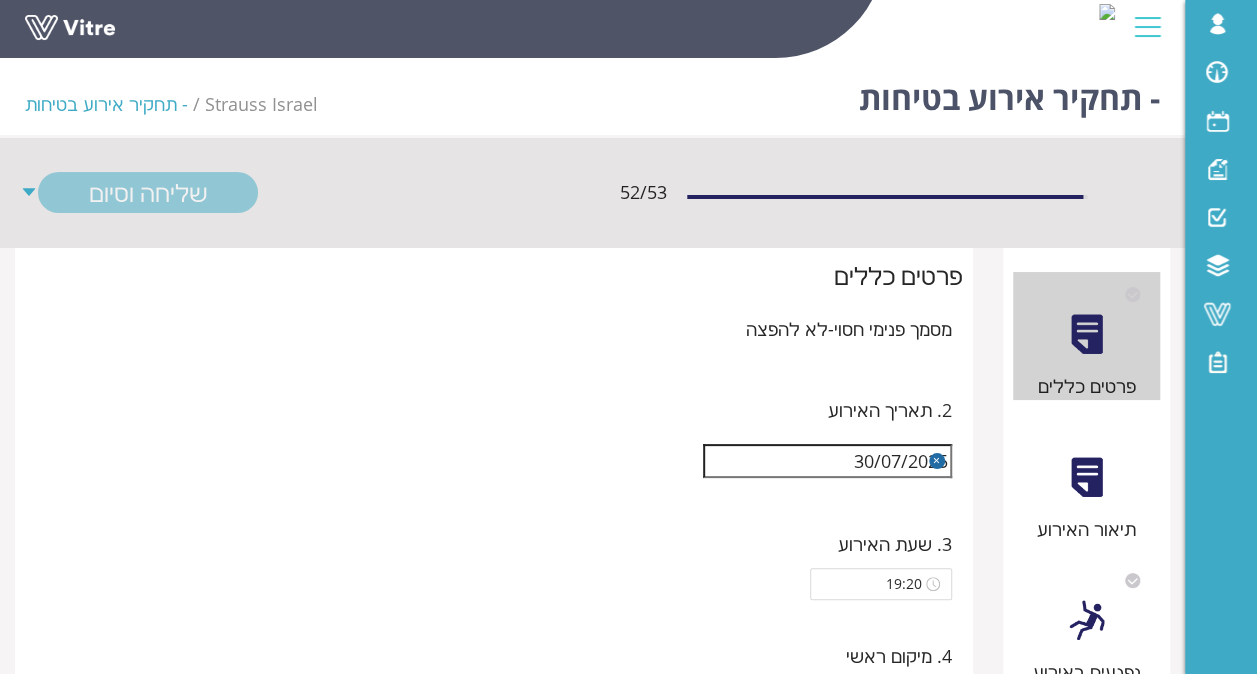 click at bounding box center (1086, 477) 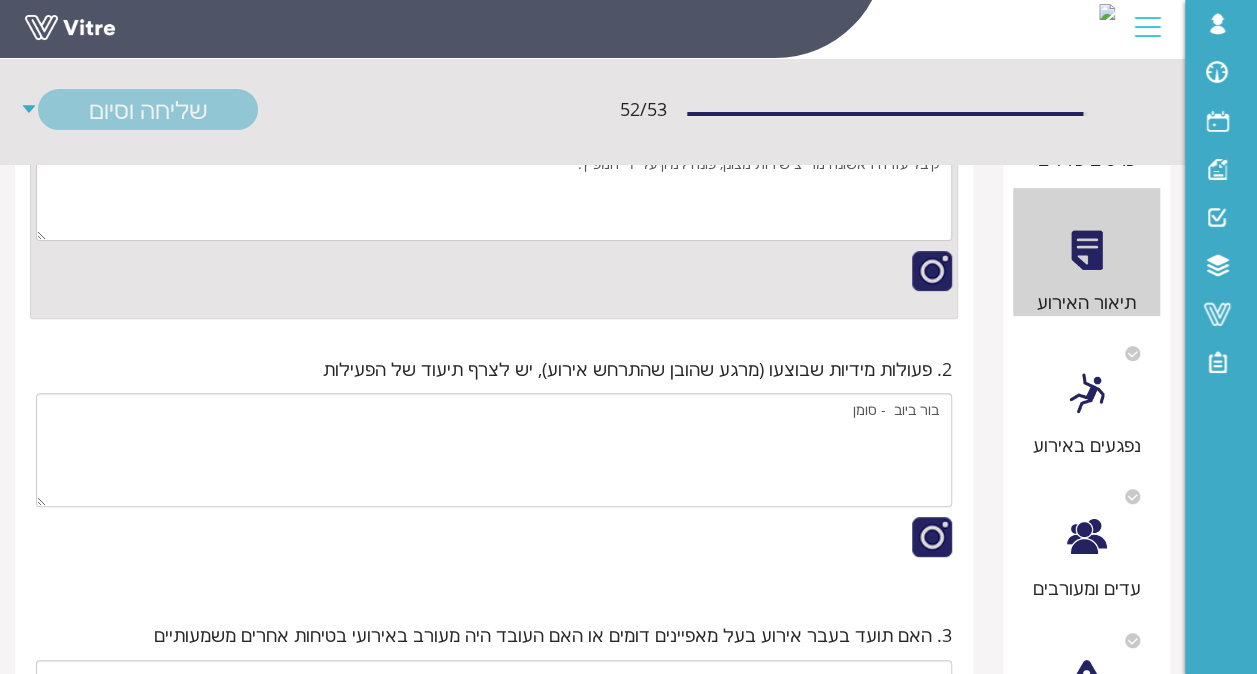 scroll, scrollTop: 0, scrollLeft: 0, axis: both 